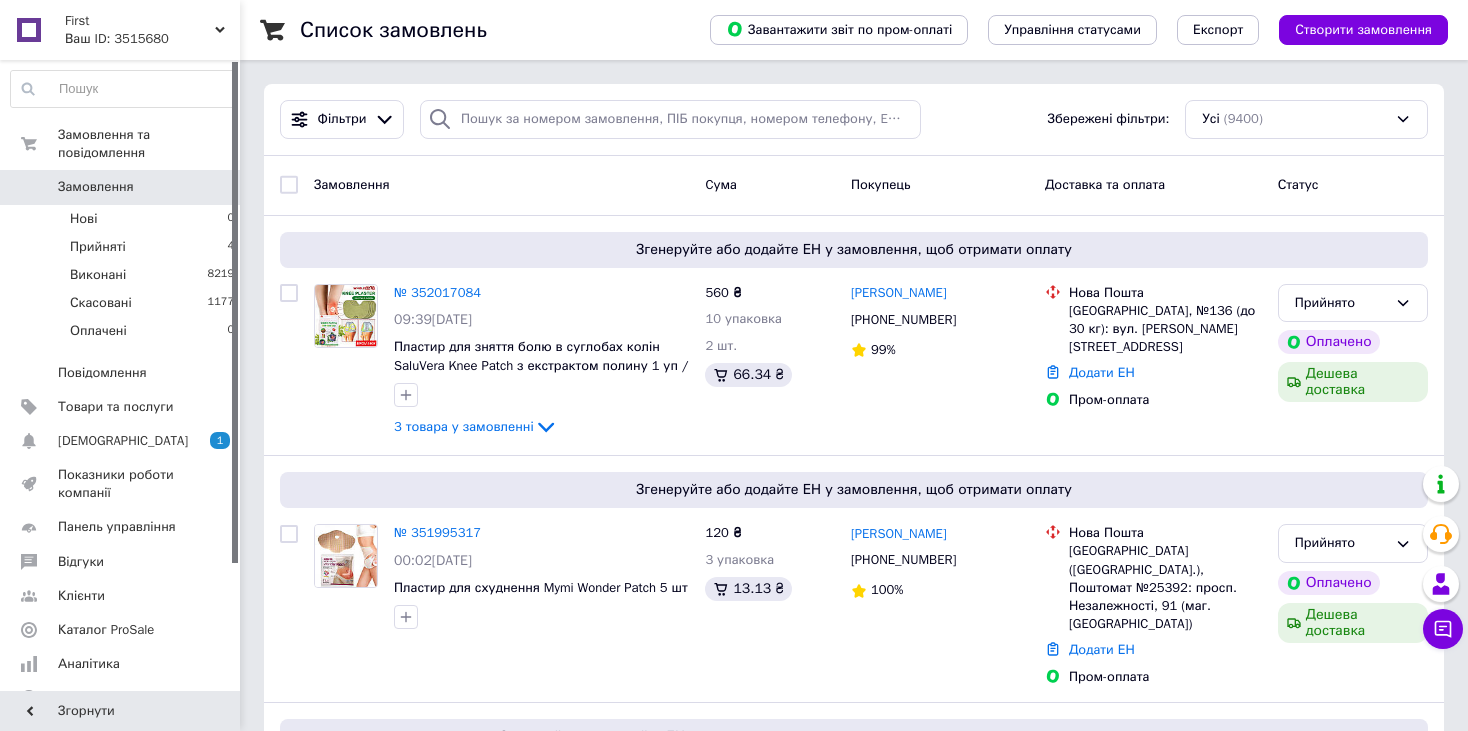 scroll, scrollTop: 0, scrollLeft: 0, axis: both 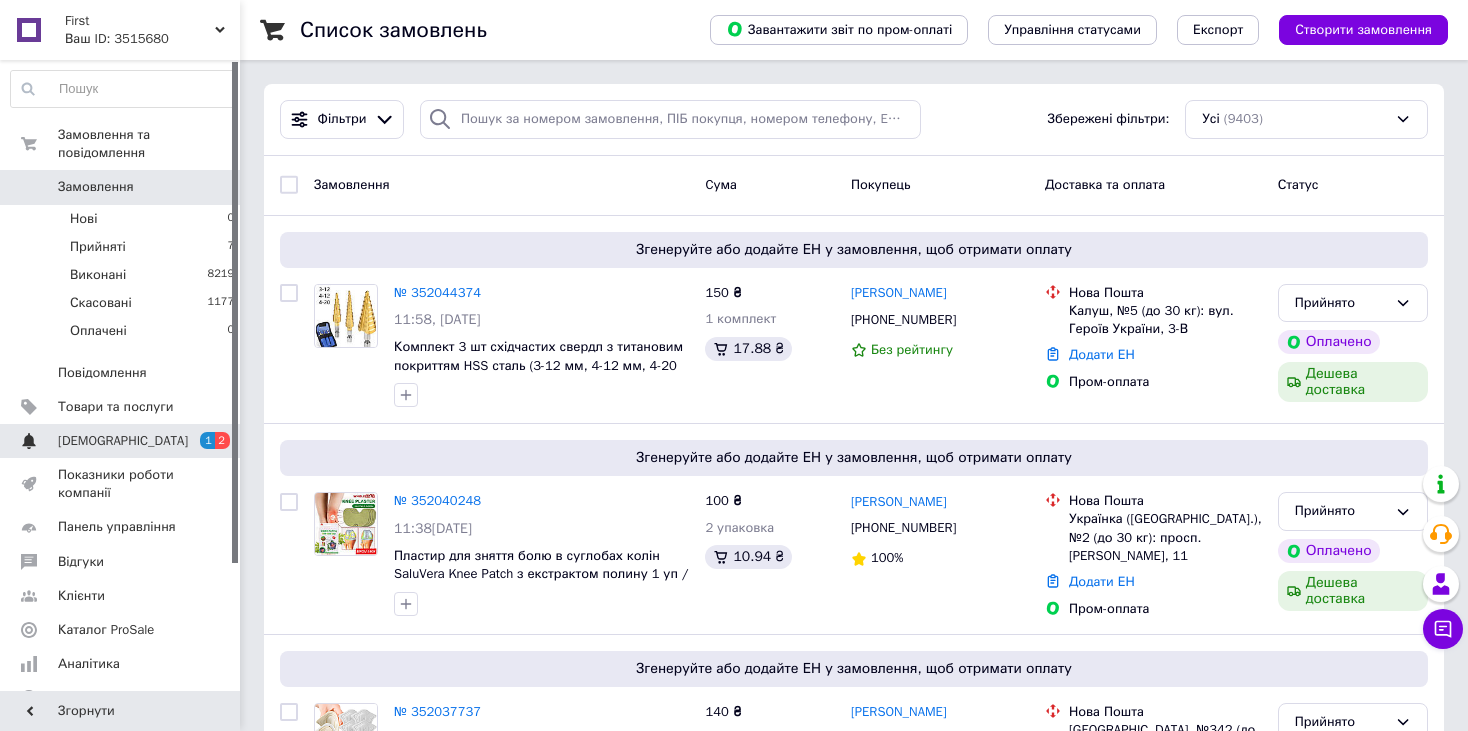 click on "[DEMOGRAPHIC_DATA]" at bounding box center [123, 441] 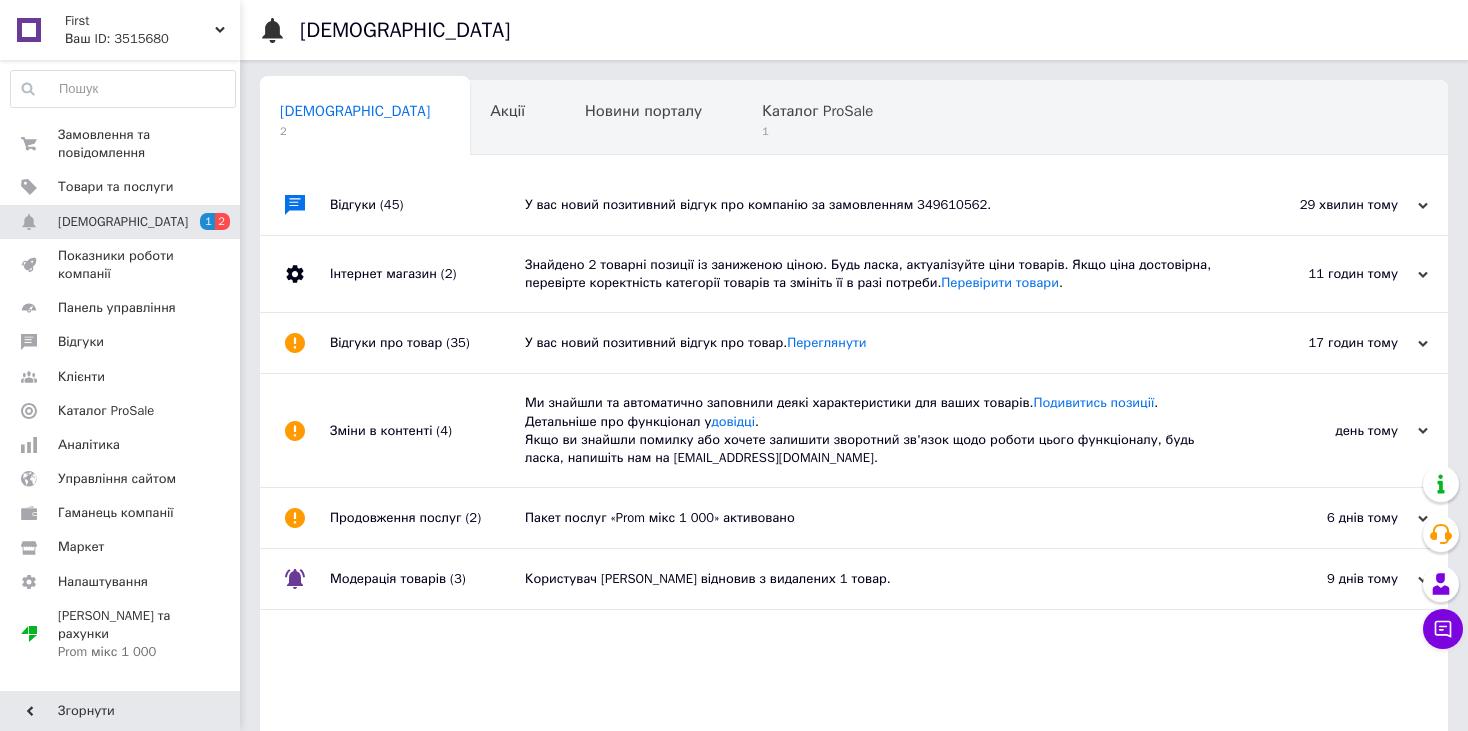 click on "У вас новий позитивний відгук про компанію за замовленням 349610562." at bounding box center [876, 205] 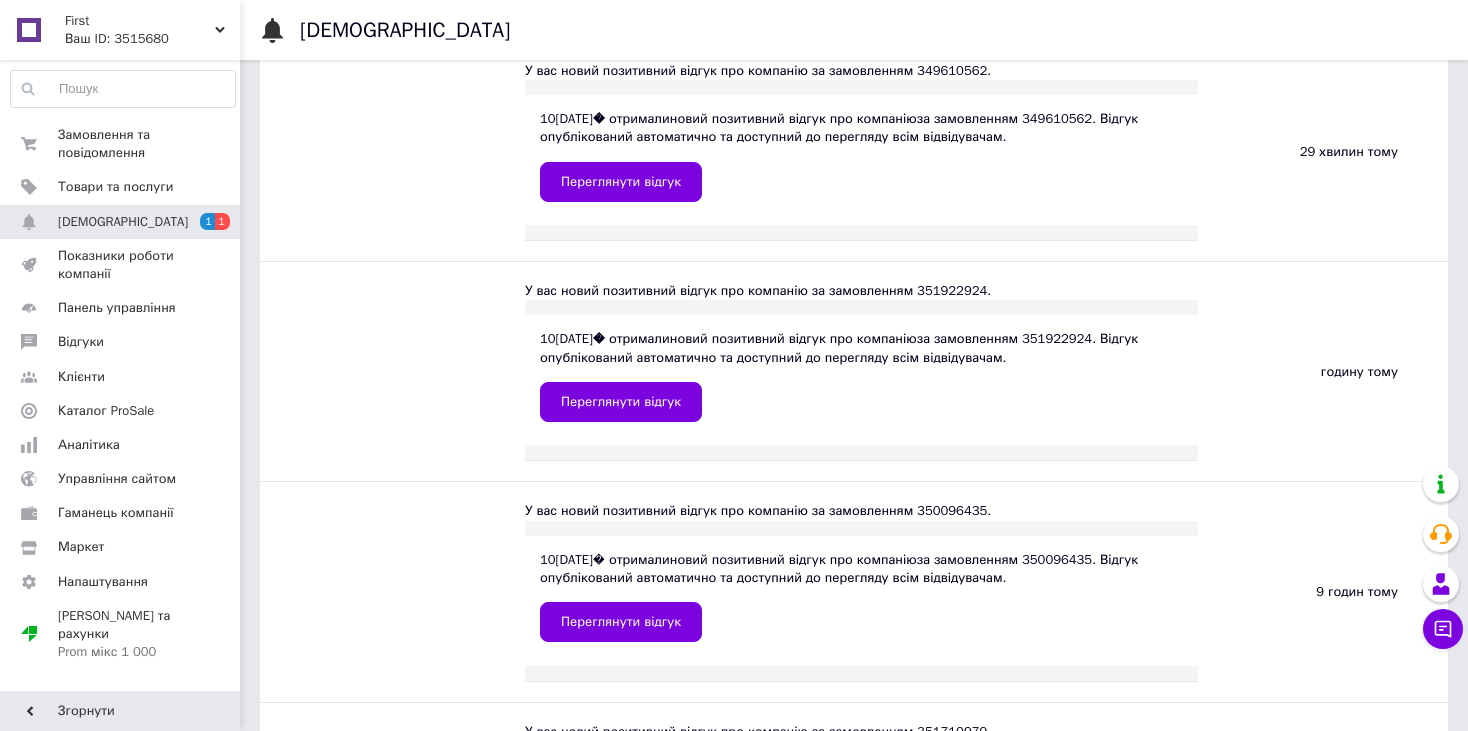 scroll, scrollTop: 0, scrollLeft: 0, axis: both 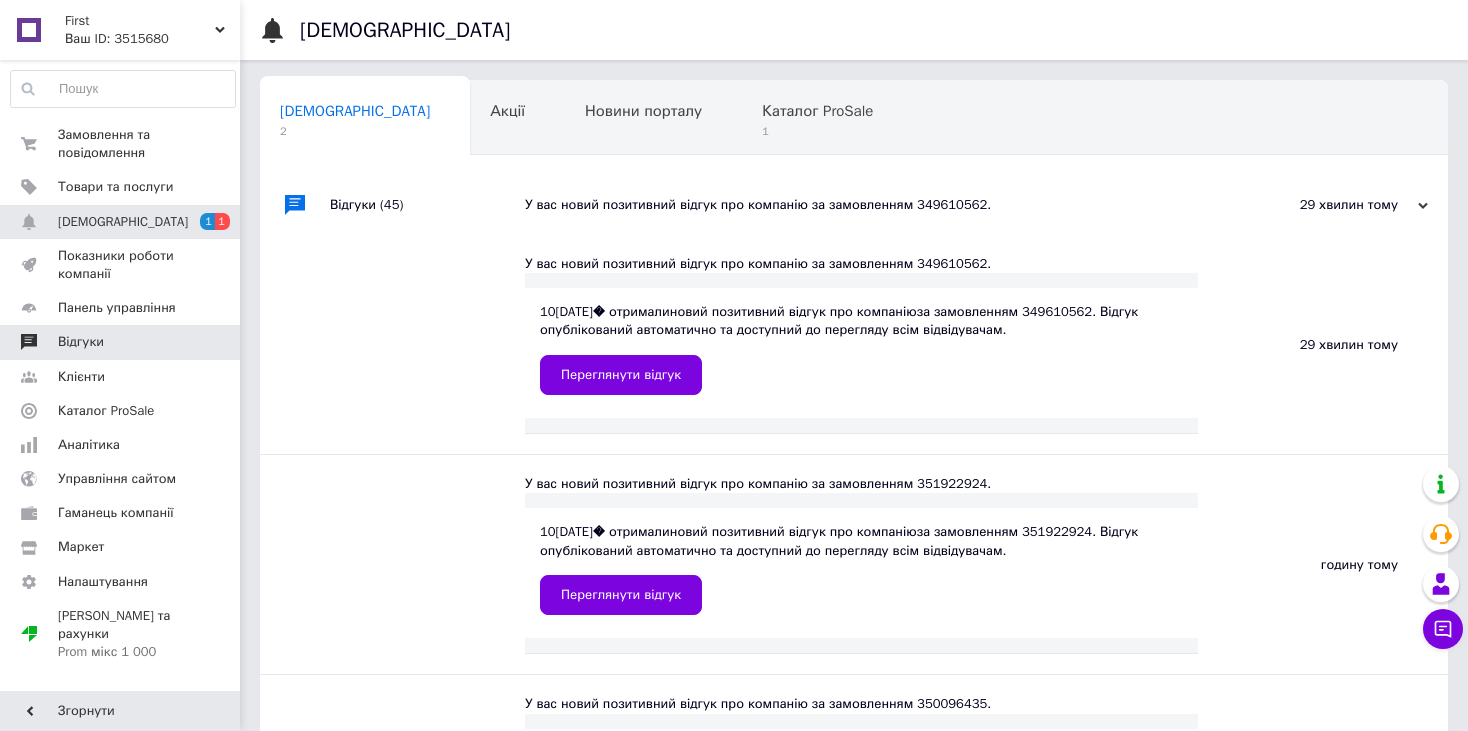 click on "Відгуки" at bounding box center [121, 342] 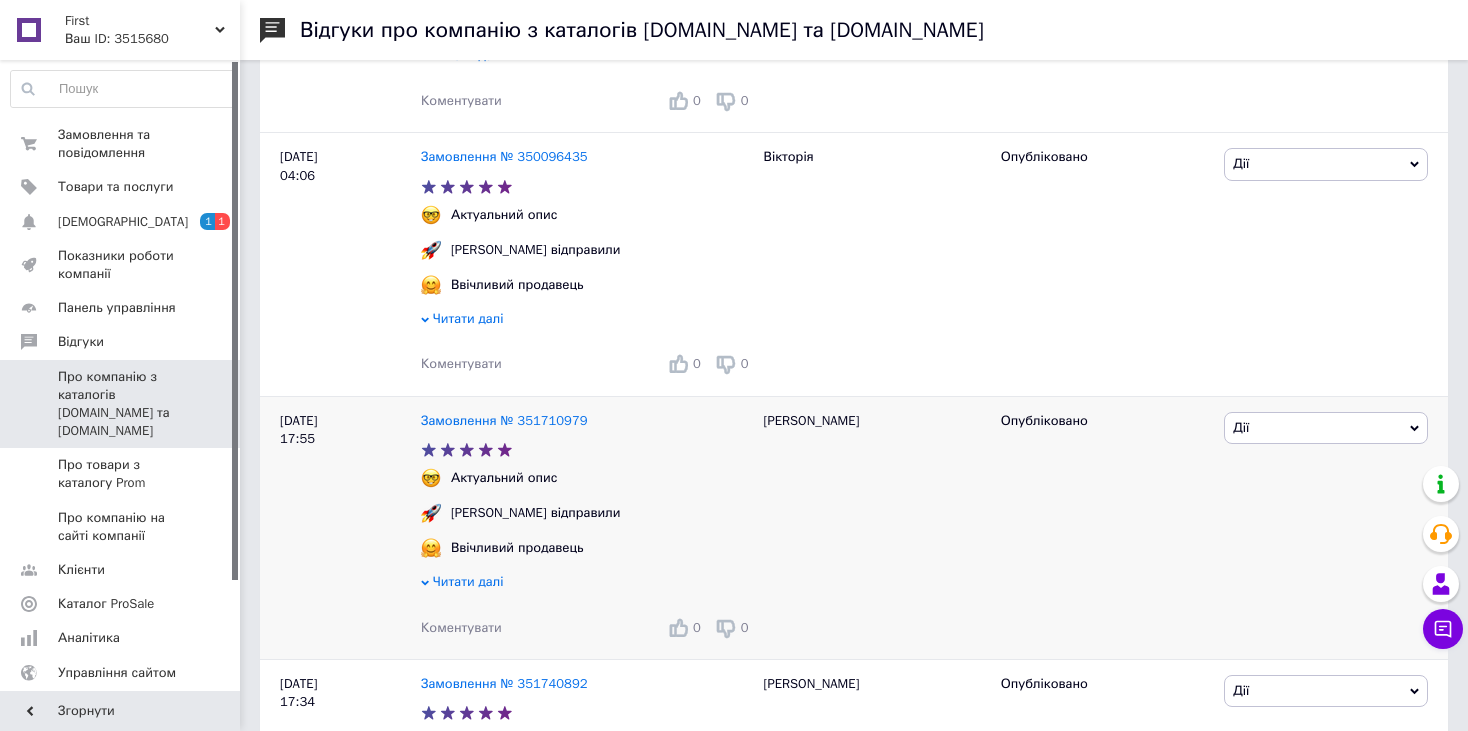 scroll, scrollTop: 600, scrollLeft: 0, axis: vertical 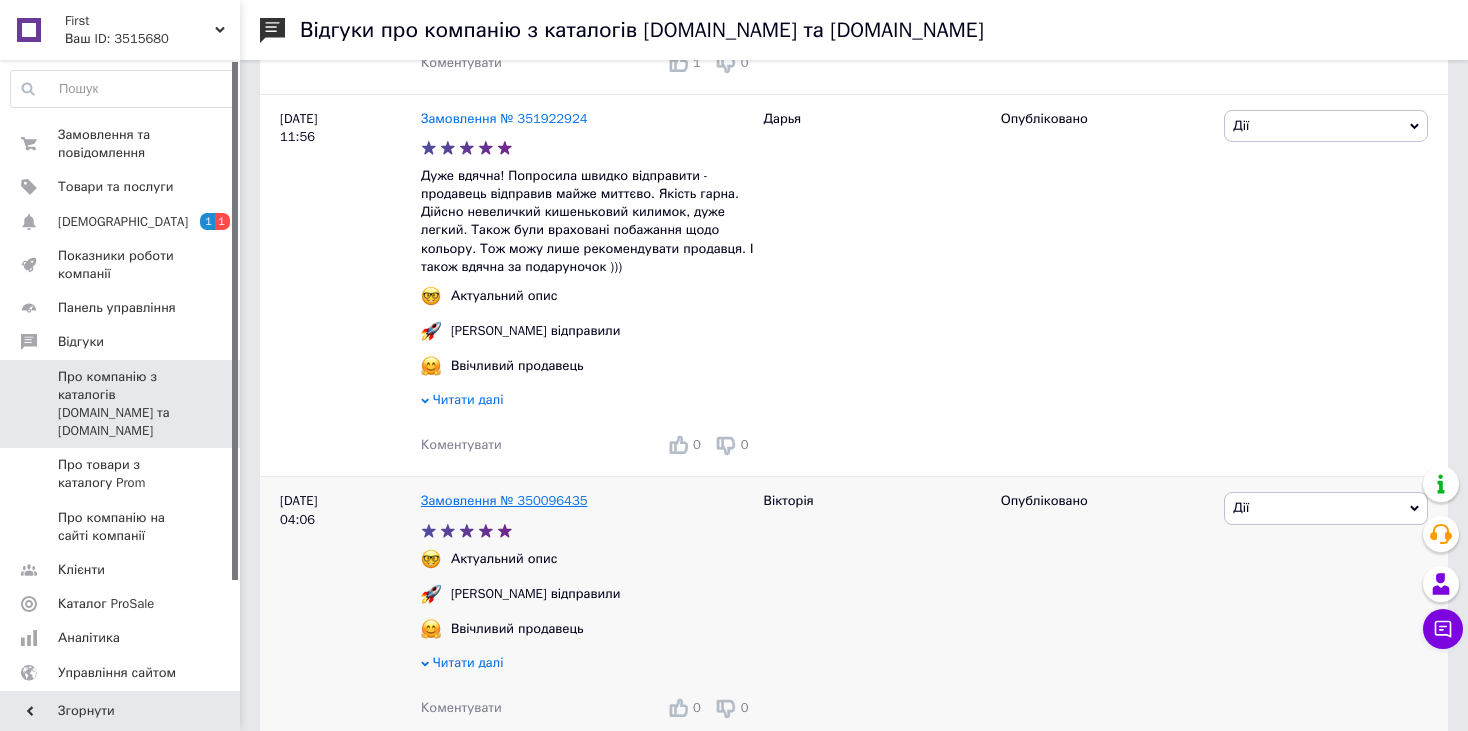 click on "Замовлення № 350096435" at bounding box center [504, 500] 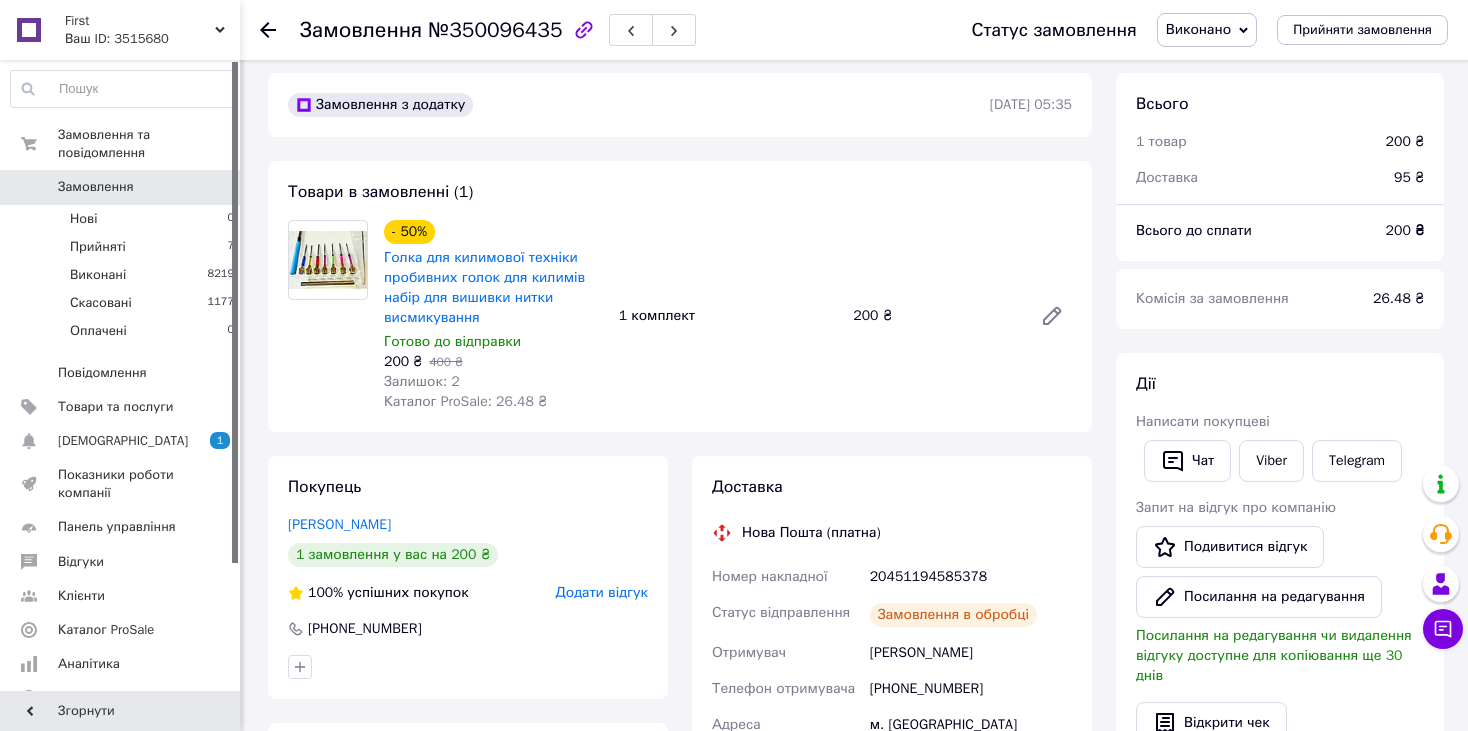 scroll, scrollTop: 0, scrollLeft: 0, axis: both 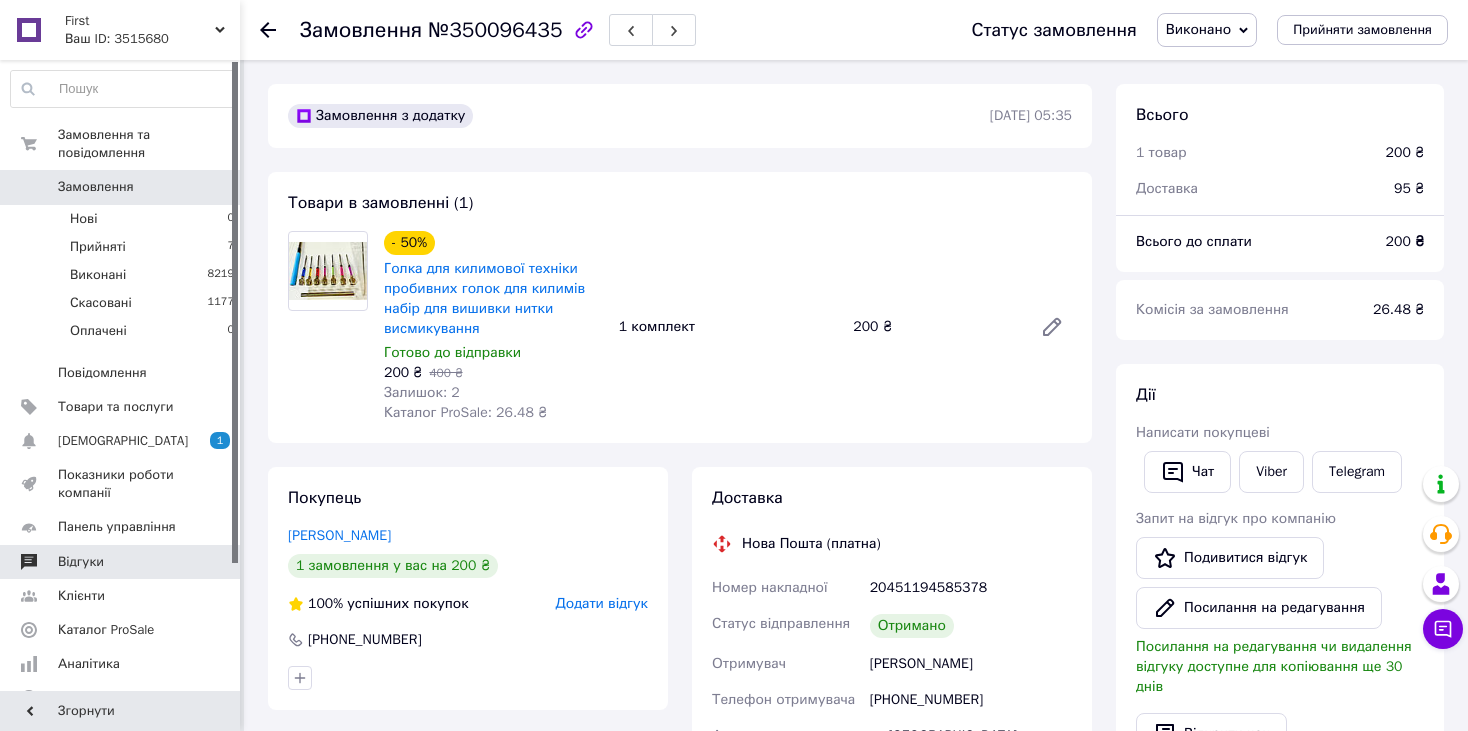 click on "Відгуки" at bounding box center [81, 562] 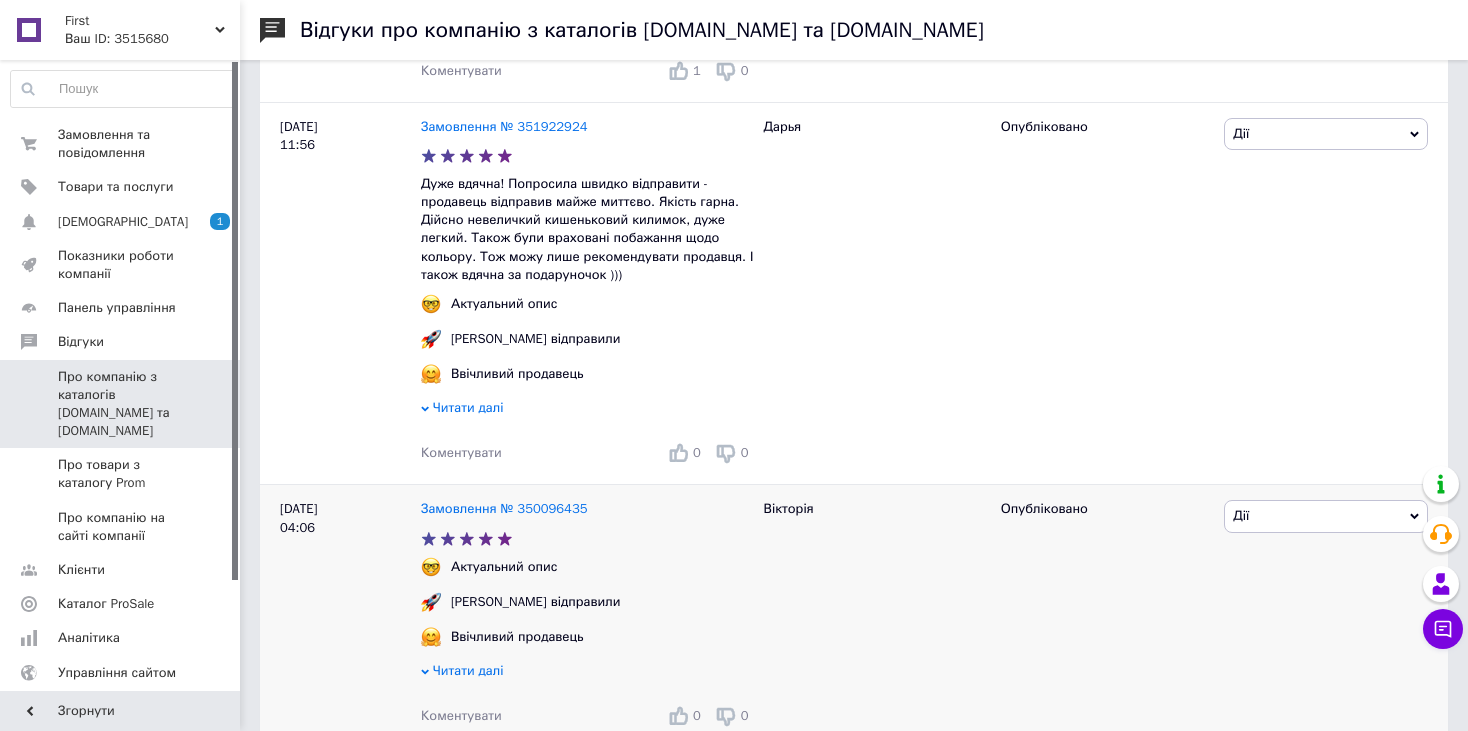 scroll, scrollTop: 600, scrollLeft: 0, axis: vertical 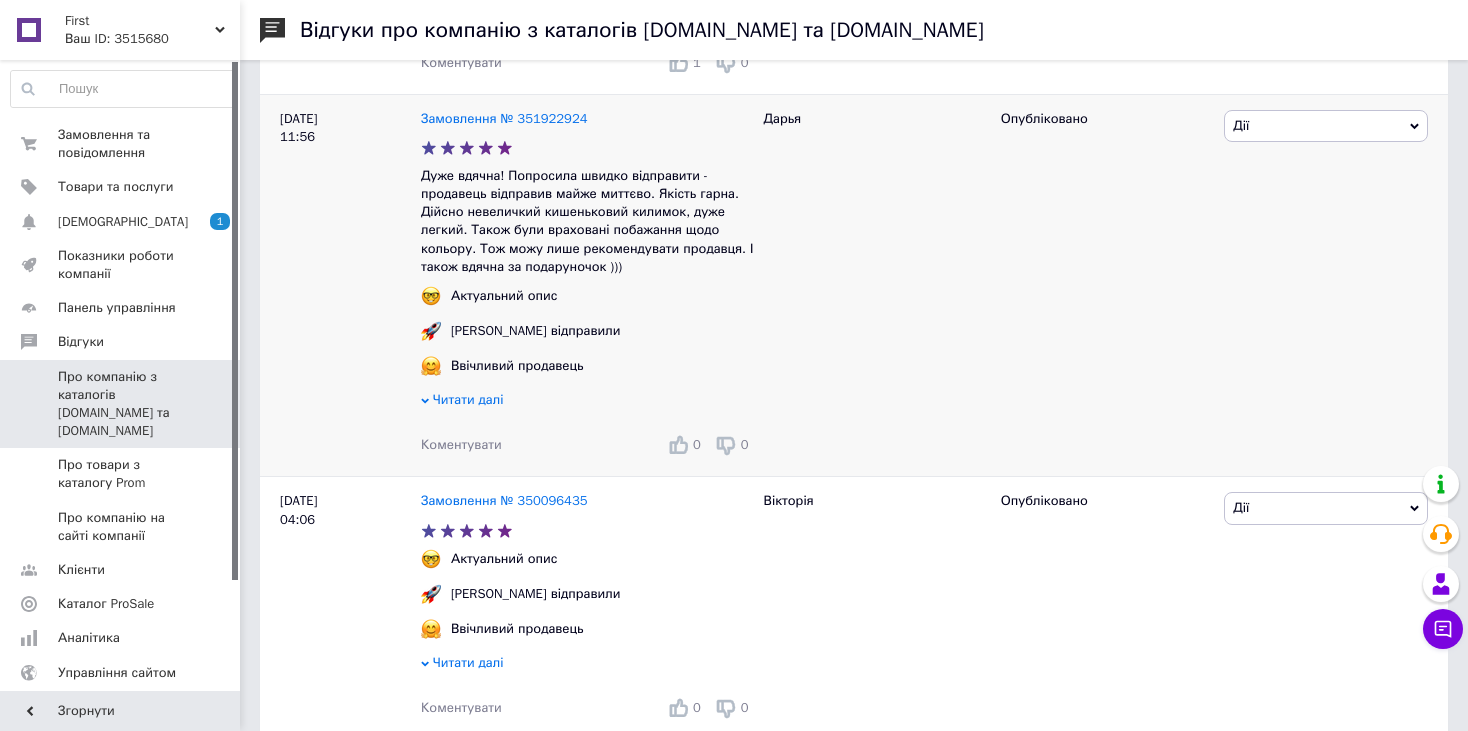 click on "Читати далі" at bounding box center [468, 399] 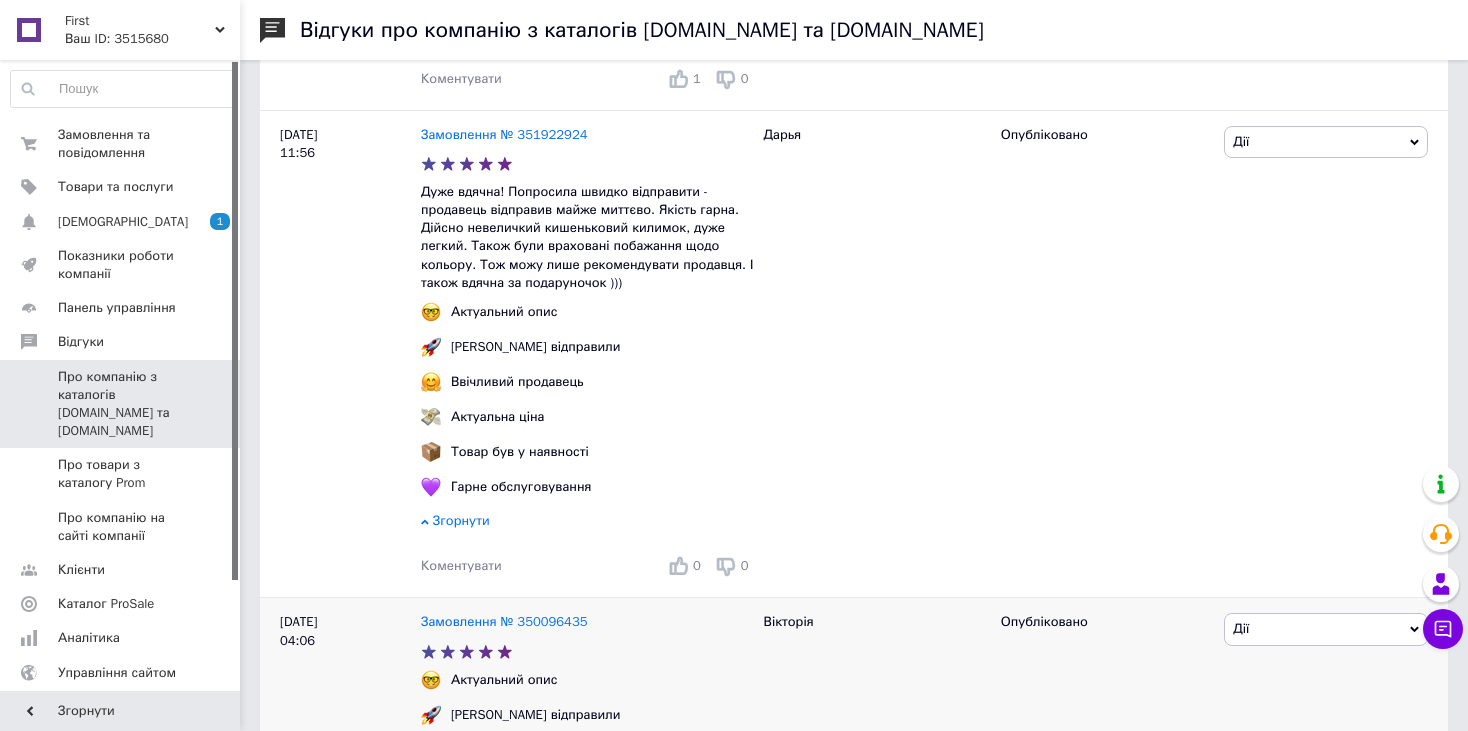 scroll, scrollTop: 500, scrollLeft: 0, axis: vertical 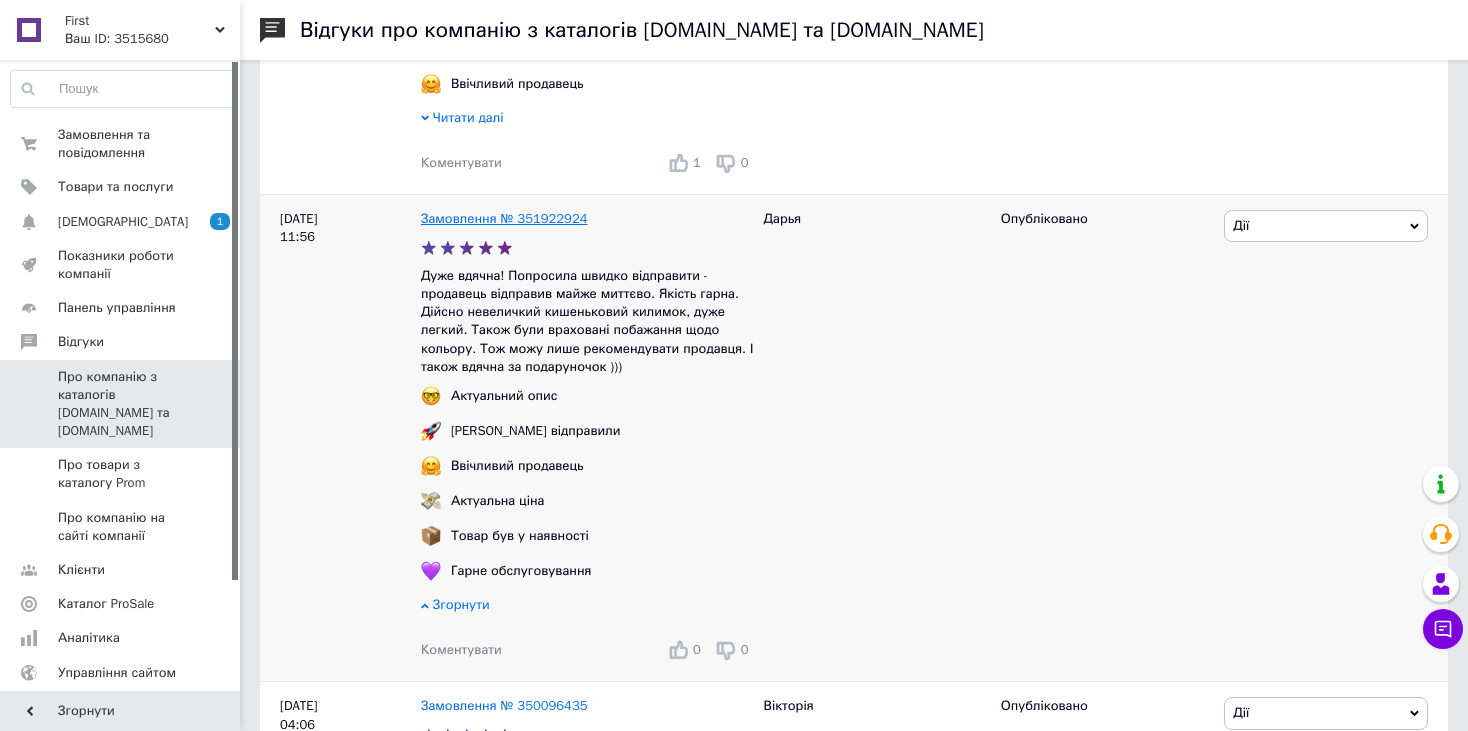 click on "Замовлення № 351922924" at bounding box center (504, 218) 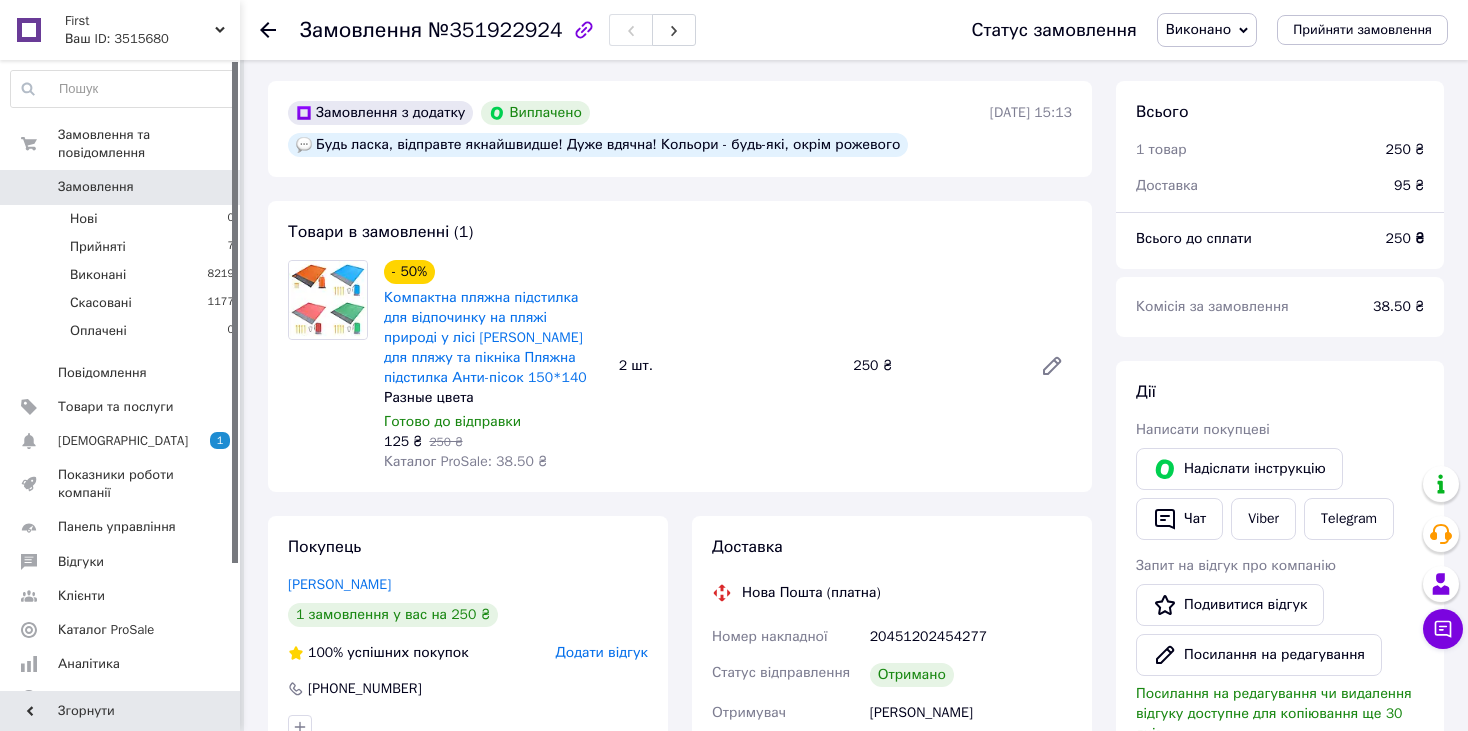 scroll, scrollTop: 0, scrollLeft: 0, axis: both 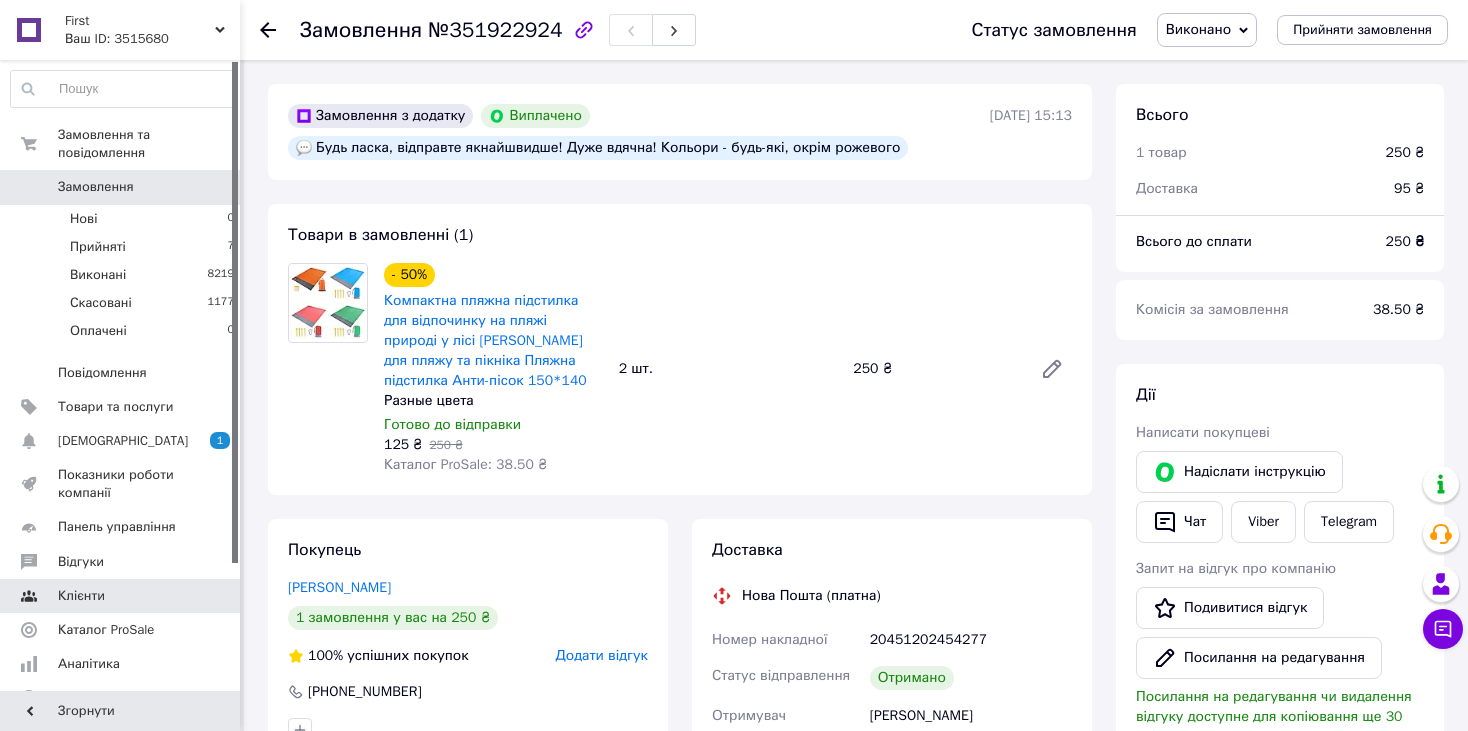 click on "Відгуки" at bounding box center [121, 562] 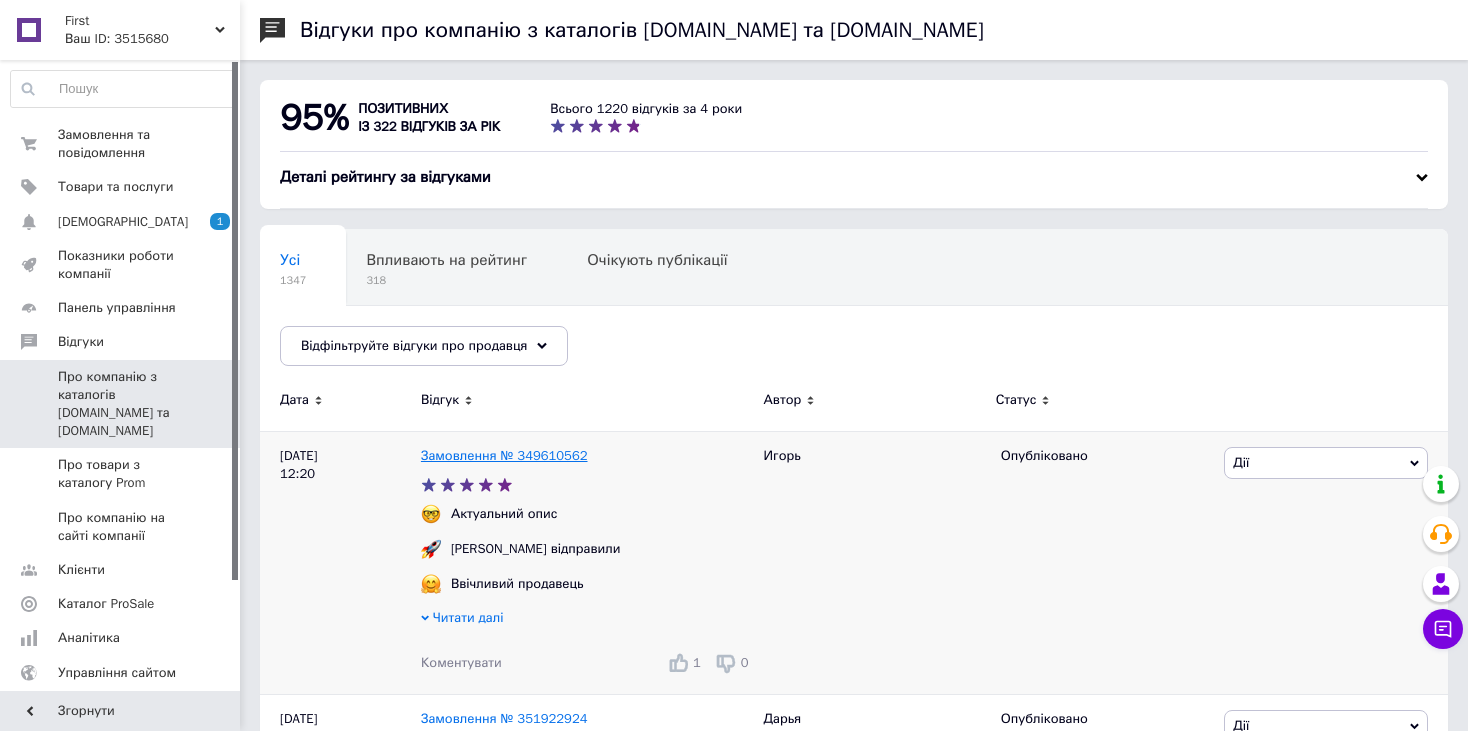 click on "Замовлення № 349610562" at bounding box center (504, 455) 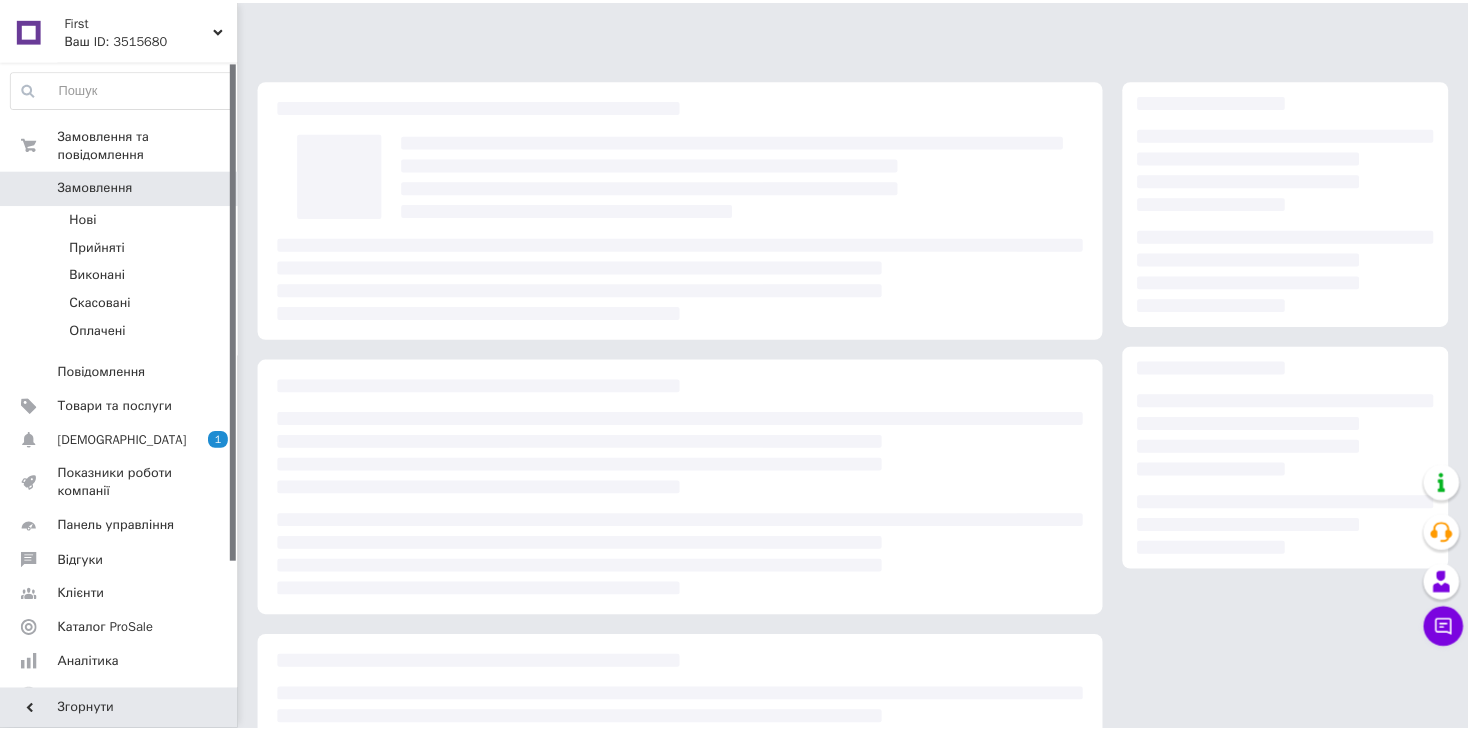 scroll, scrollTop: 0, scrollLeft: 0, axis: both 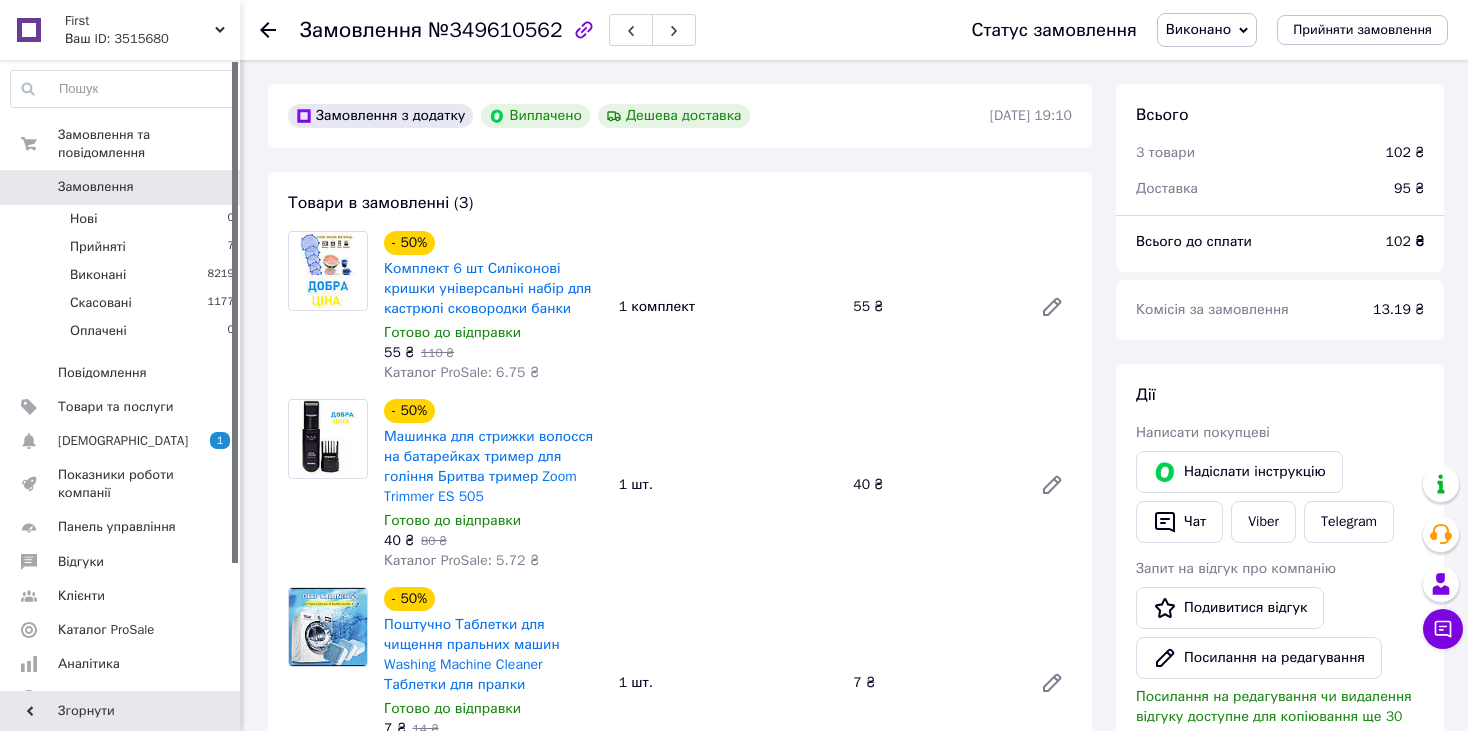 click on "Замовлення" at bounding box center (96, 187) 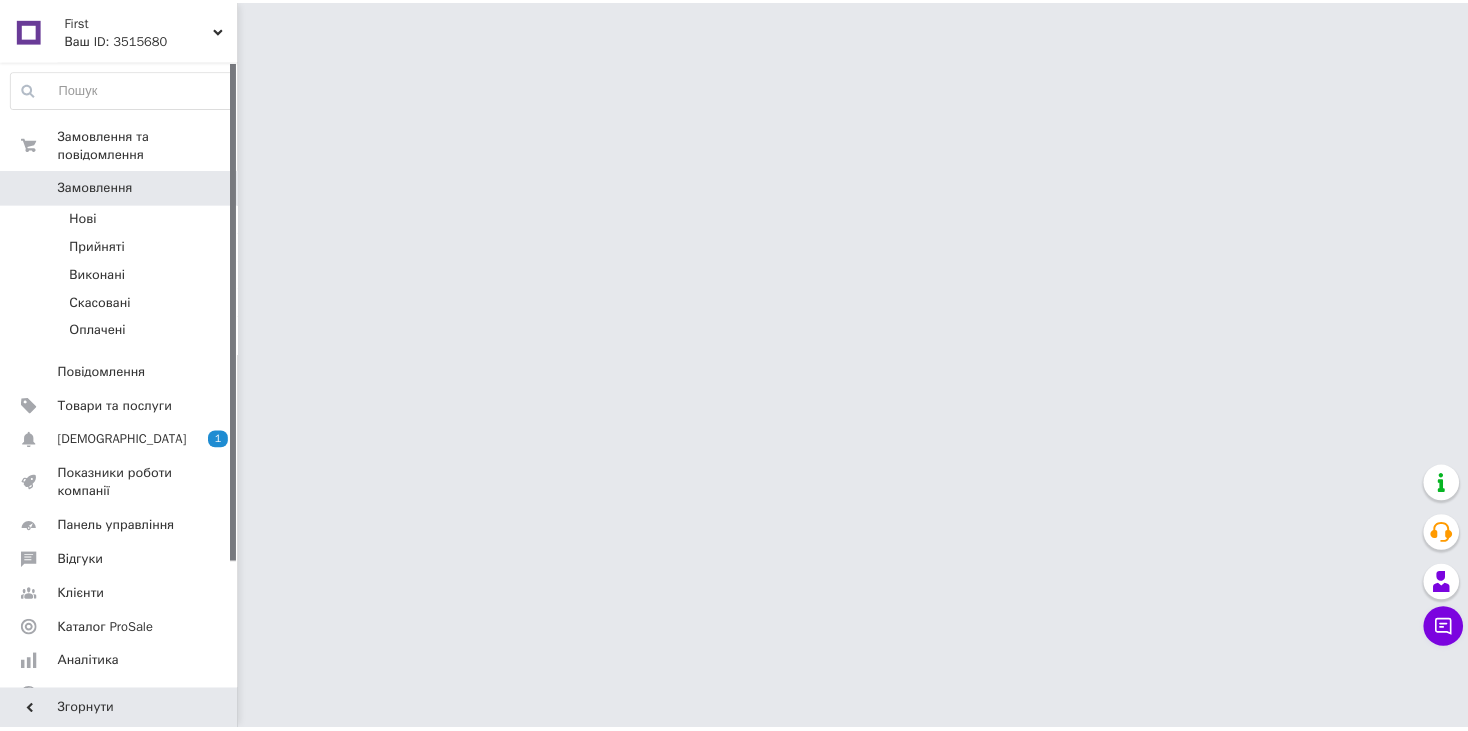 scroll, scrollTop: 0, scrollLeft: 0, axis: both 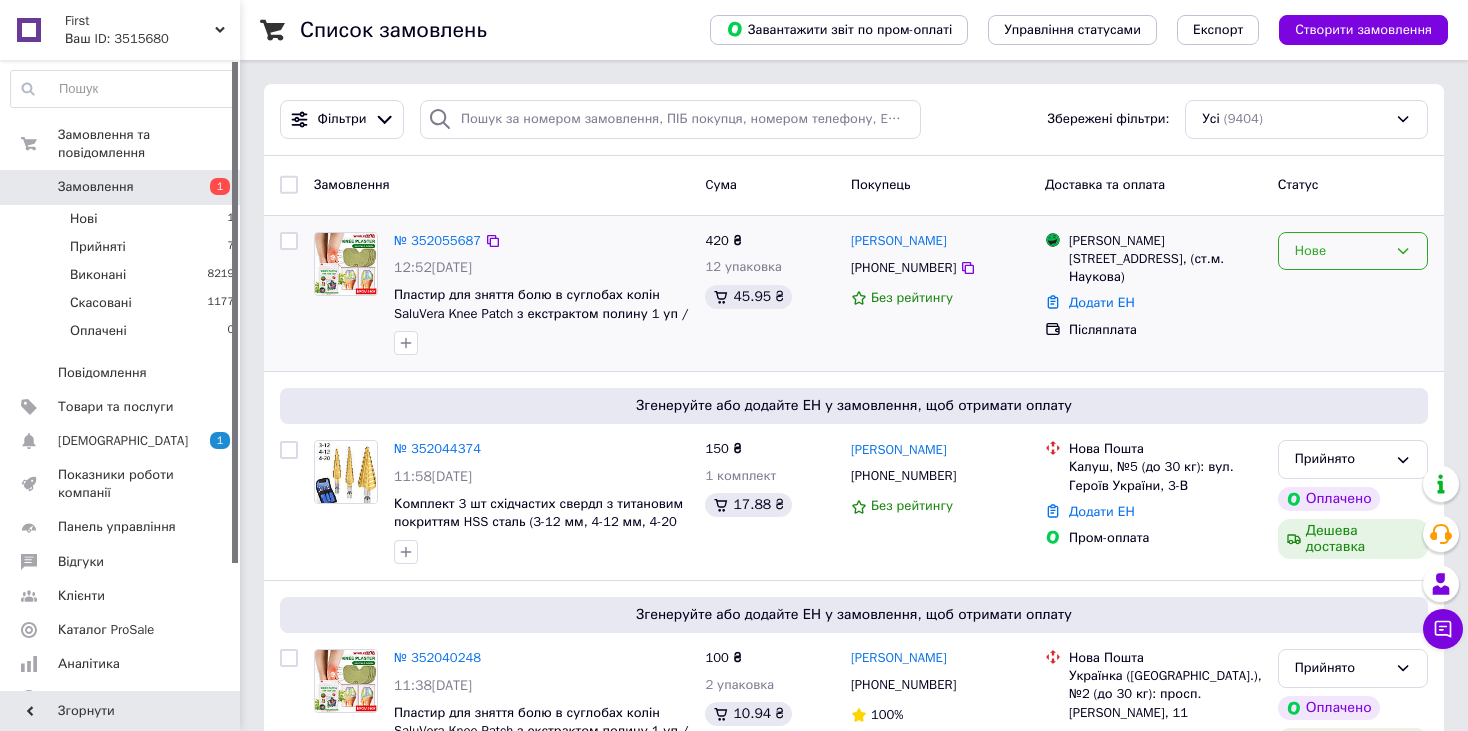 click on "Нове" at bounding box center (1341, 251) 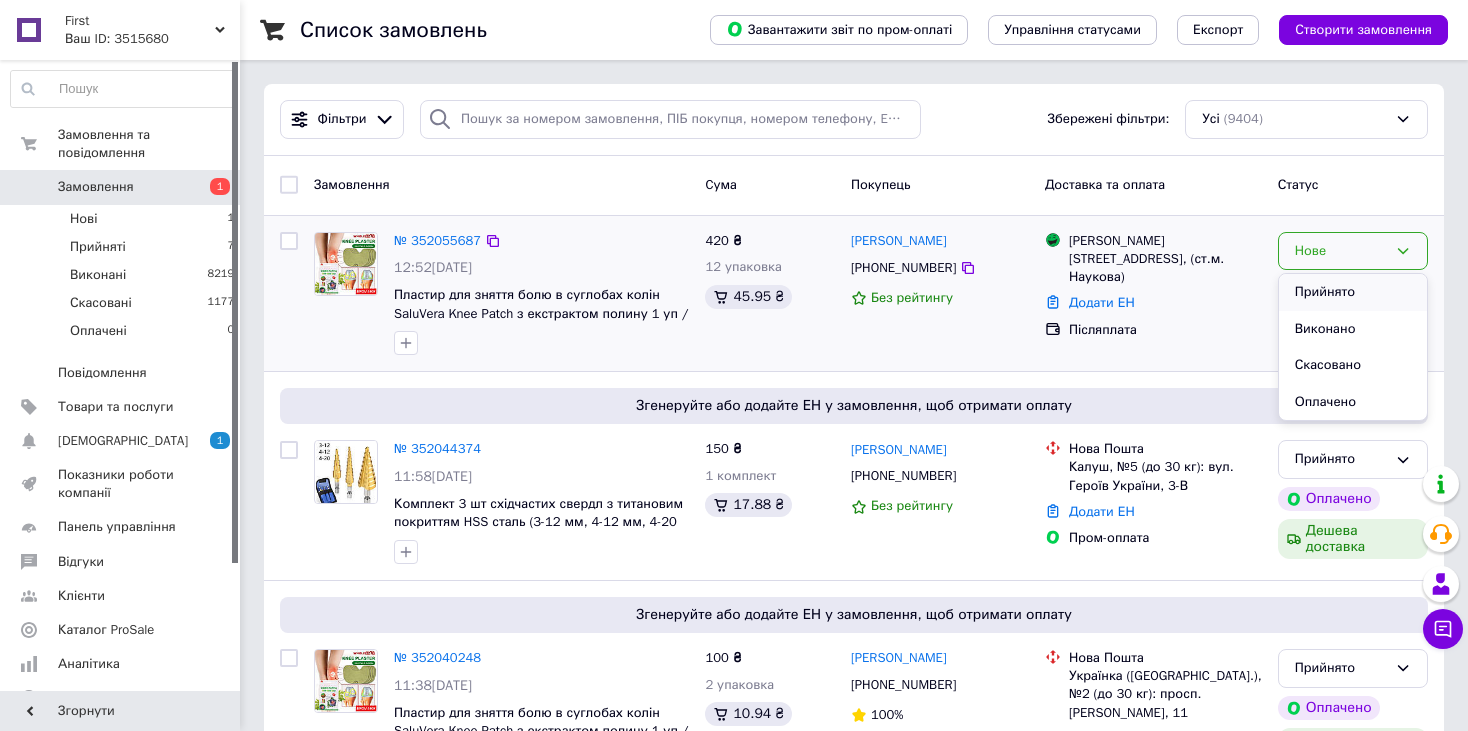 click on "Прийнято" at bounding box center (1353, 292) 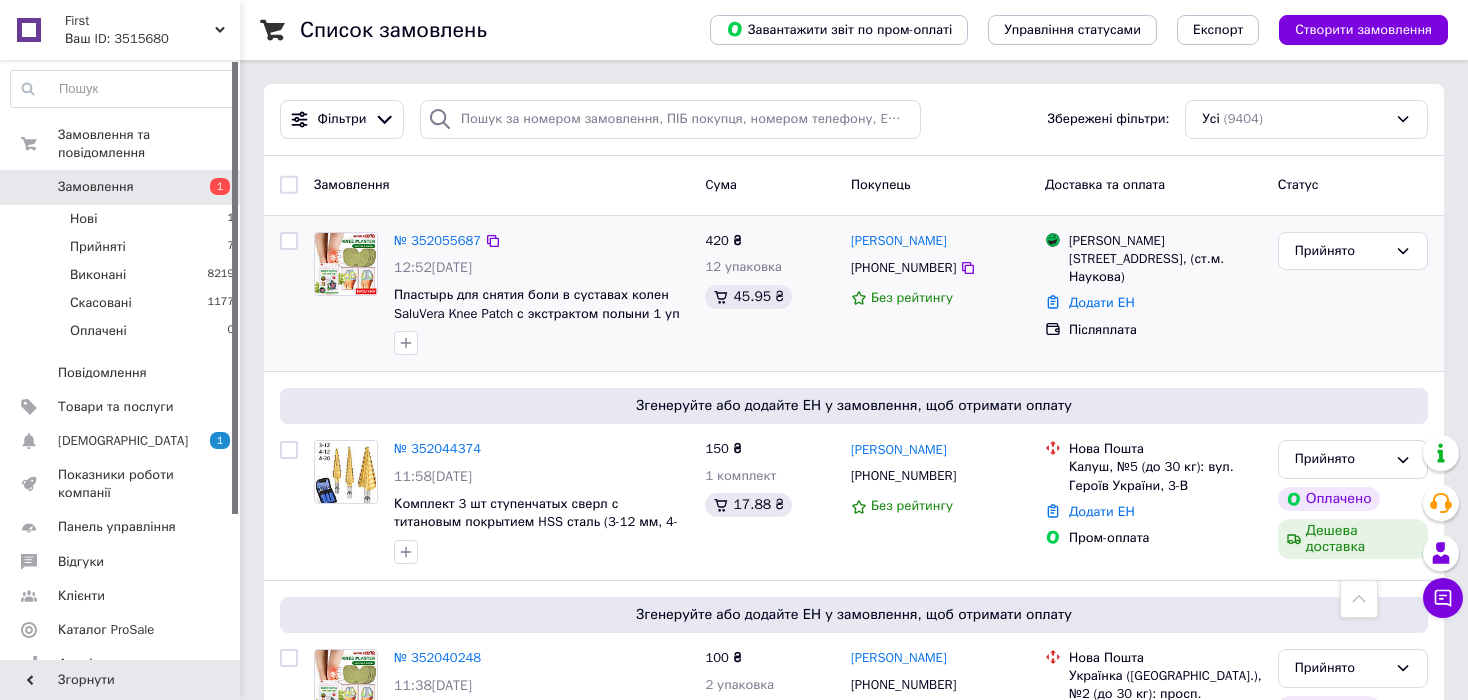 scroll, scrollTop: 3596, scrollLeft: 0, axis: vertical 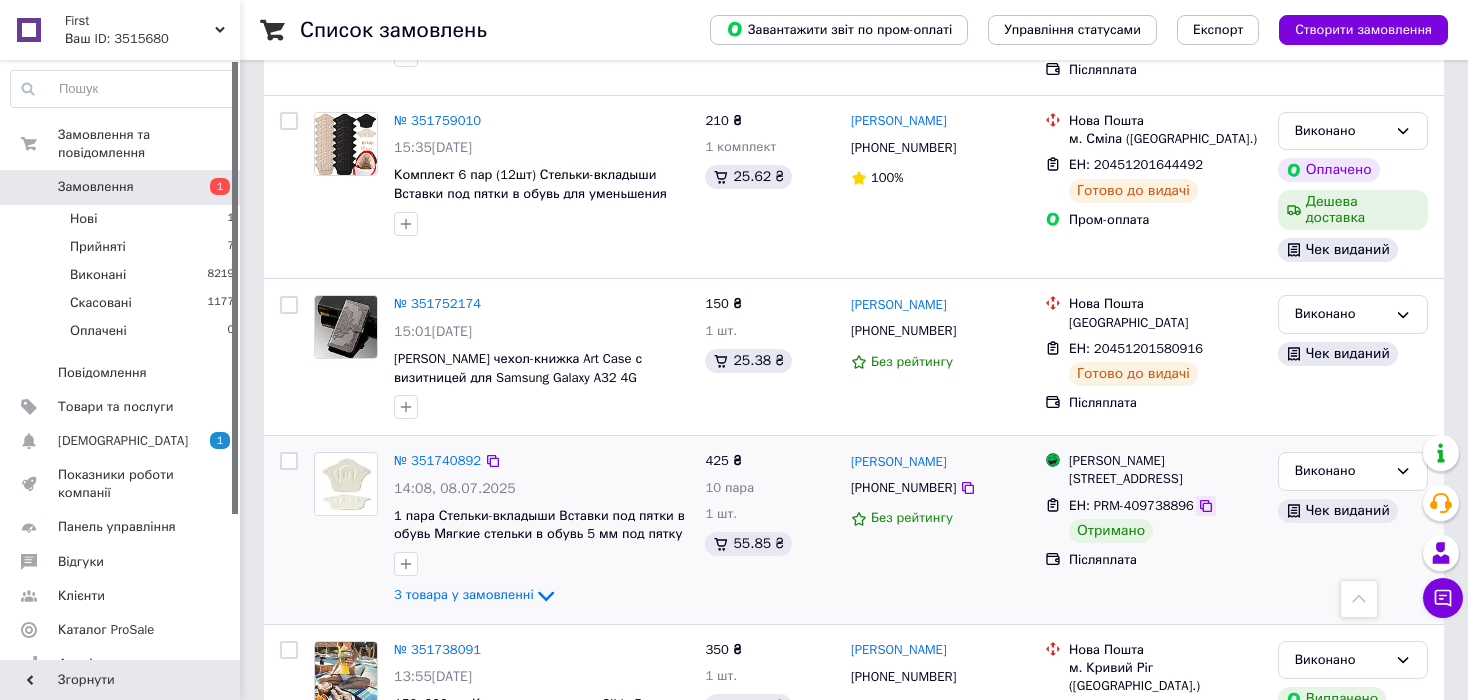 click 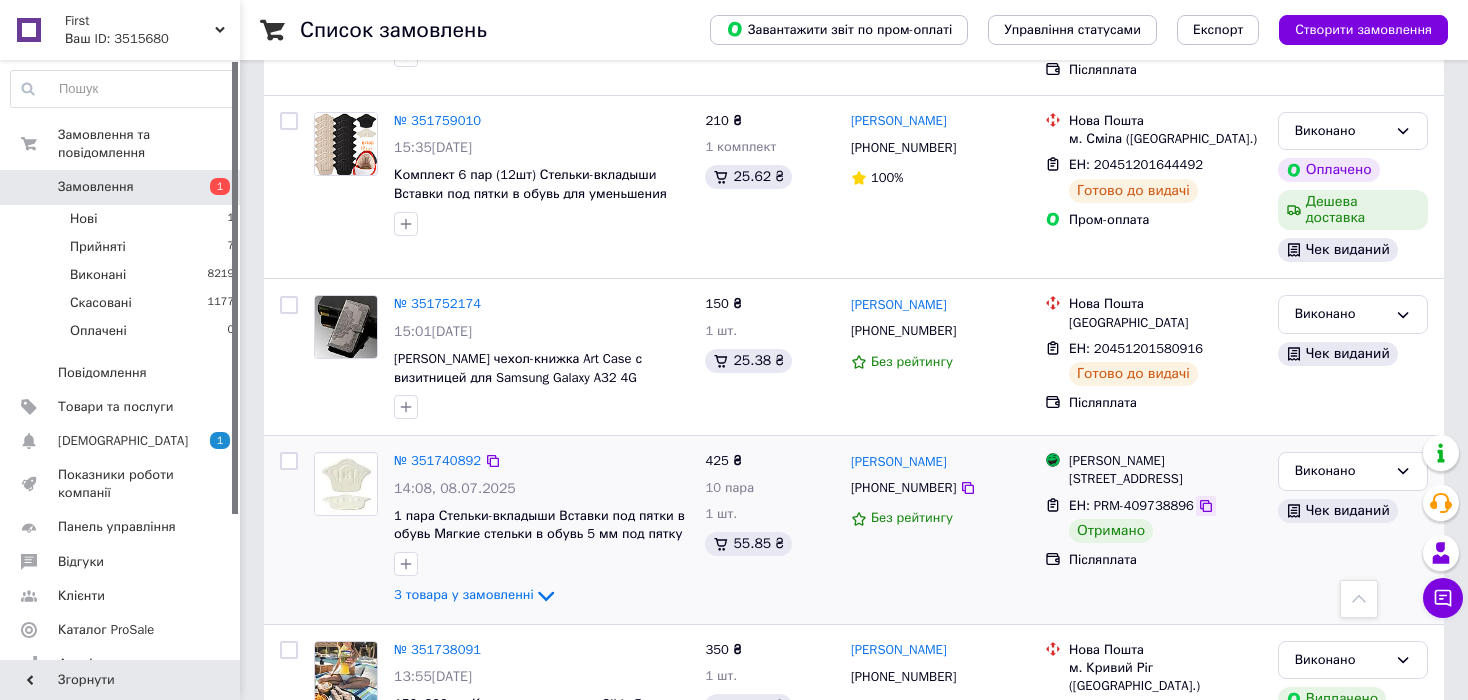 click 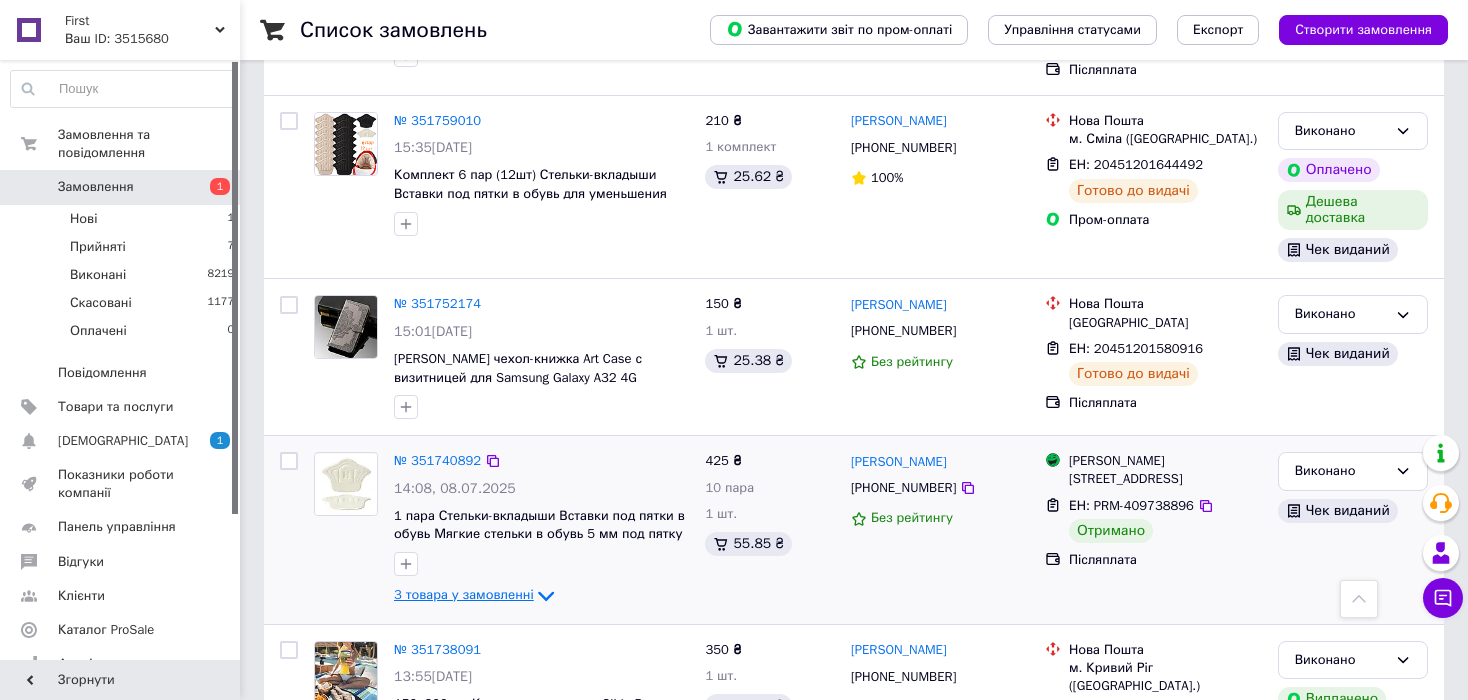 click 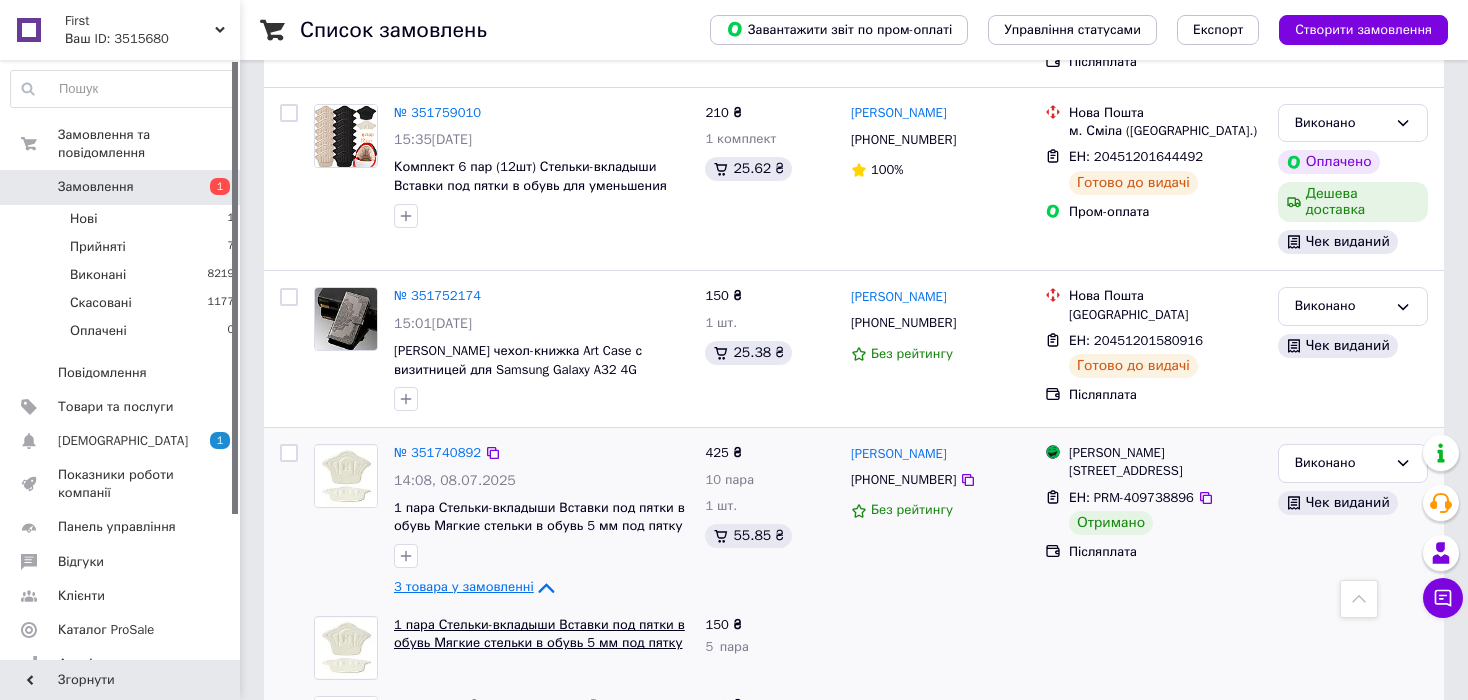 scroll, scrollTop: 3596, scrollLeft: 0, axis: vertical 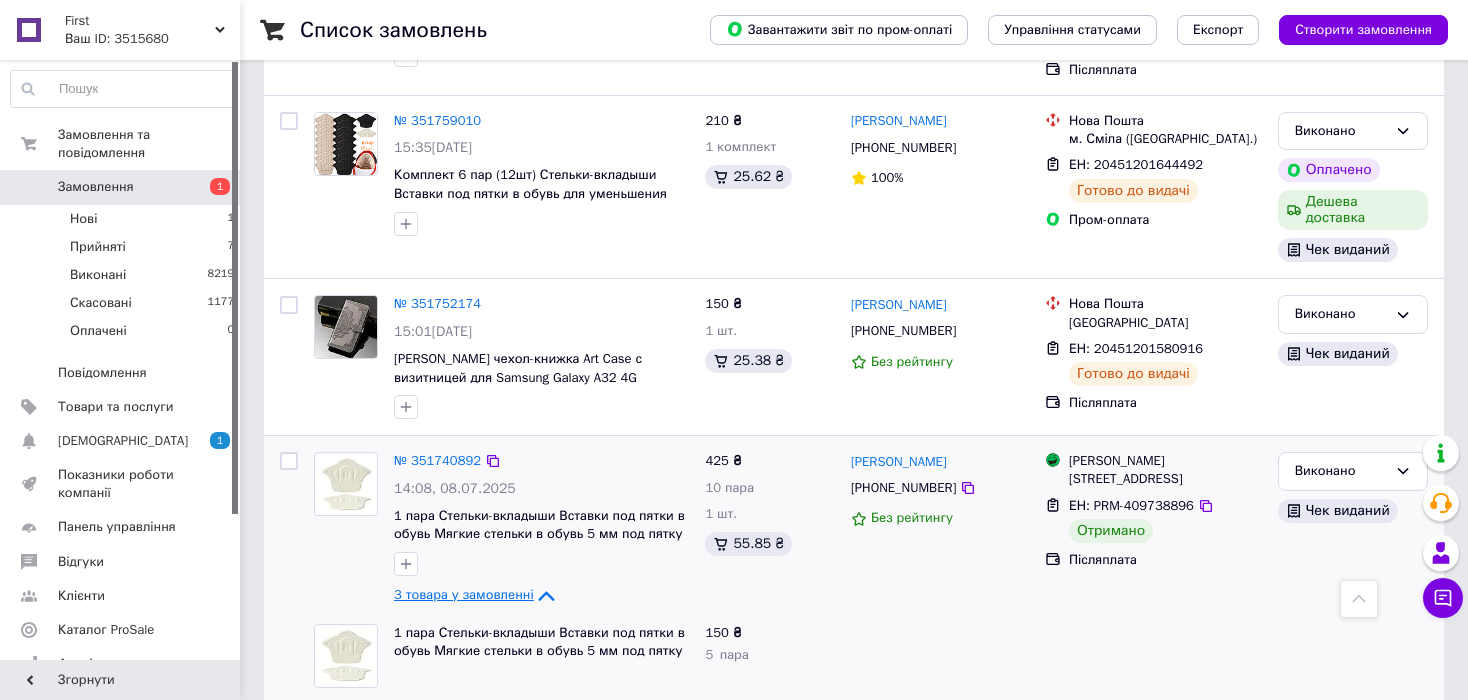 click on "3 товара у замовленні" at bounding box center (464, 595) 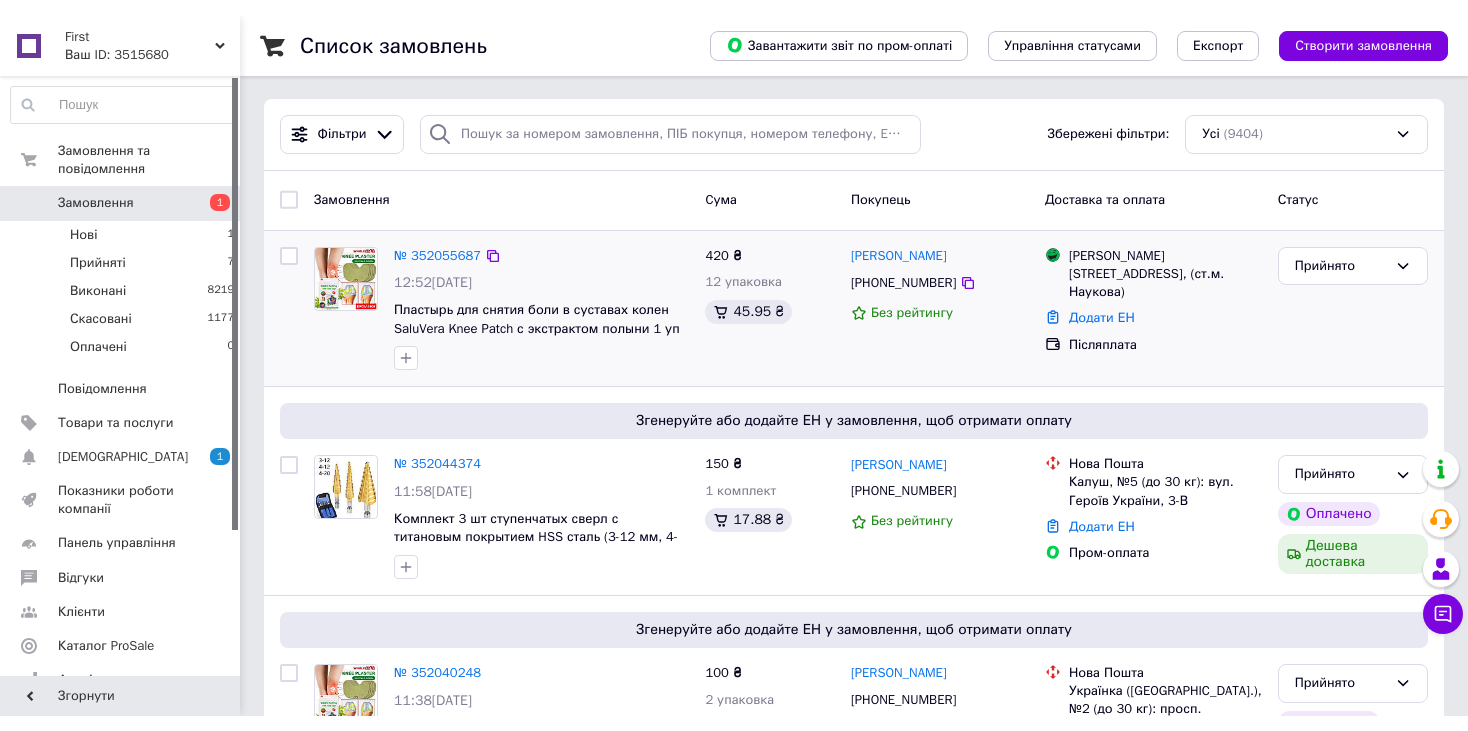 scroll, scrollTop: 0, scrollLeft: 0, axis: both 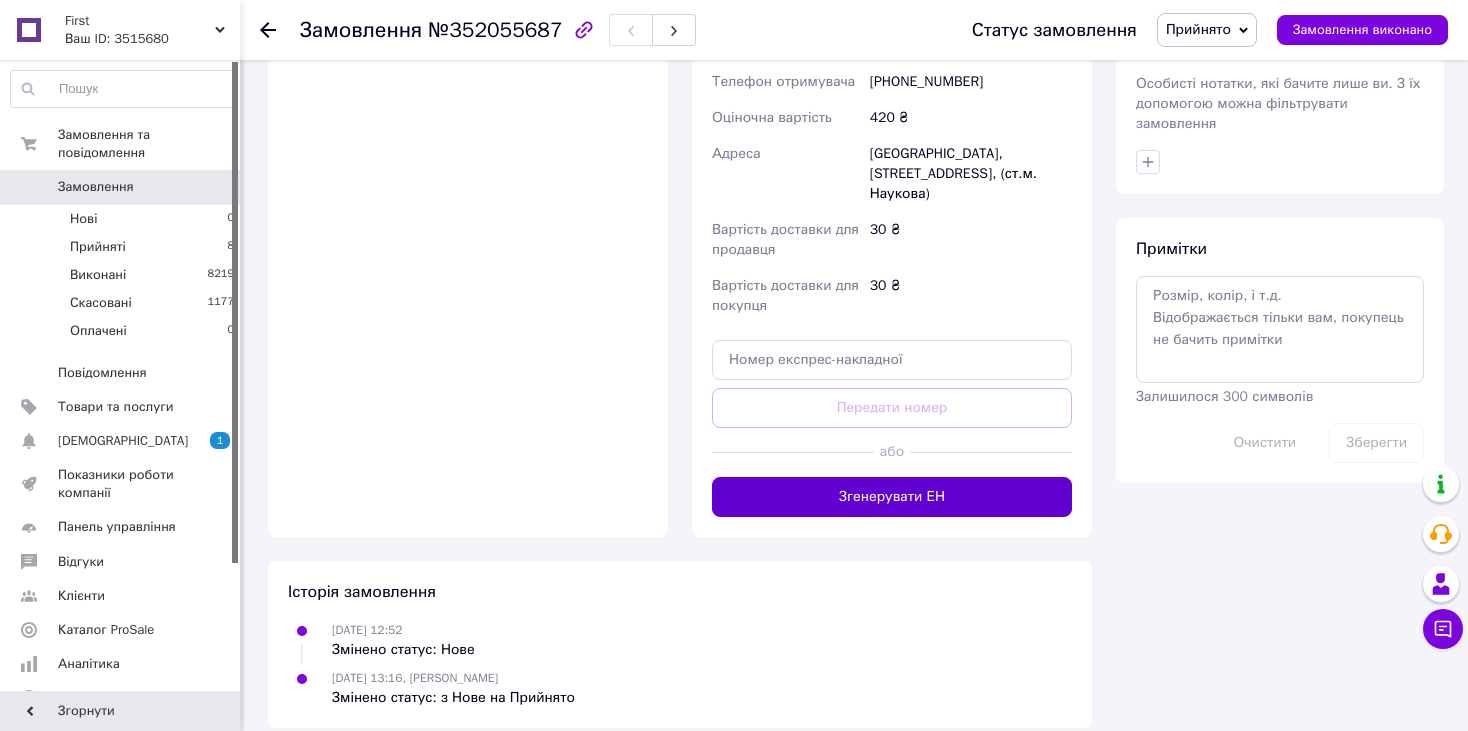 click on "Згенерувати ЕН" at bounding box center [892, 497] 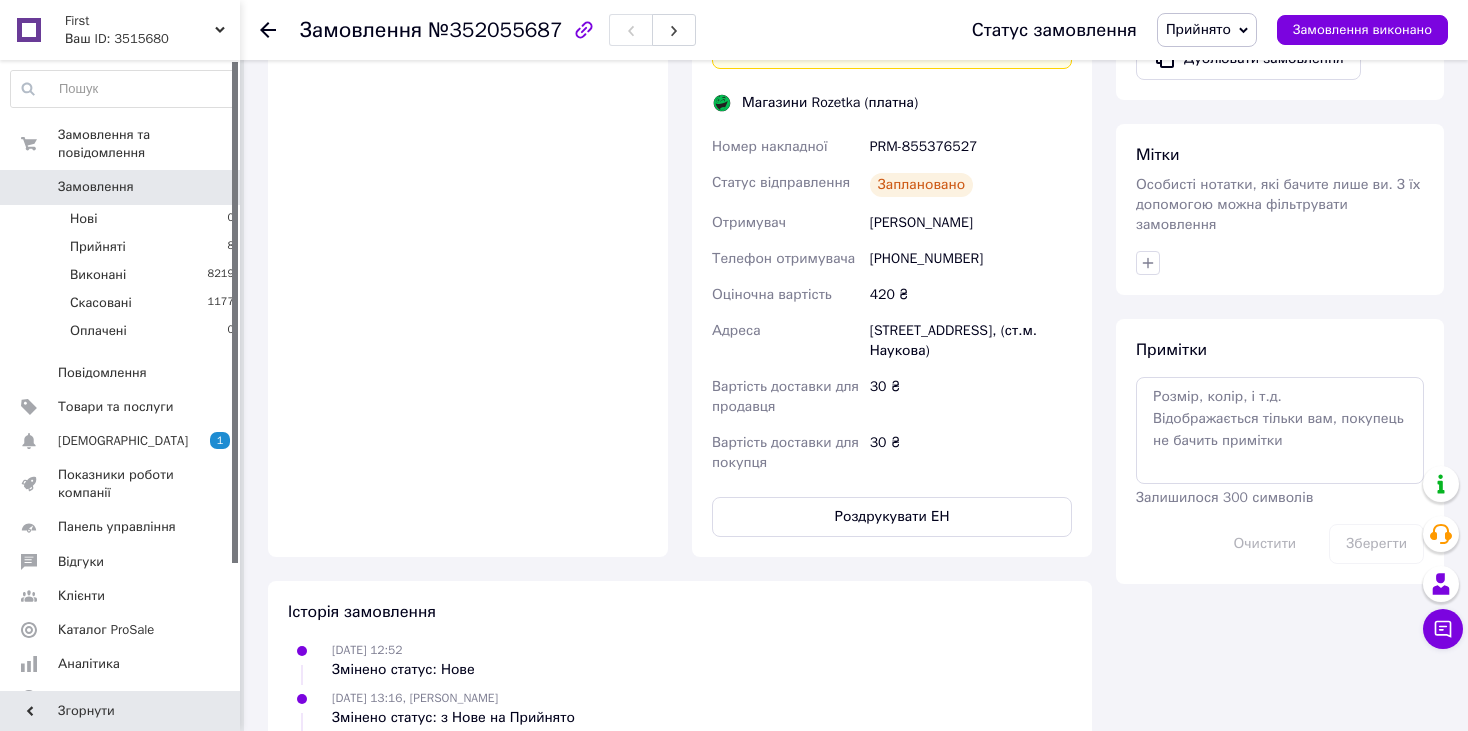 scroll, scrollTop: 800, scrollLeft: 0, axis: vertical 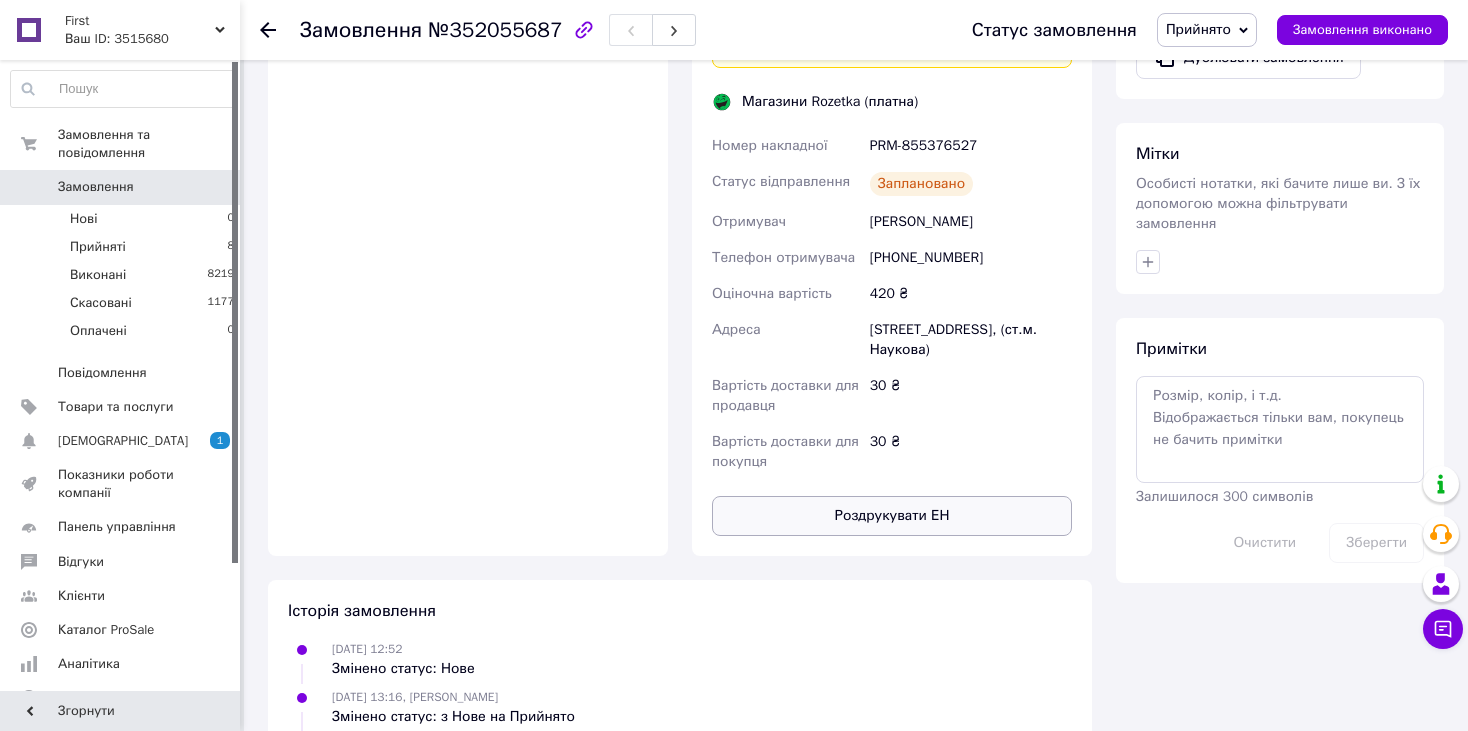 click on "Роздрукувати ЕН" at bounding box center [892, 516] 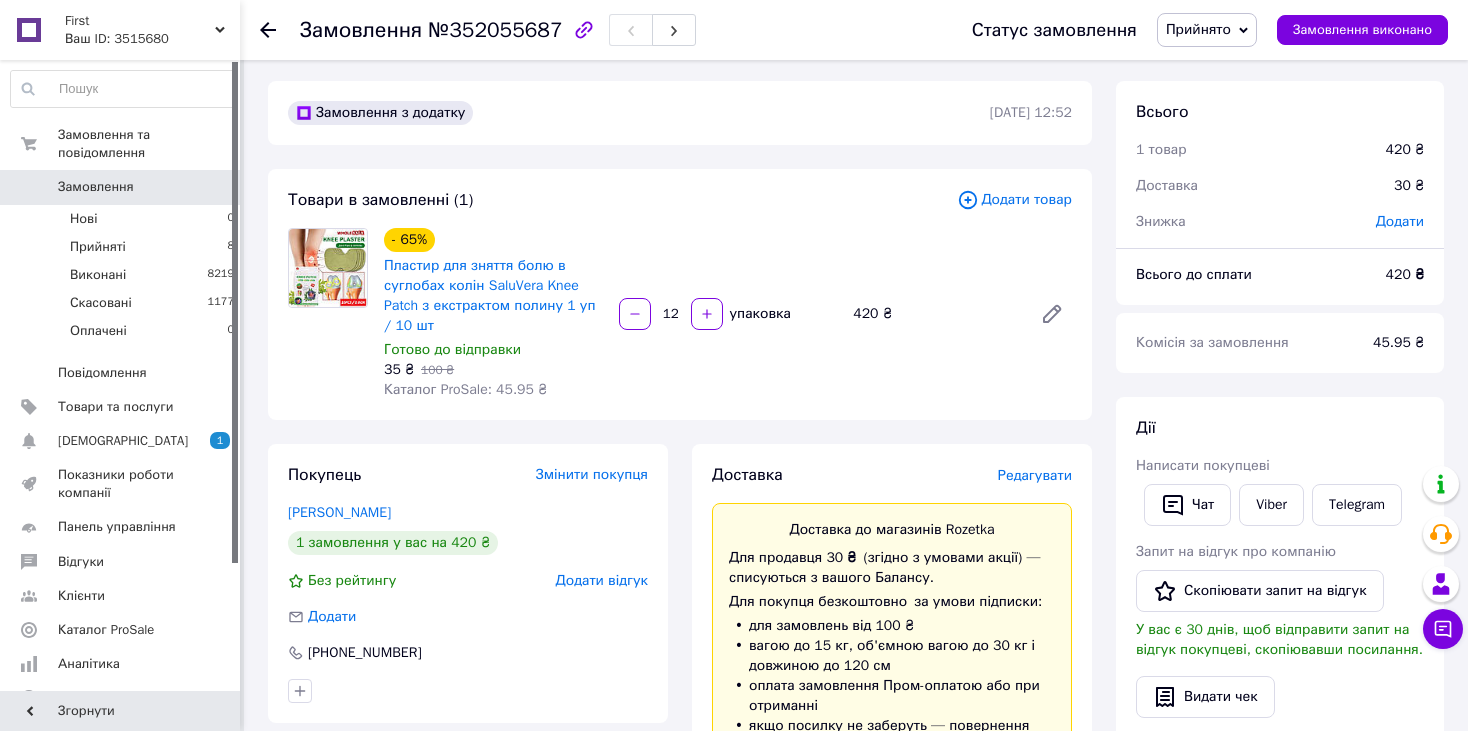 scroll, scrollTop: 0, scrollLeft: 0, axis: both 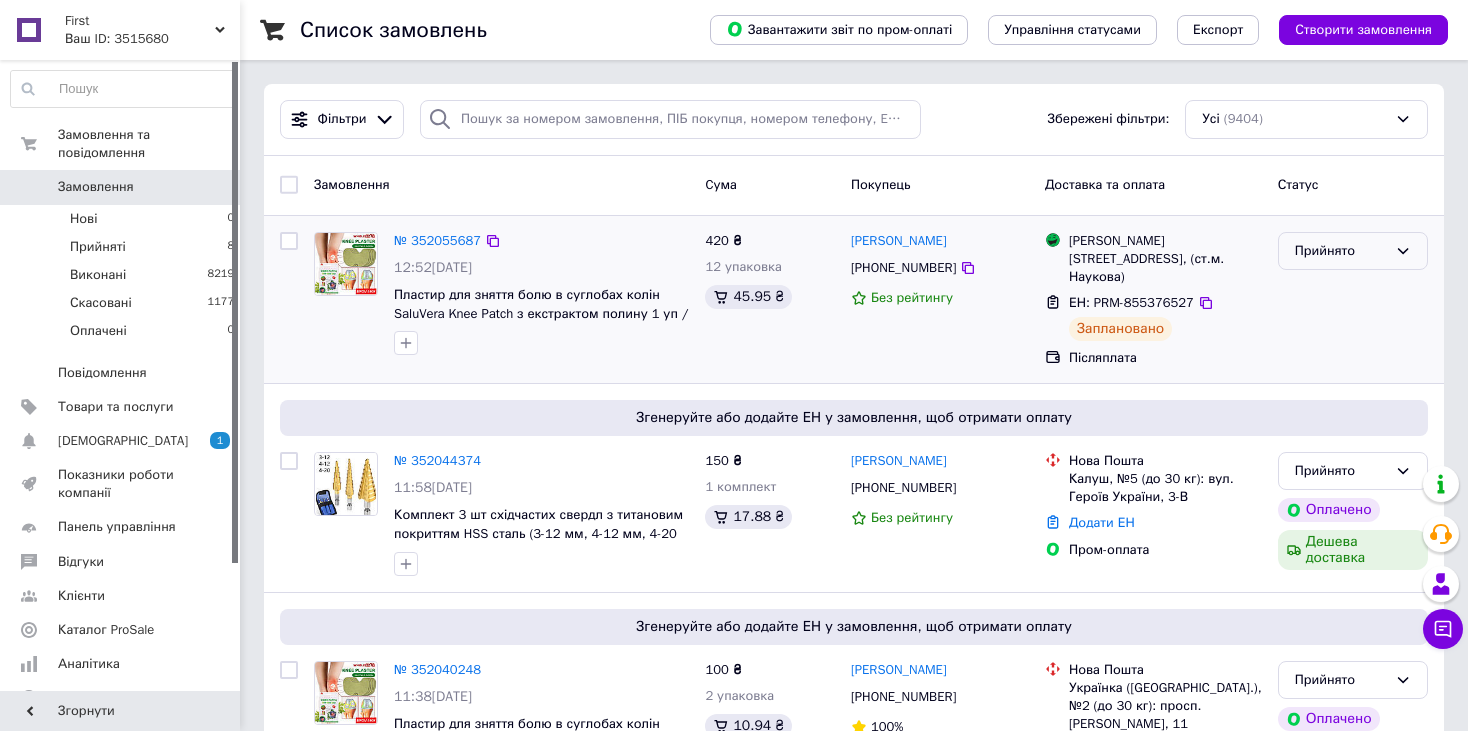 click on "Прийнято" at bounding box center [1341, 251] 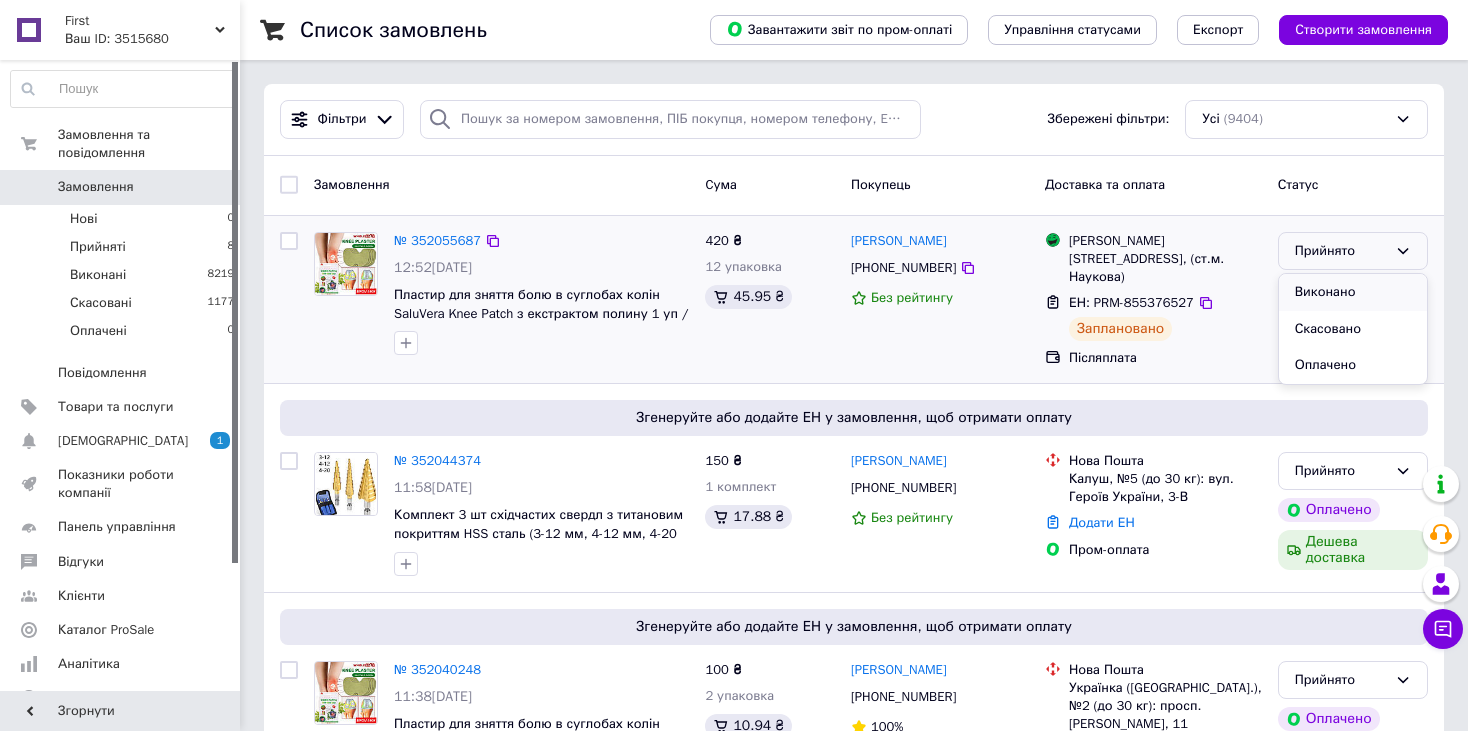 click on "Виконано" at bounding box center (1353, 292) 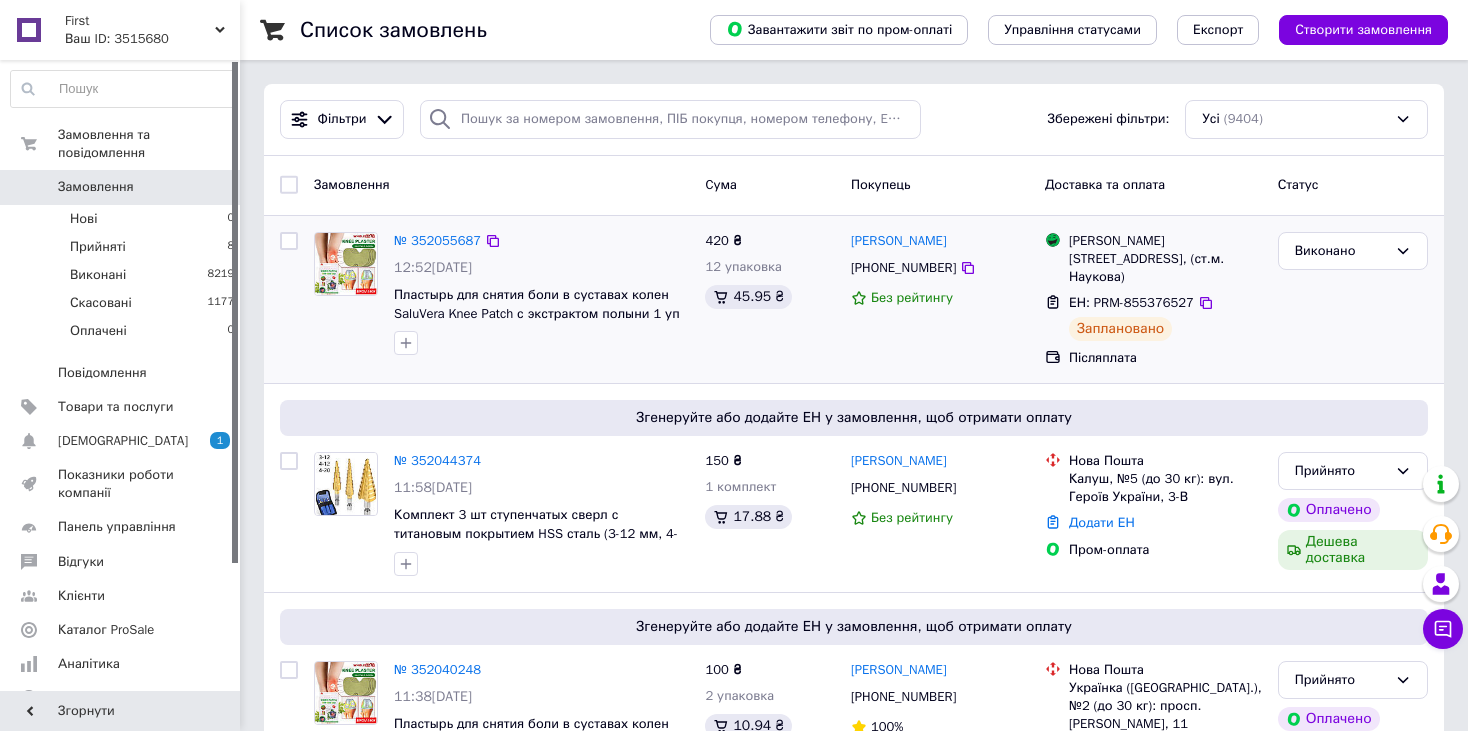 click on "Покупець" at bounding box center [940, 185] 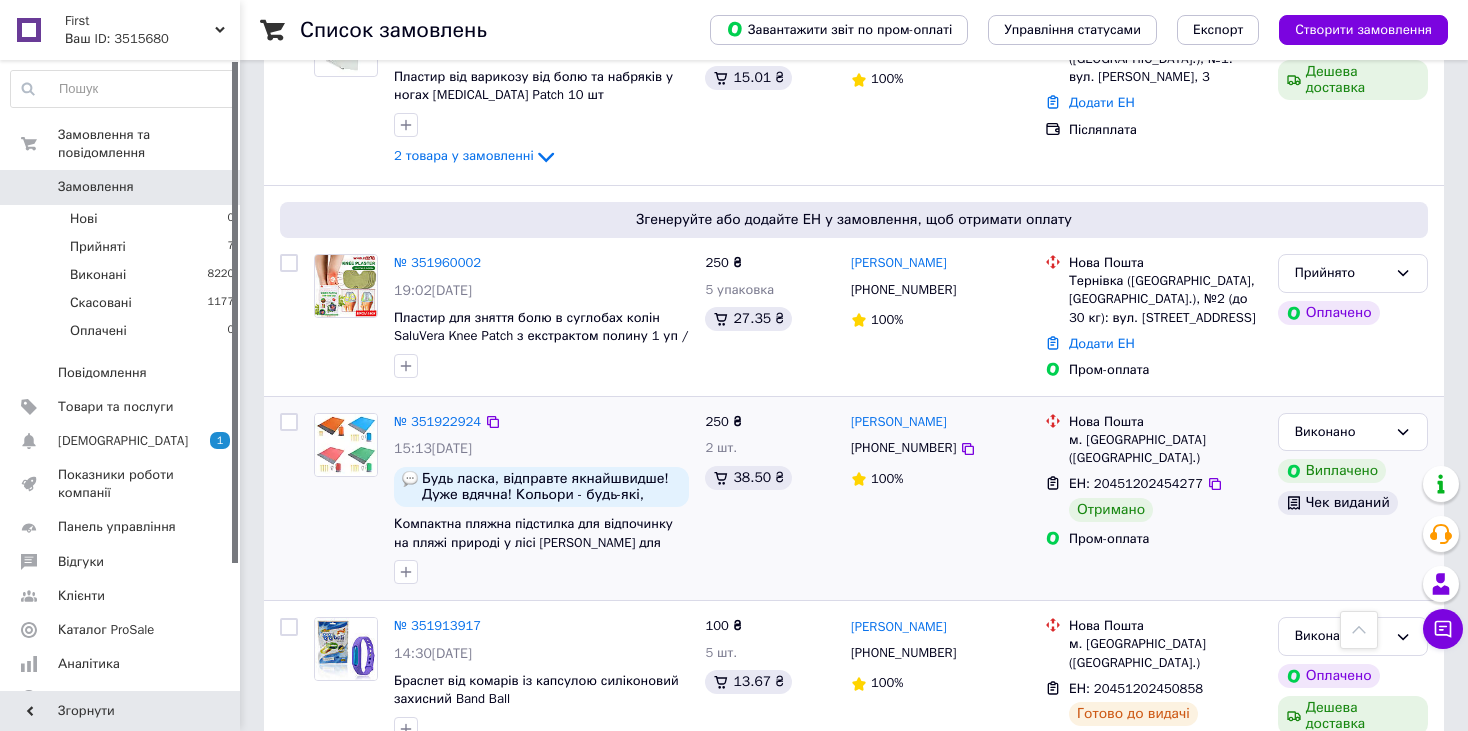 scroll, scrollTop: 1500, scrollLeft: 0, axis: vertical 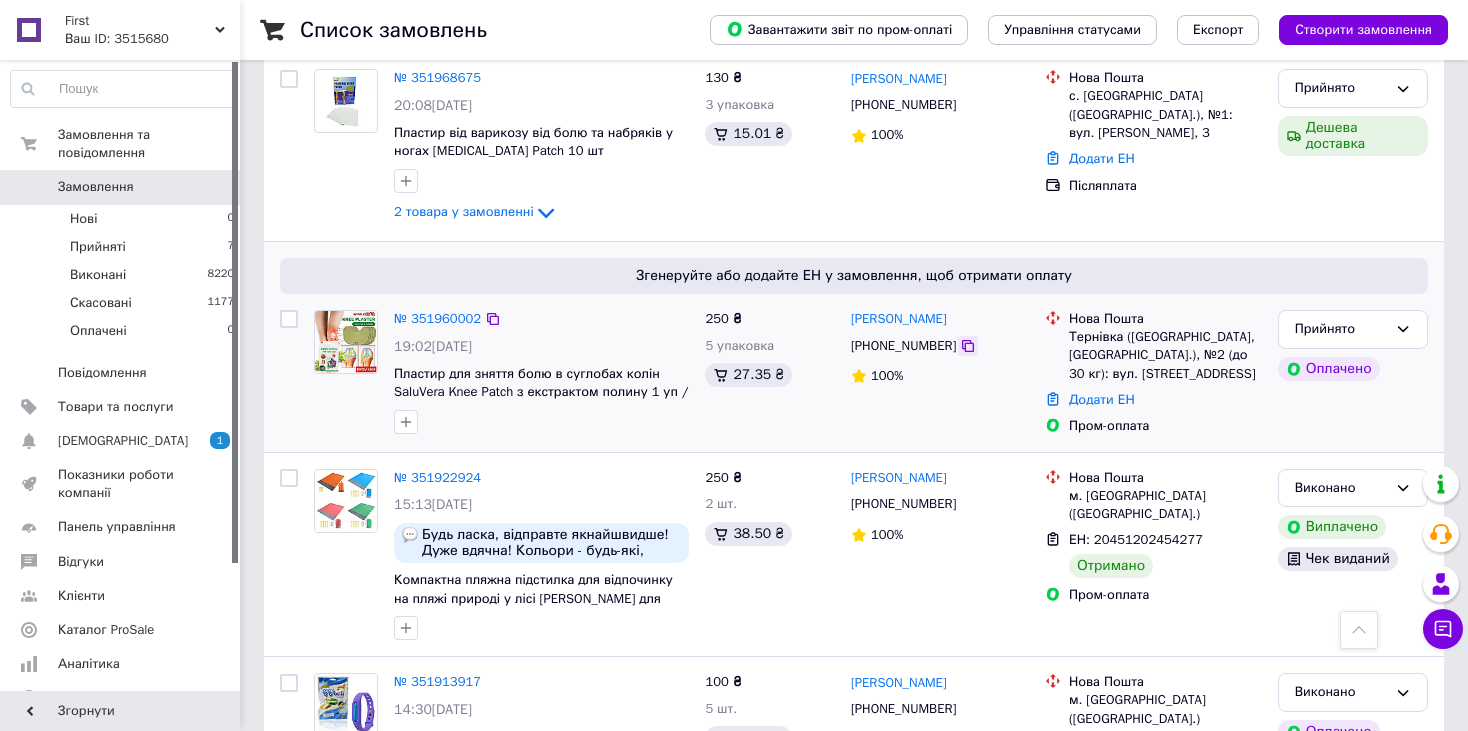 click 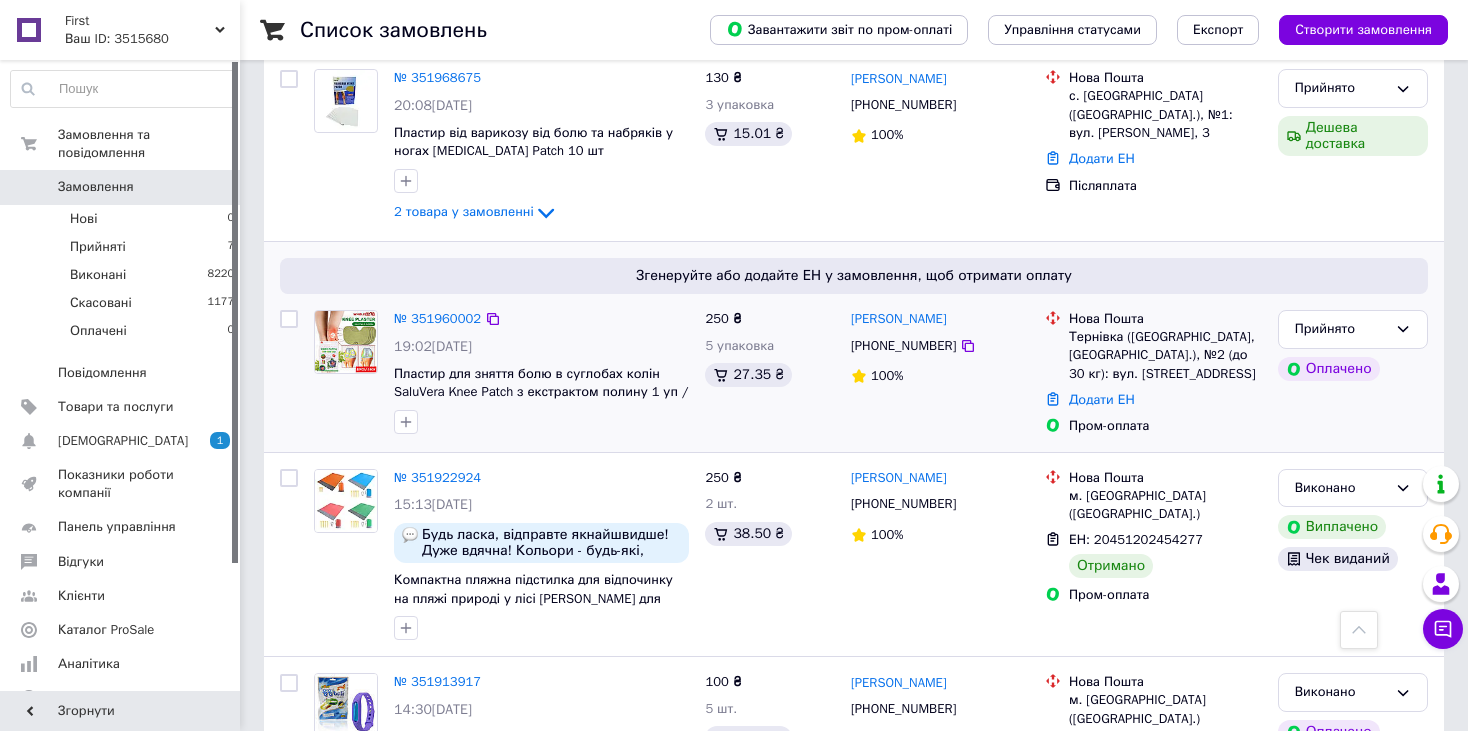 drag, startPoint x: 980, startPoint y: 282, endPoint x: 848, endPoint y: 280, distance: 132.01515 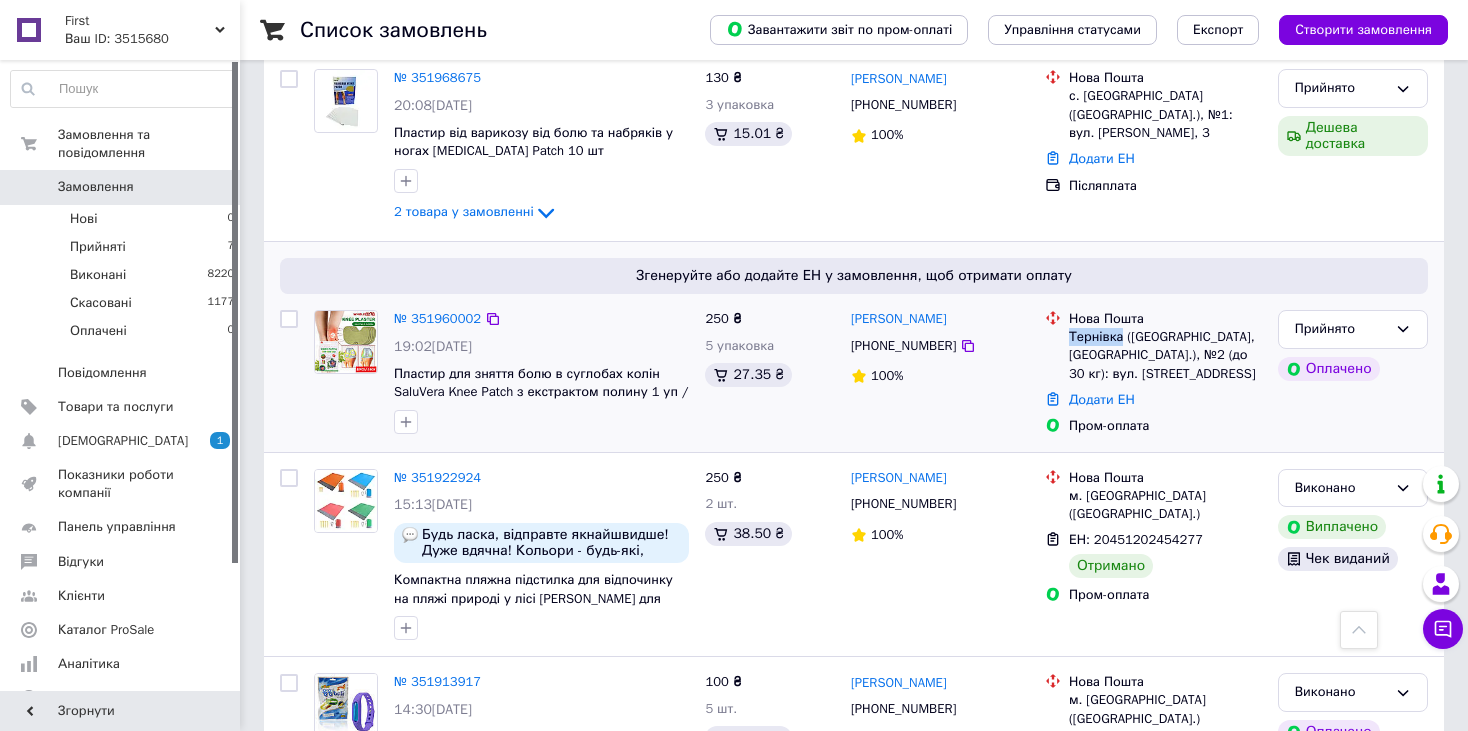 drag, startPoint x: 1122, startPoint y: 296, endPoint x: 1072, endPoint y: 300, distance: 50.159744 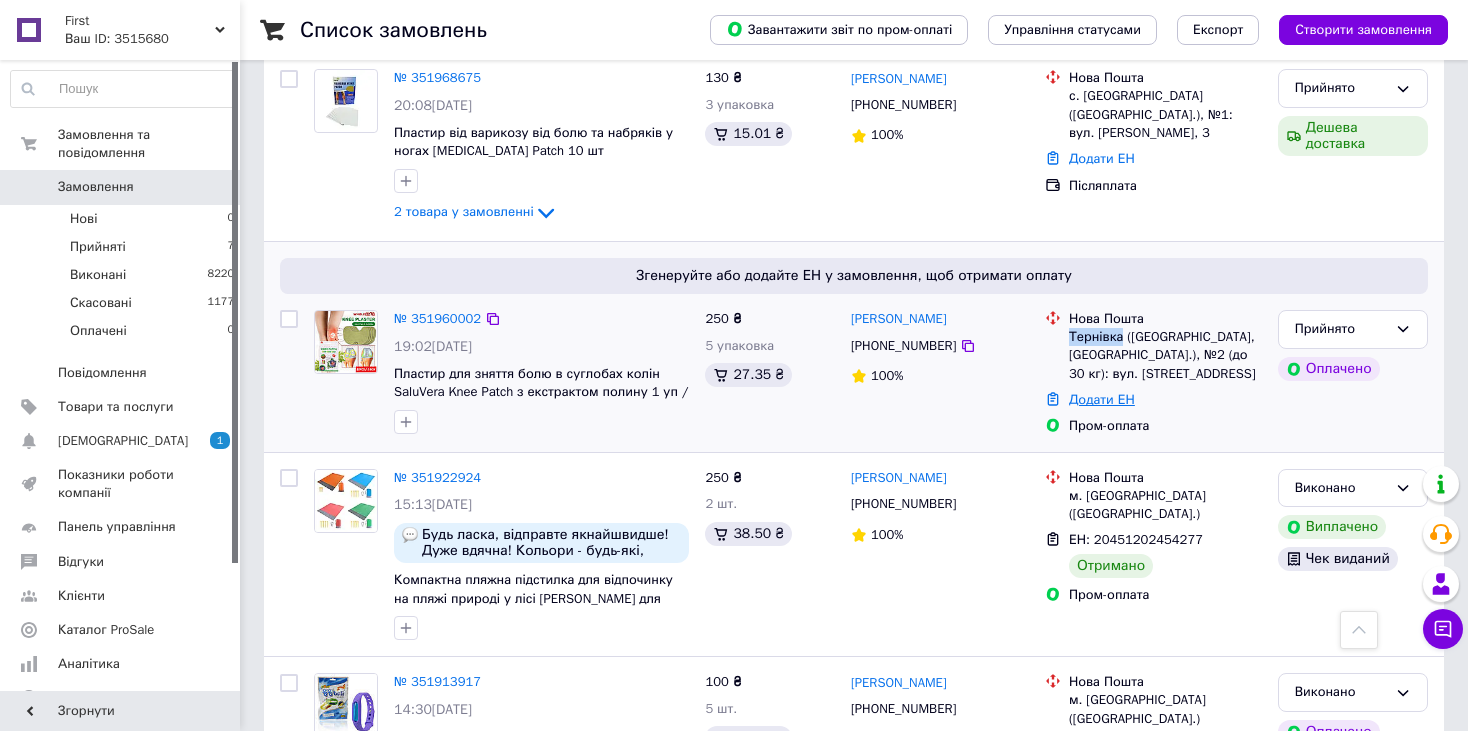 copy on "Тернівка" 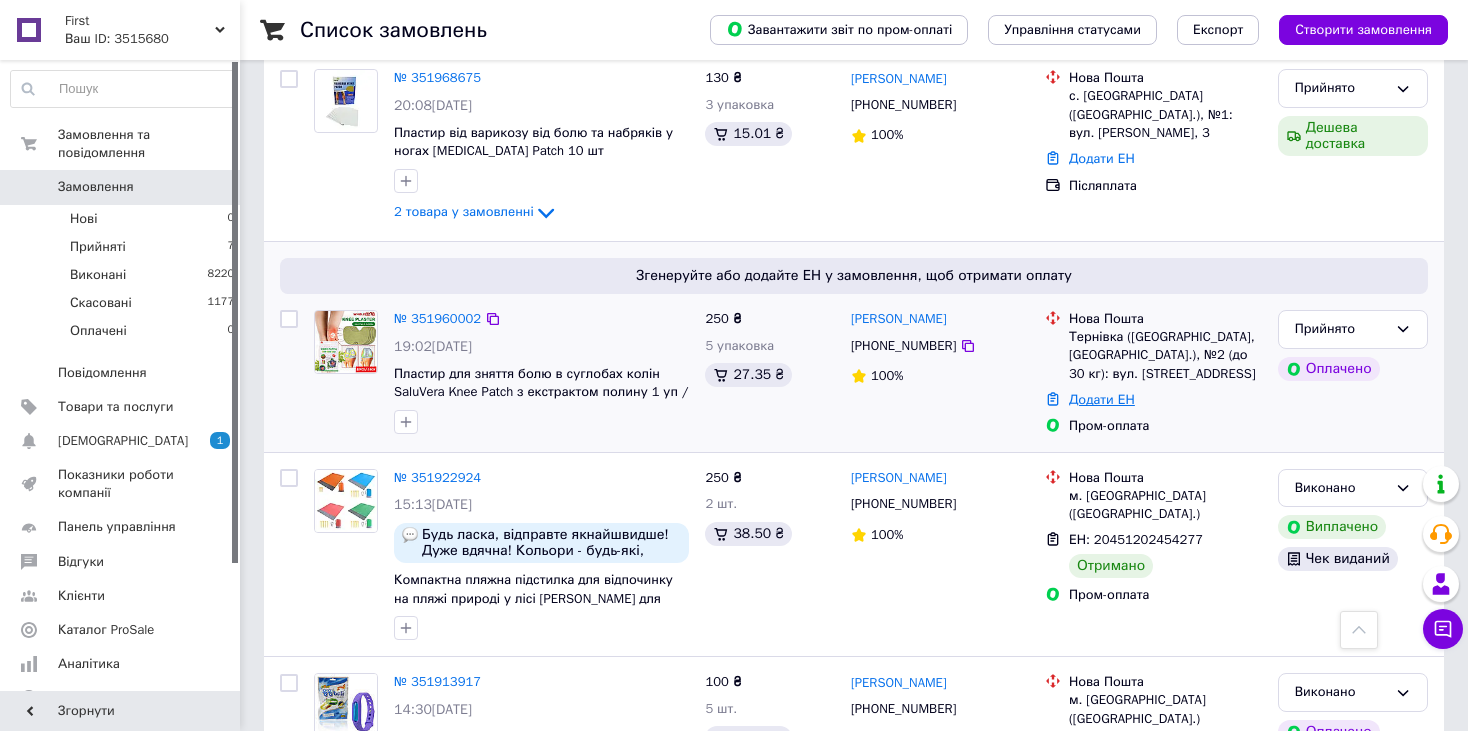 click on "Додати ЕН" at bounding box center (1102, 399) 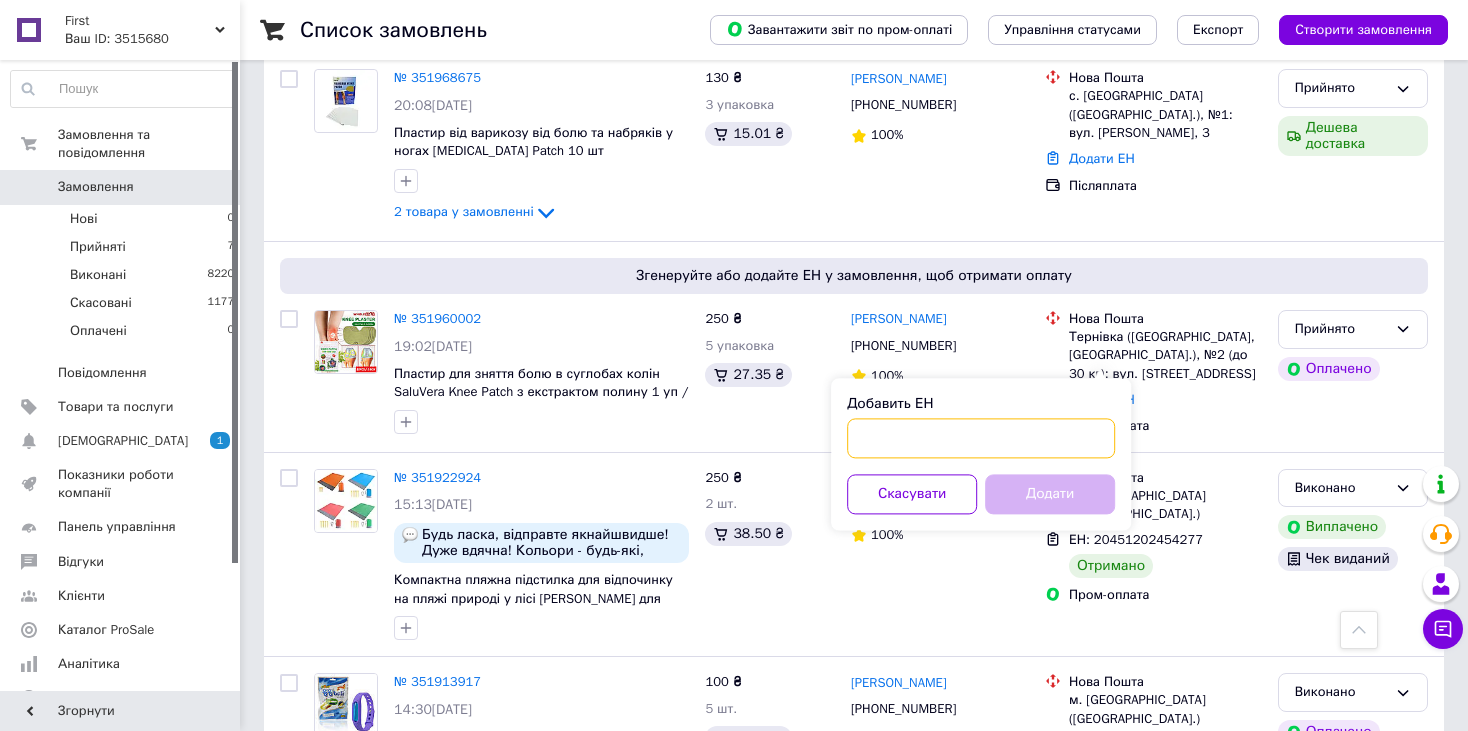 click on "Добавить ЕН" at bounding box center (981, 438) 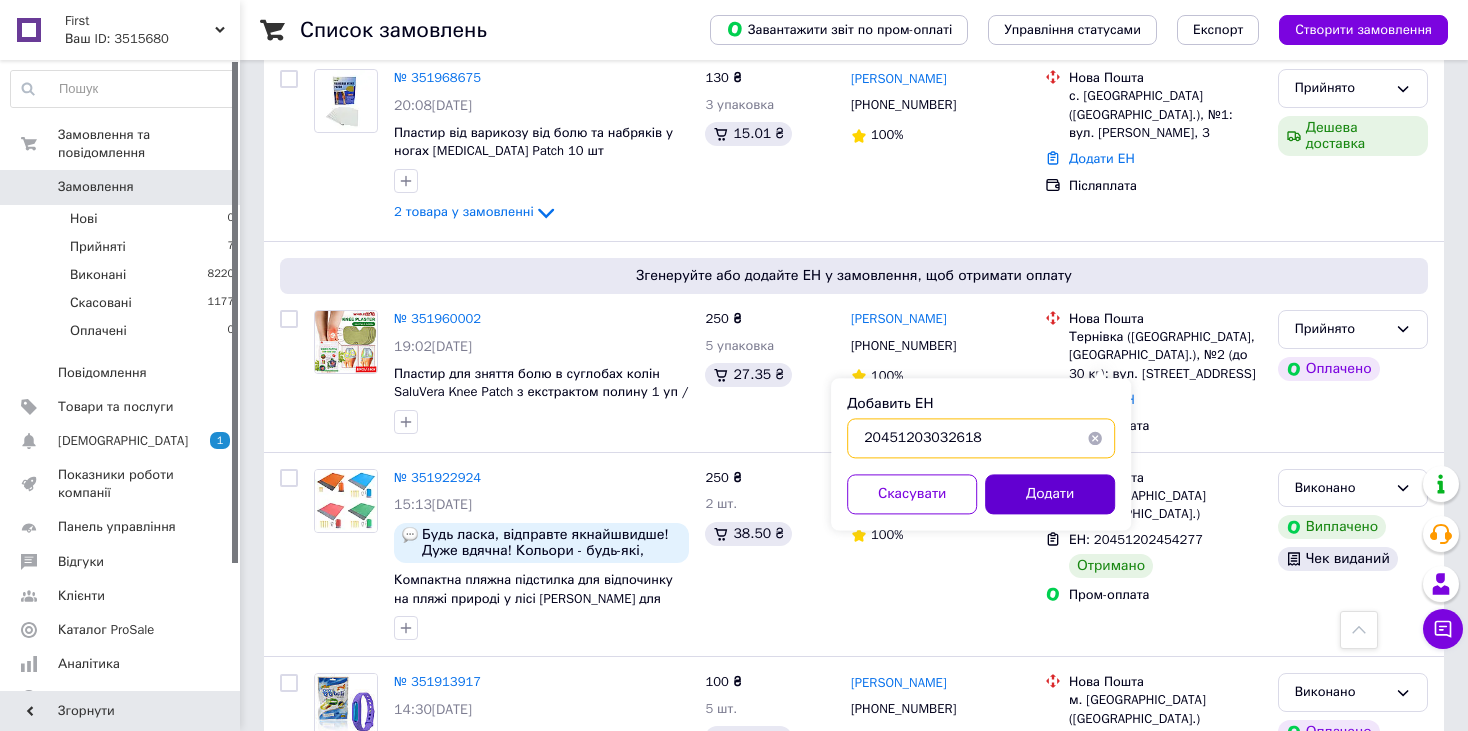 type on "20451203032618" 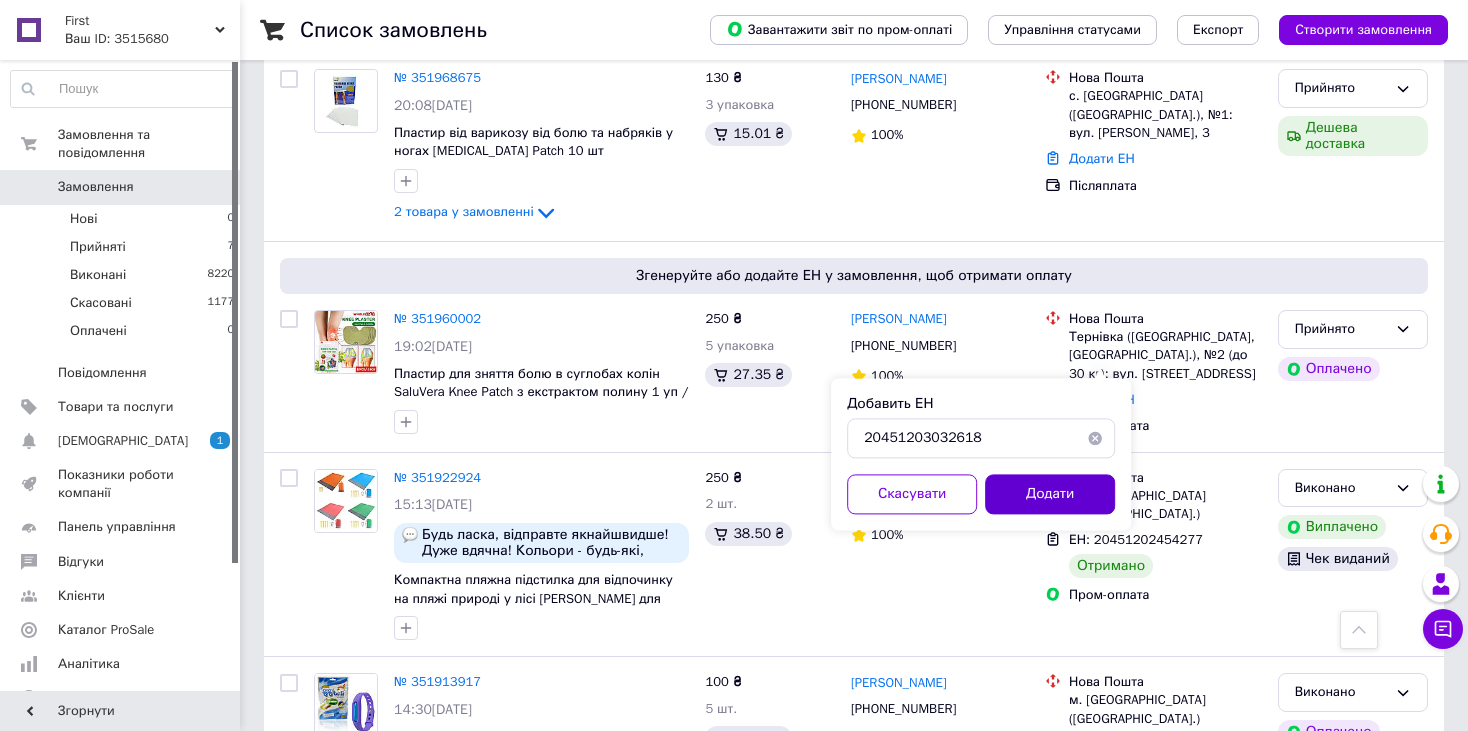 click on "Додати" at bounding box center [1050, 494] 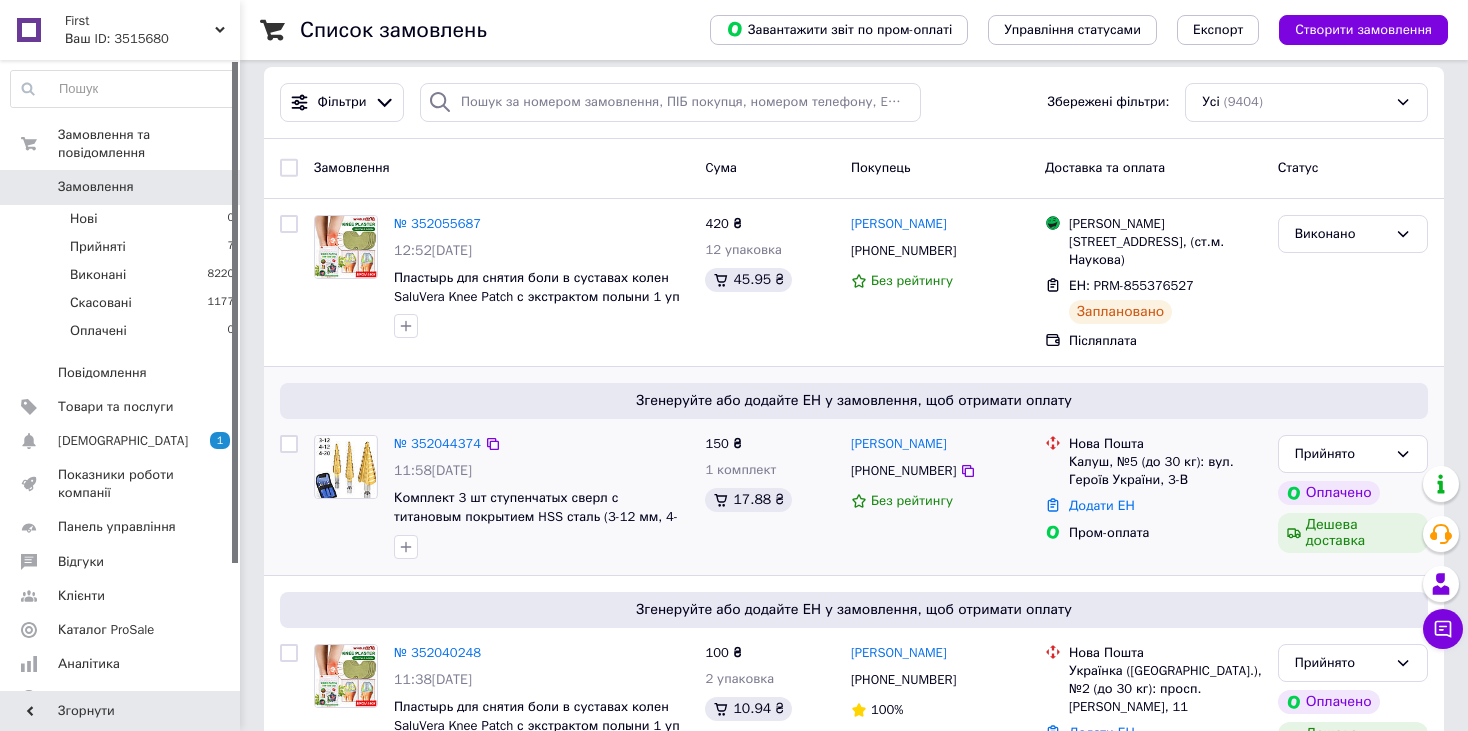 scroll, scrollTop: 0, scrollLeft: 0, axis: both 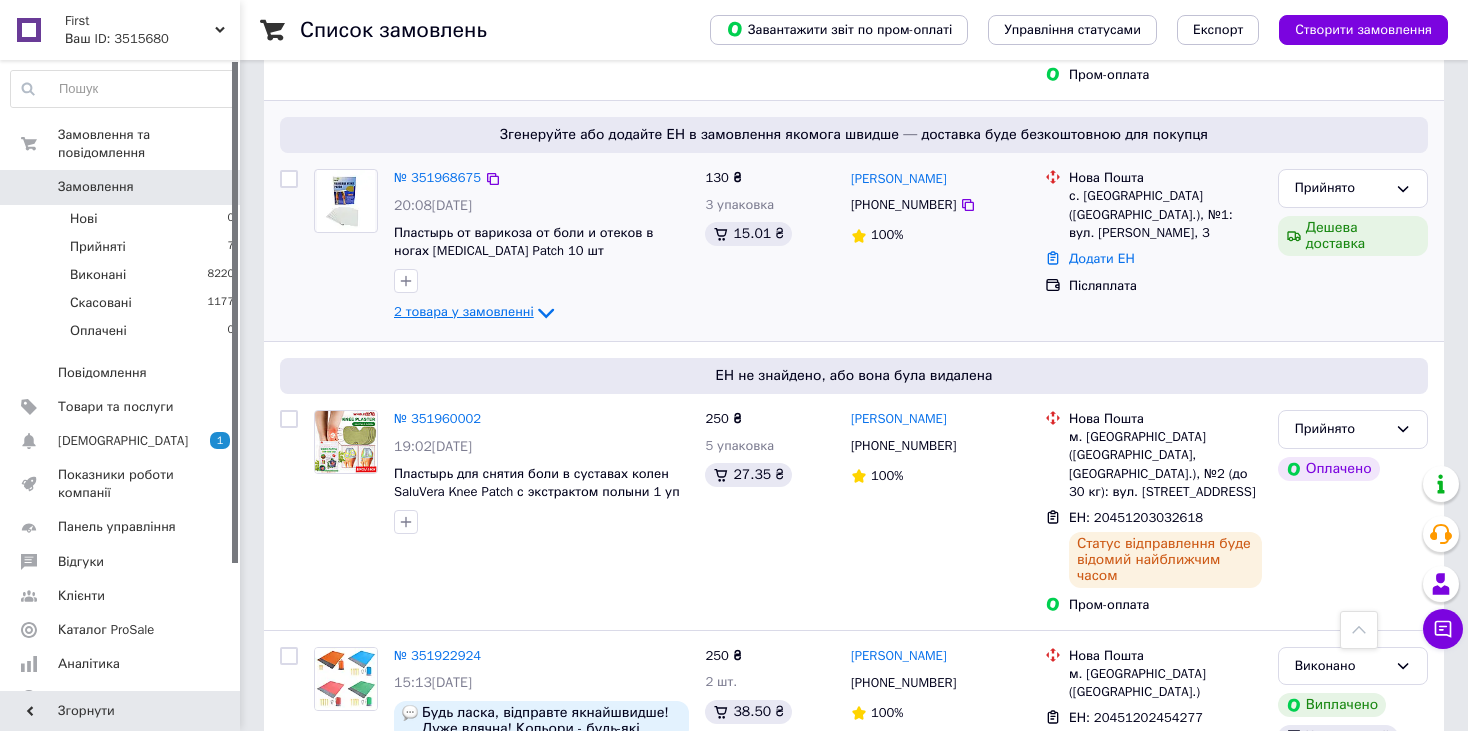 click on "2 товара у замовленні" at bounding box center [464, 312] 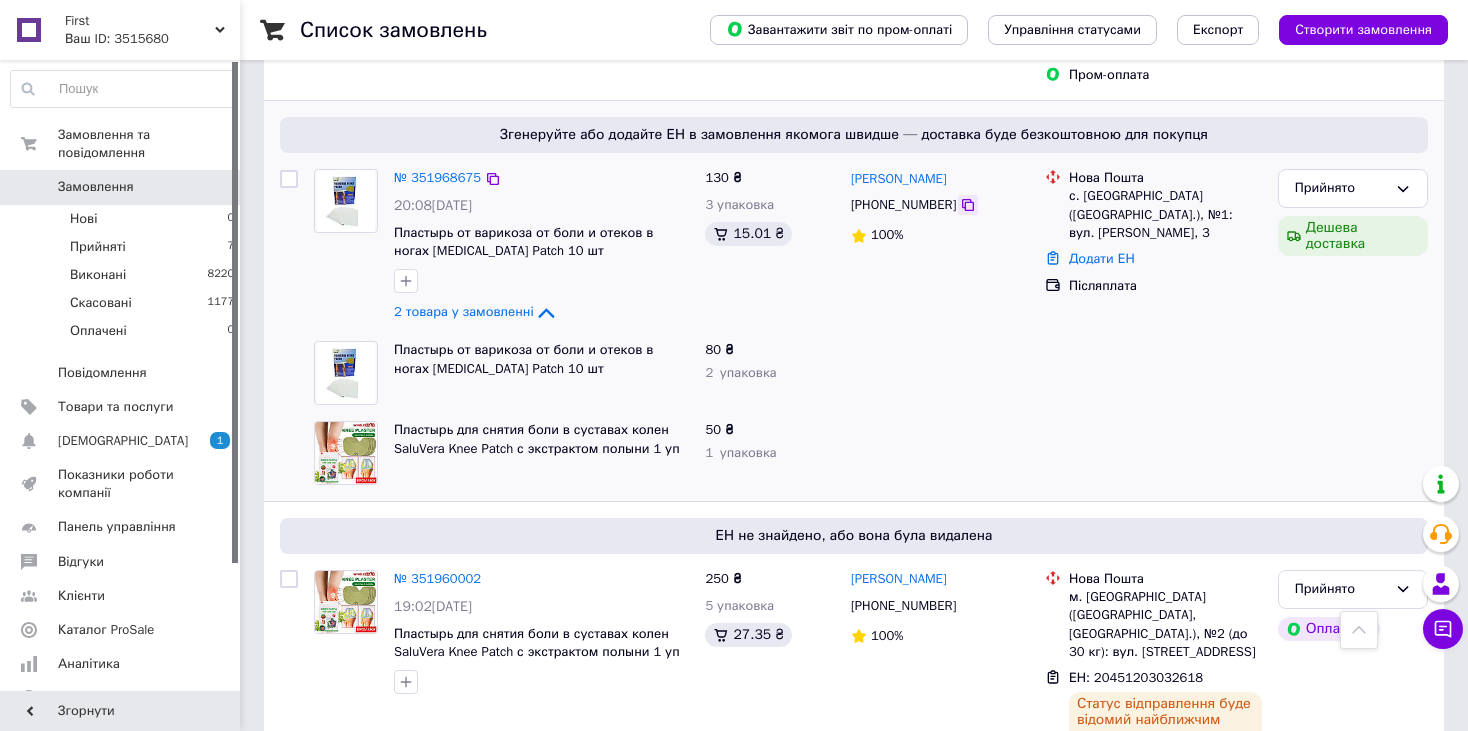 click 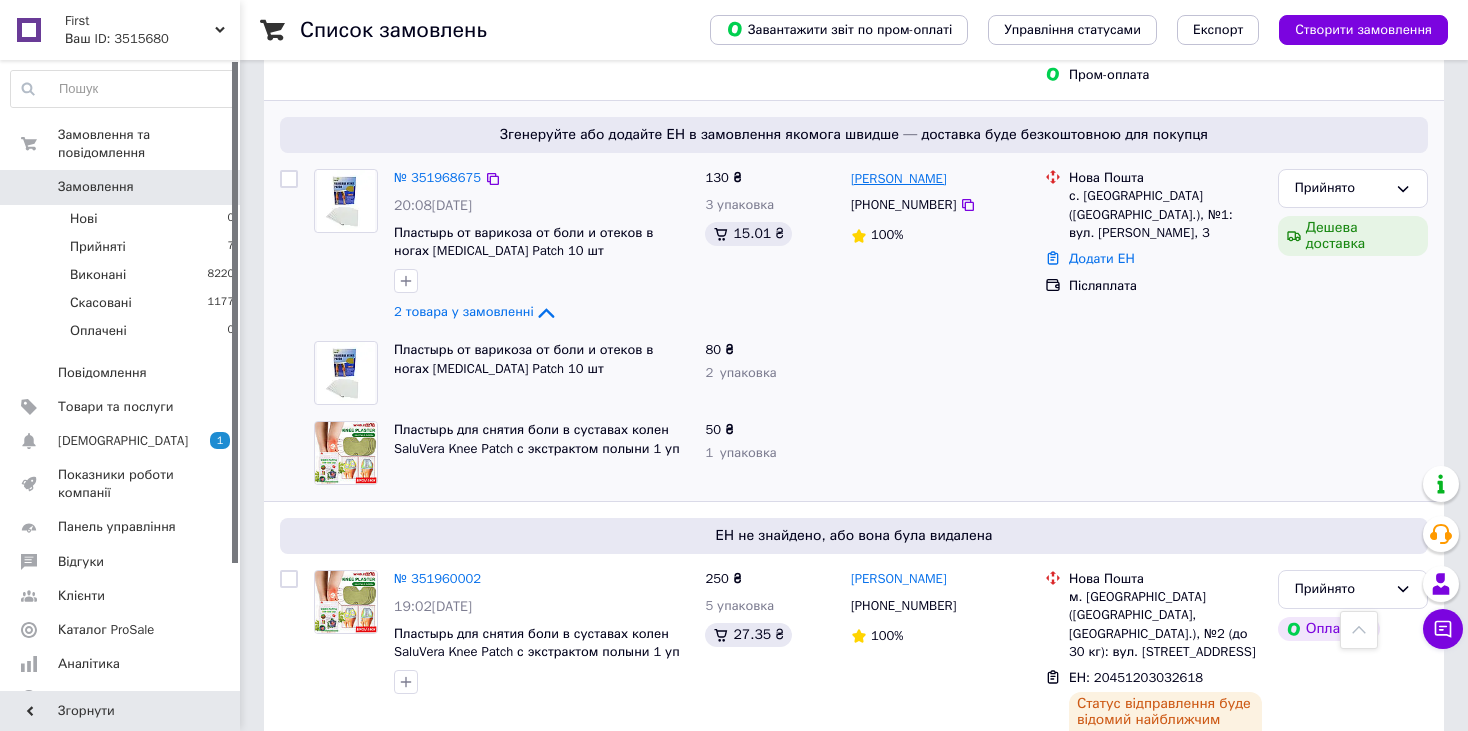 drag, startPoint x: 982, startPoint y: 137, endPoint x: 850, endPoint y: 136, distance: 132.00378 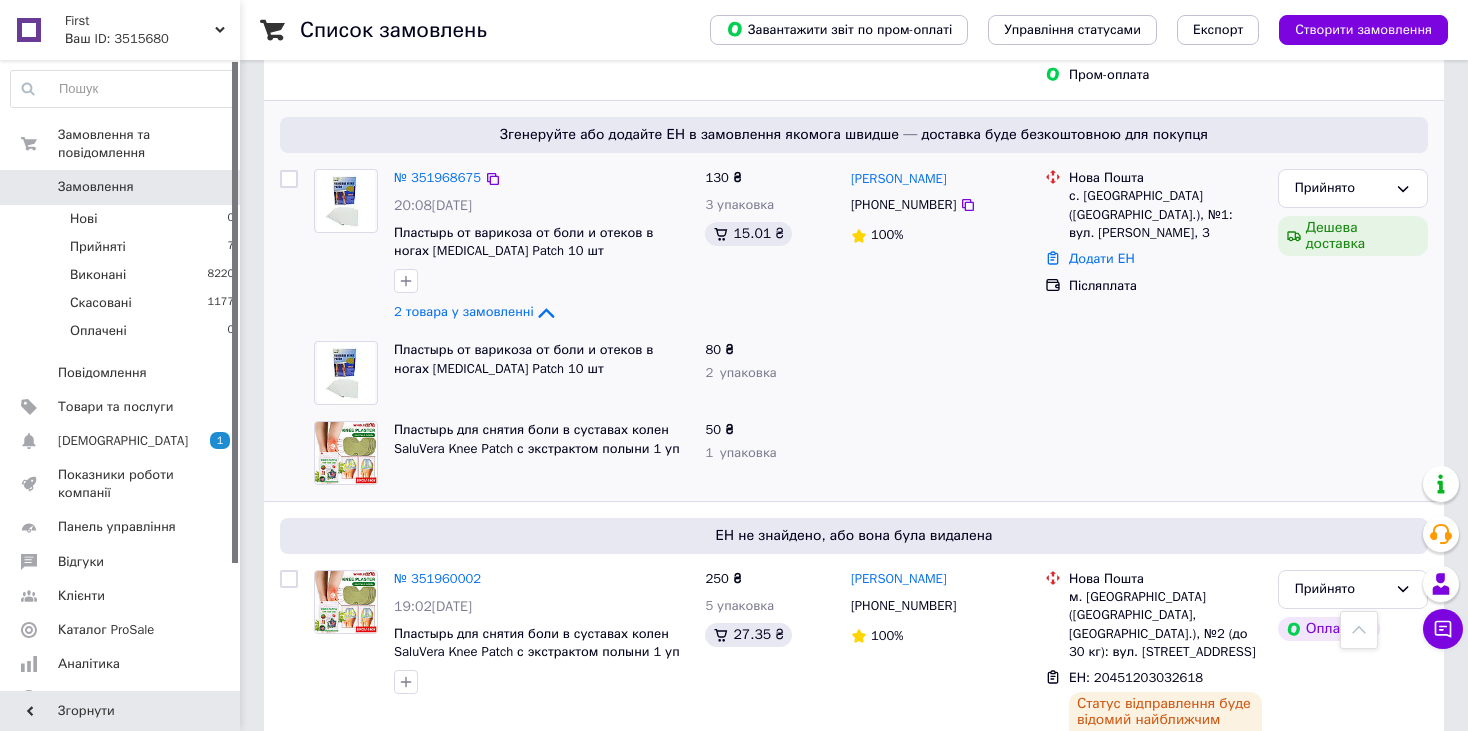 copy on "[PERSON_NAME]" 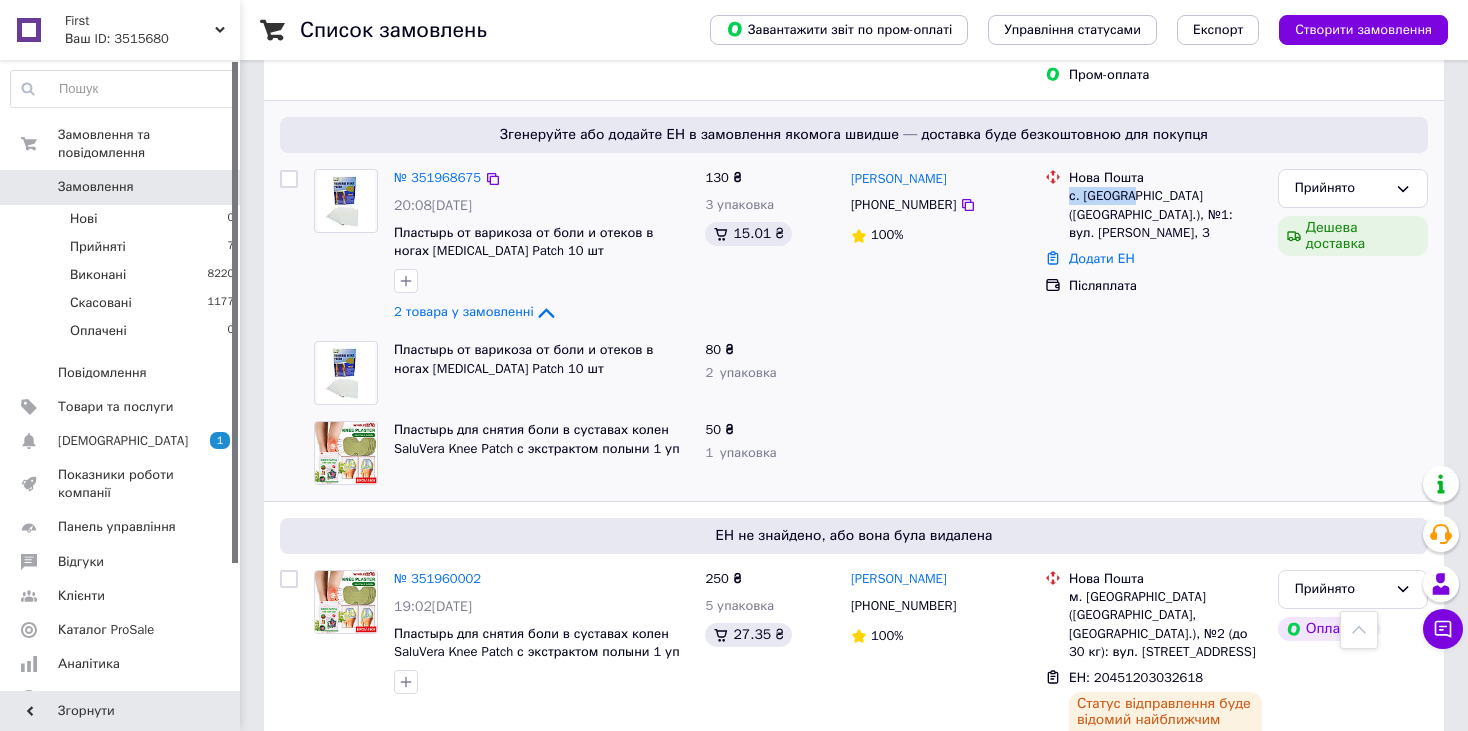 drag, startPoint x: 1128, startPoint y: 160, endPoint x: 1067, endPoint y: 158, distance: 61.03278 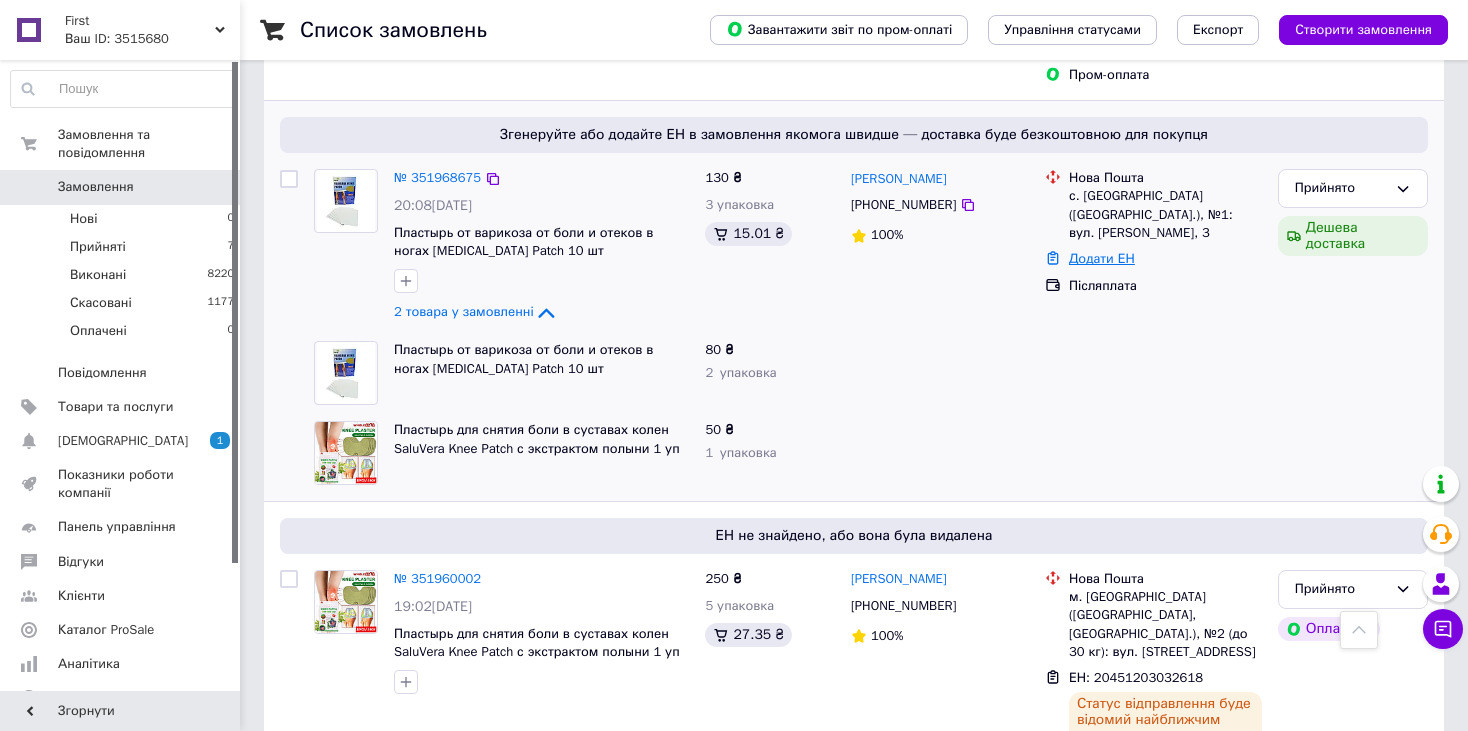 click on "Додати ЕН" at bounding box center [1102, 258] 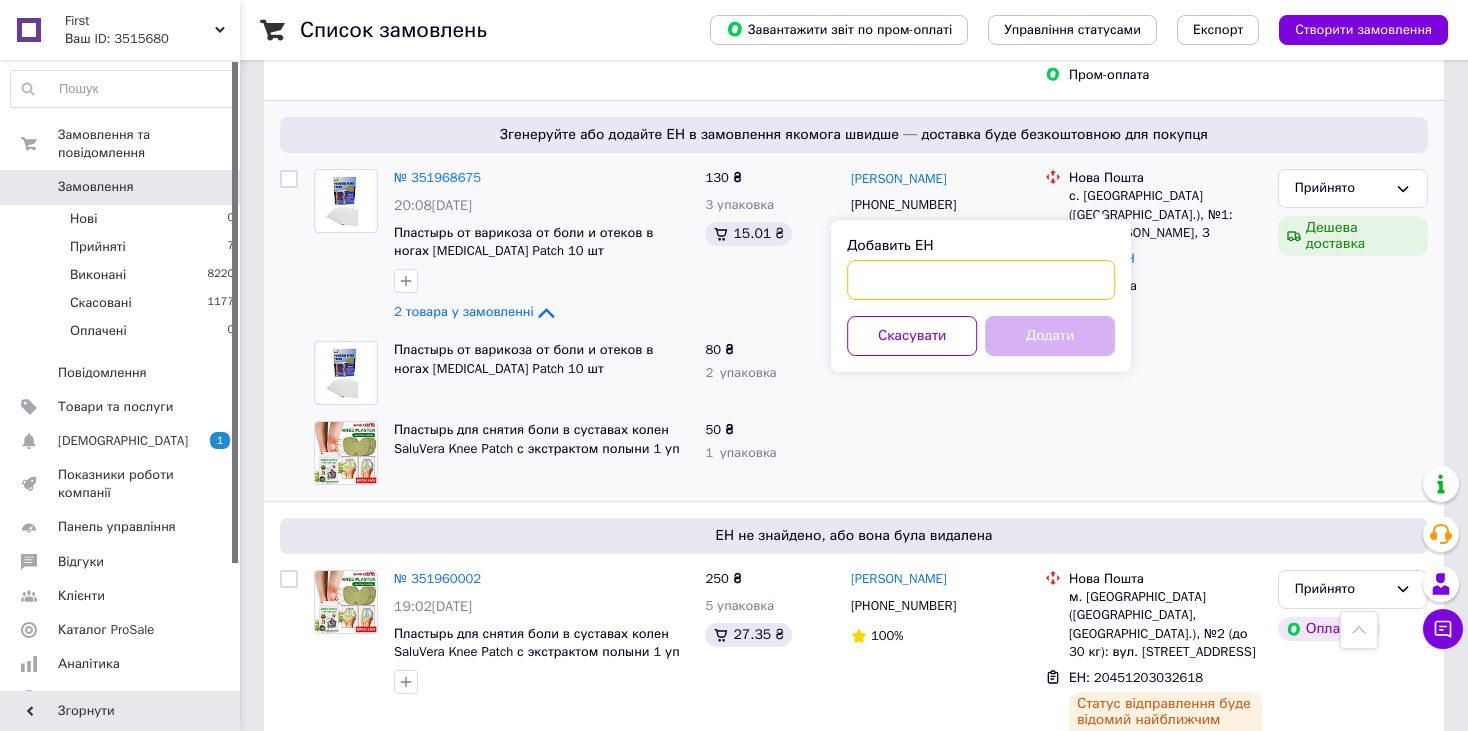 click on "Добавить ЕН" at bounding box center [981, 280] 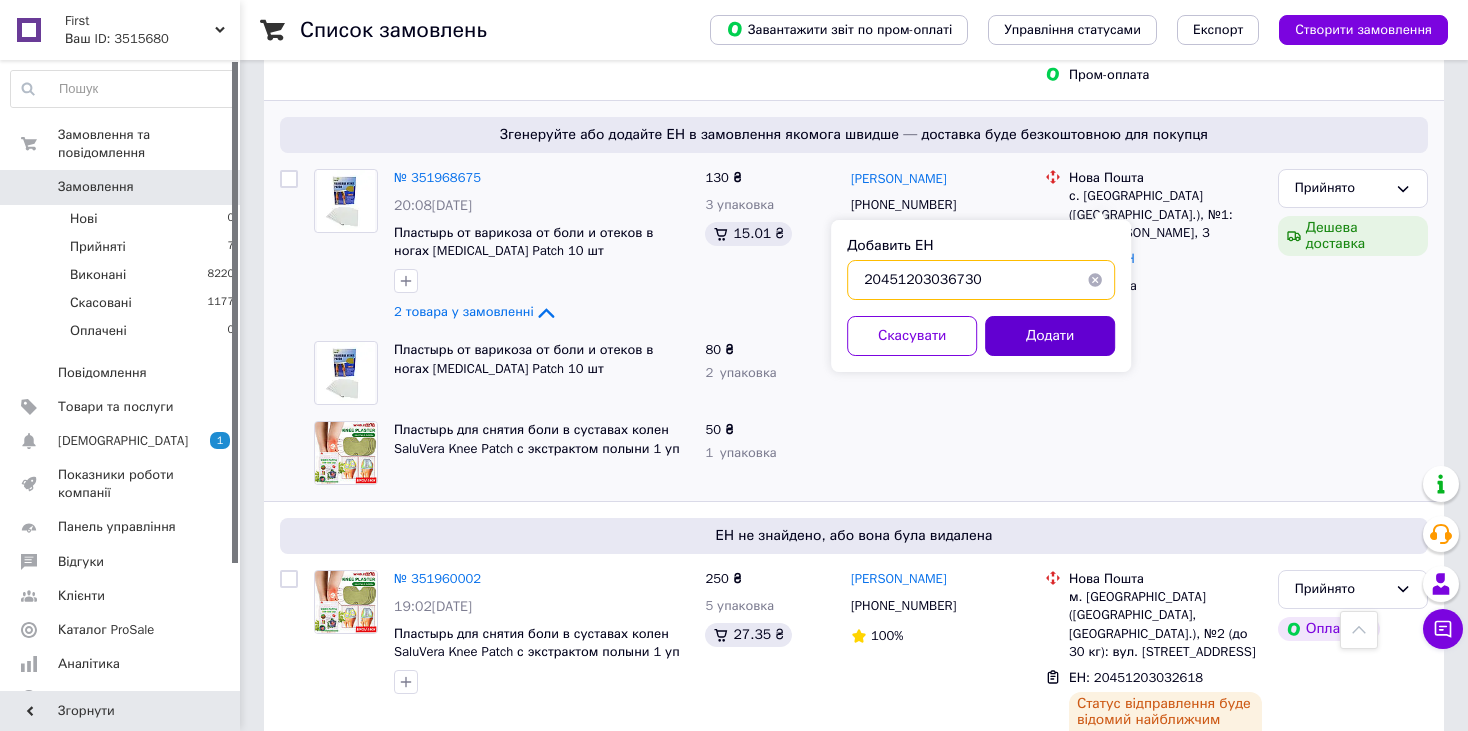 type on "20451203036730" 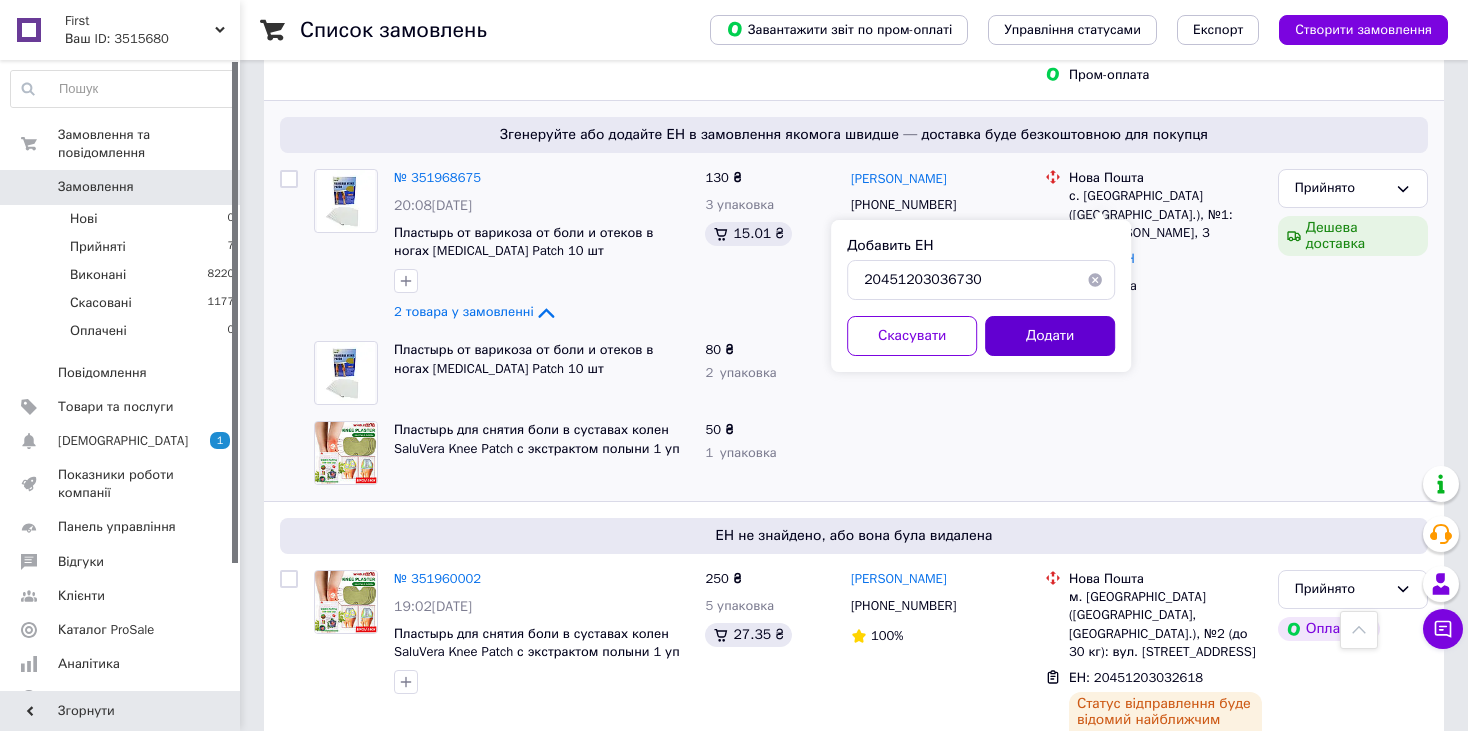 click on "Додати" at bounding box center (1050, 336) 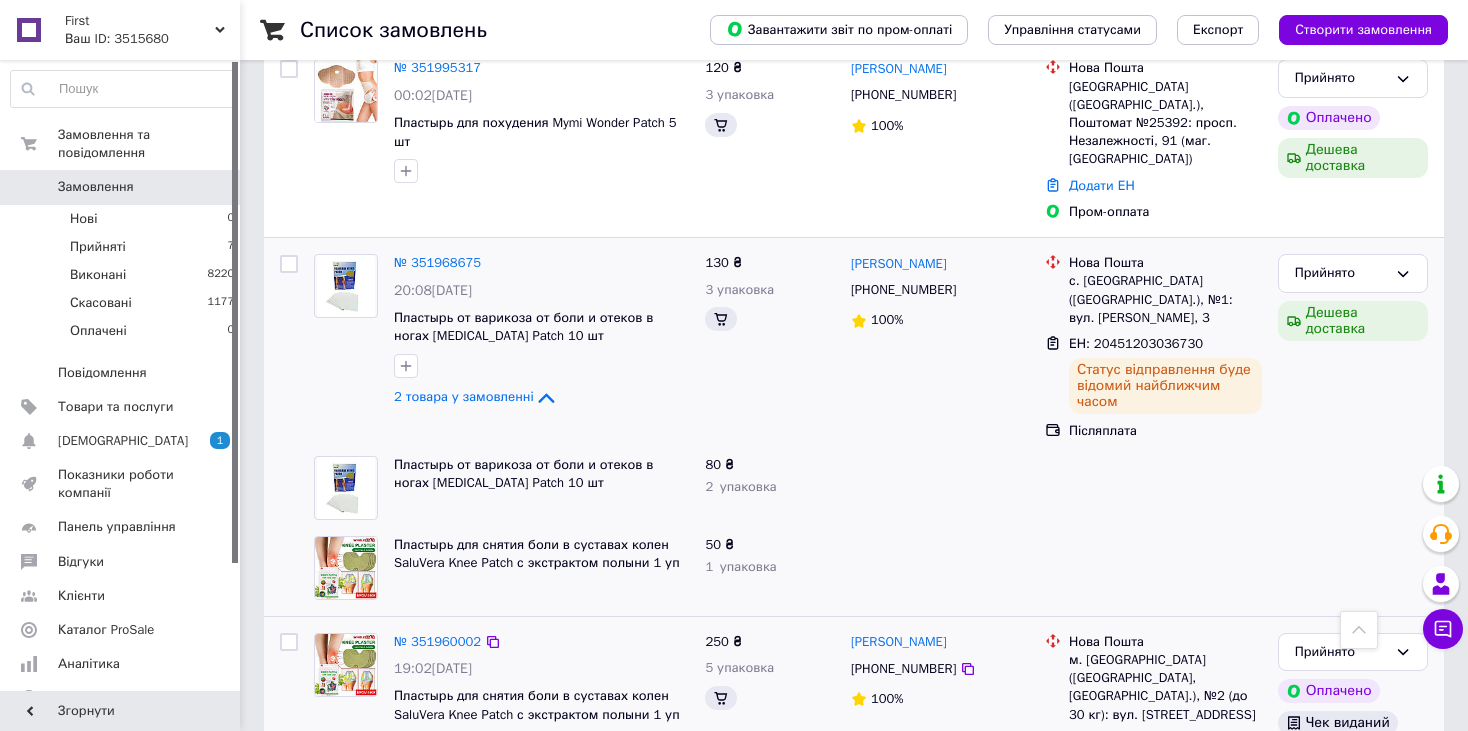 scroll, scrollTop: 1200, scrollLeft: 0, axis: vertical 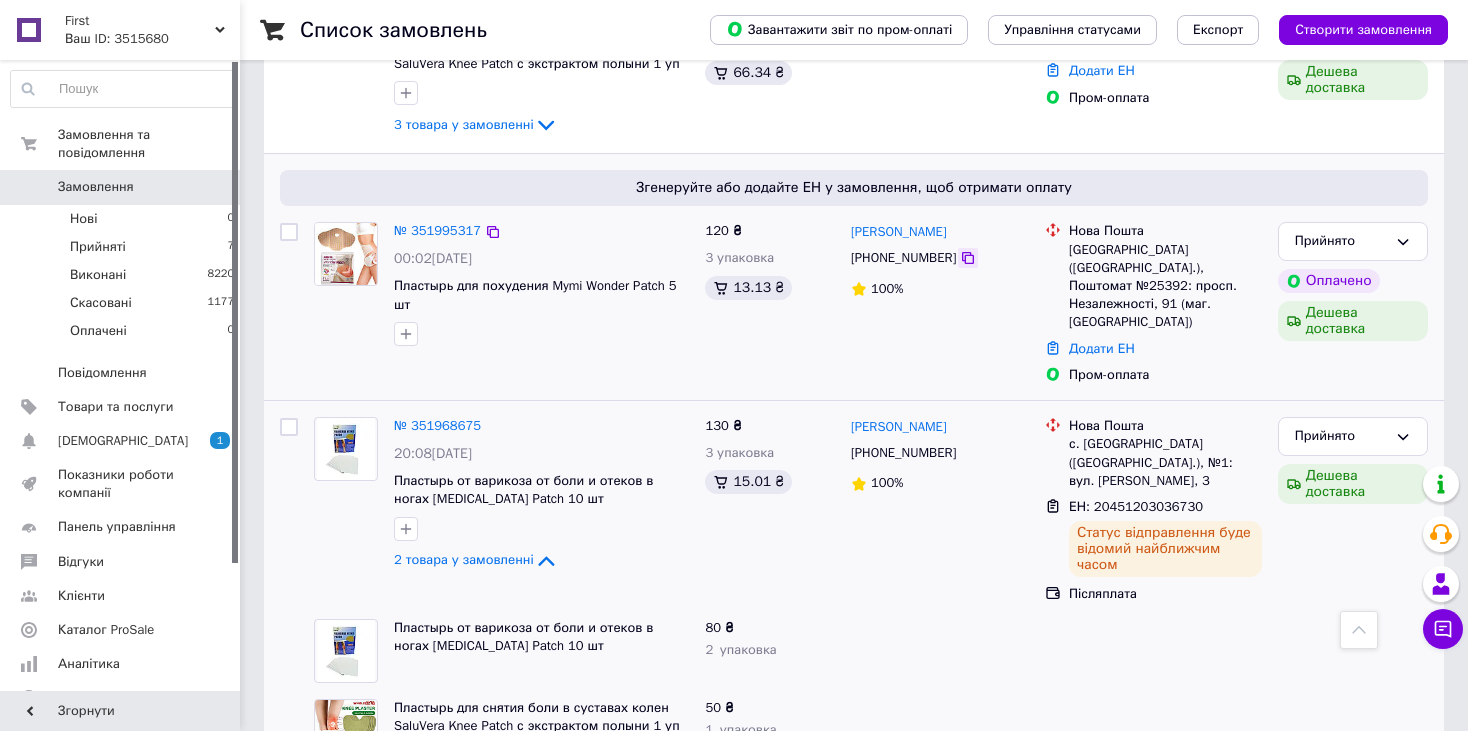 click 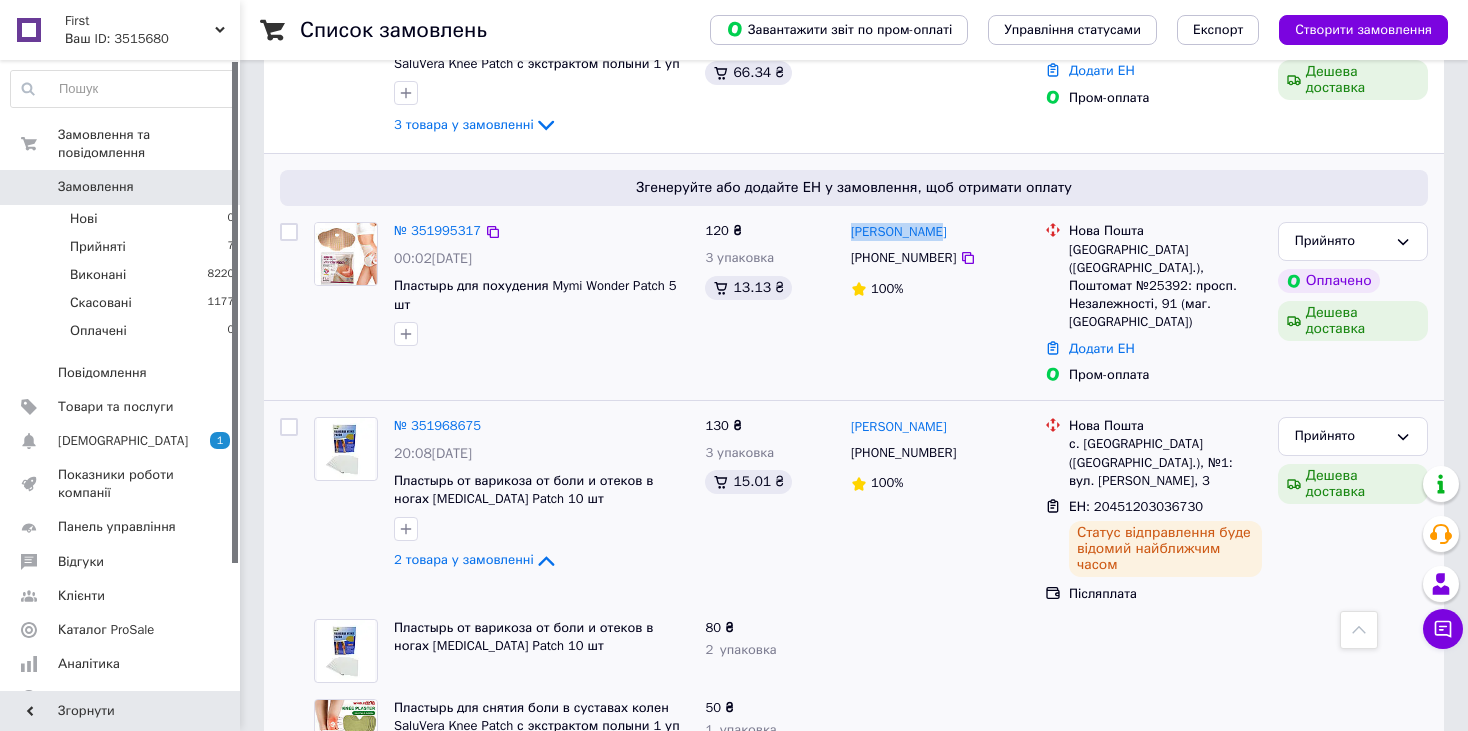 drag, startPoint x: 933, startPoint y: 228, endPoint x: 845, endPoint y: 228, distance: 88 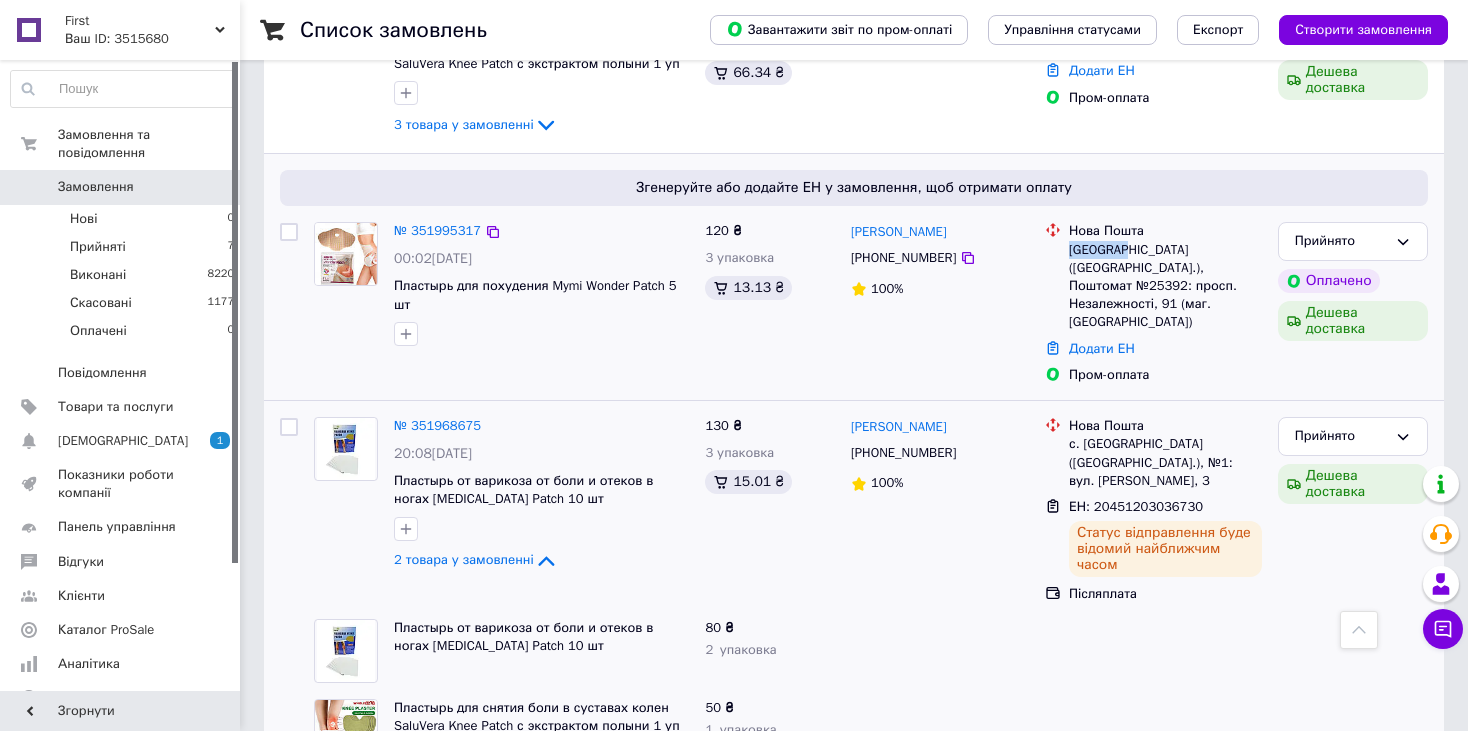 drag, startPoint x: 1121, startPoint y: 248, endPoint x: 1067, endPoint y: 246, distance: 54.037025 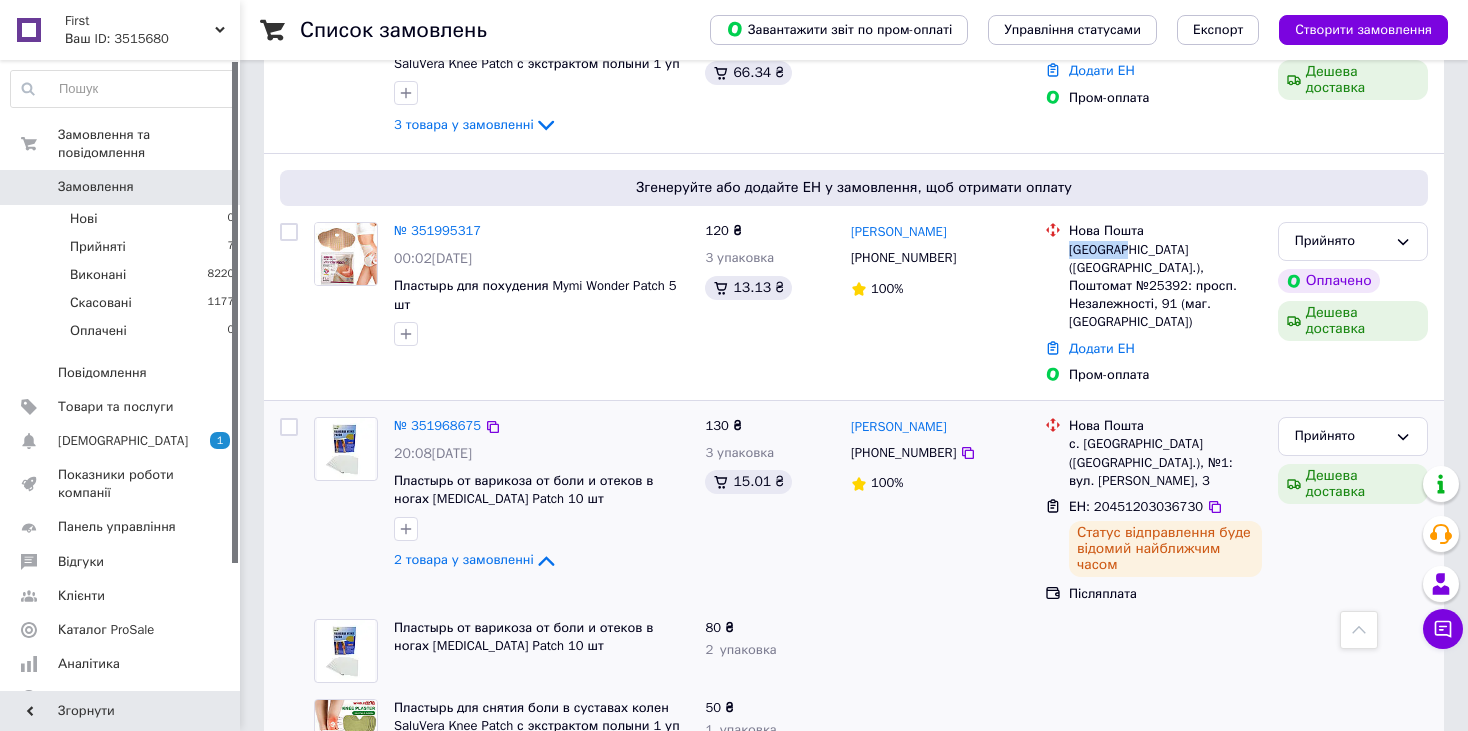 copy on "Чернівці" 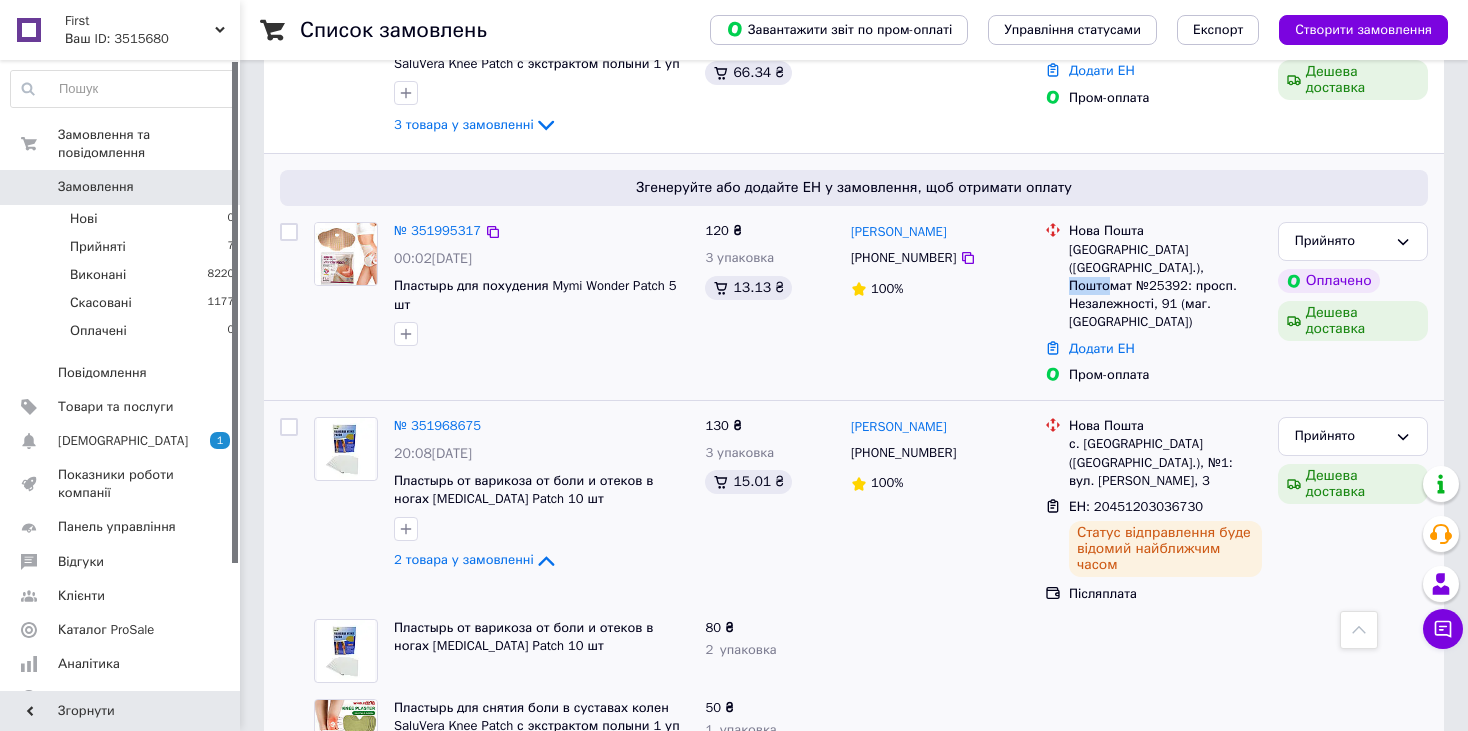 drag, startPoint x: 1186, startPoint y: 264, endPoint x: 1151, endPoint y: 257, distance: 35.69314 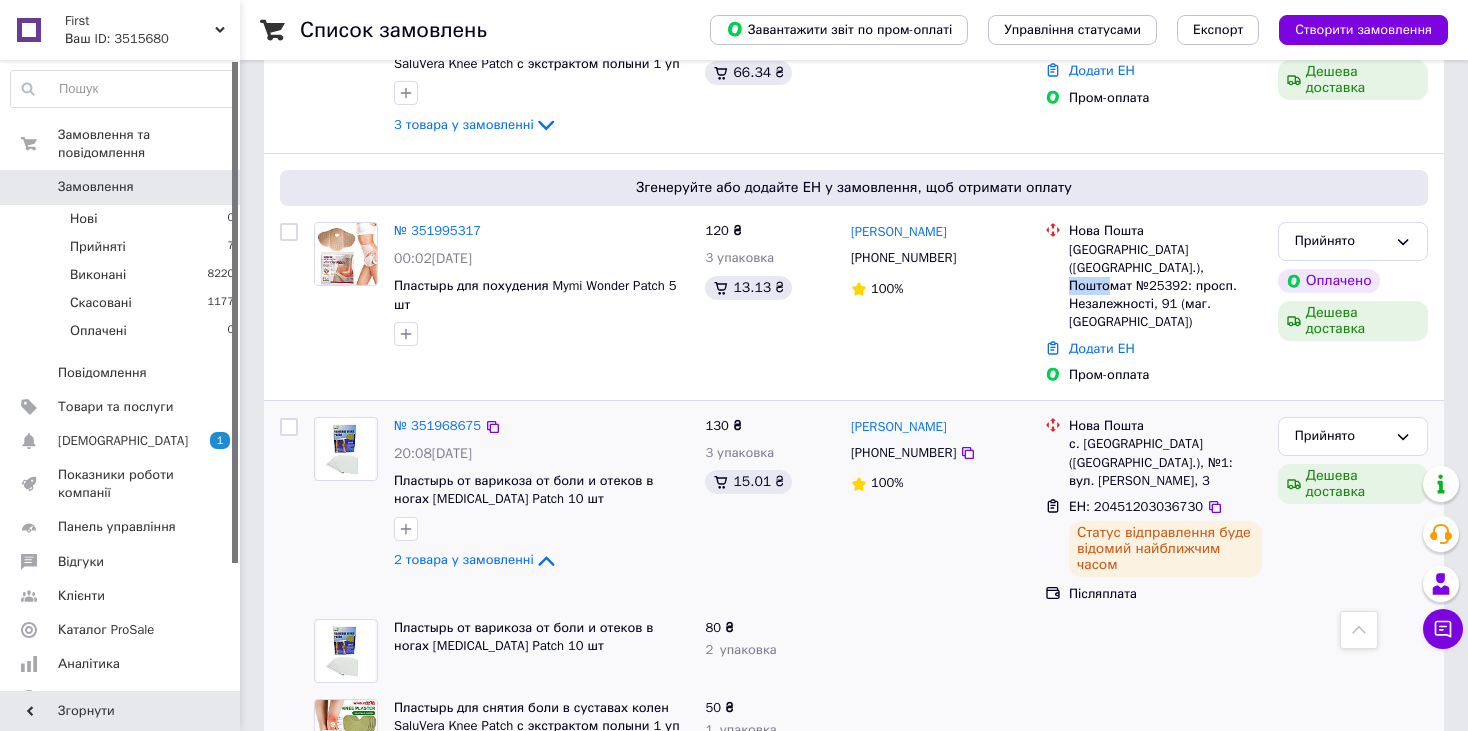 copy on "25392:" 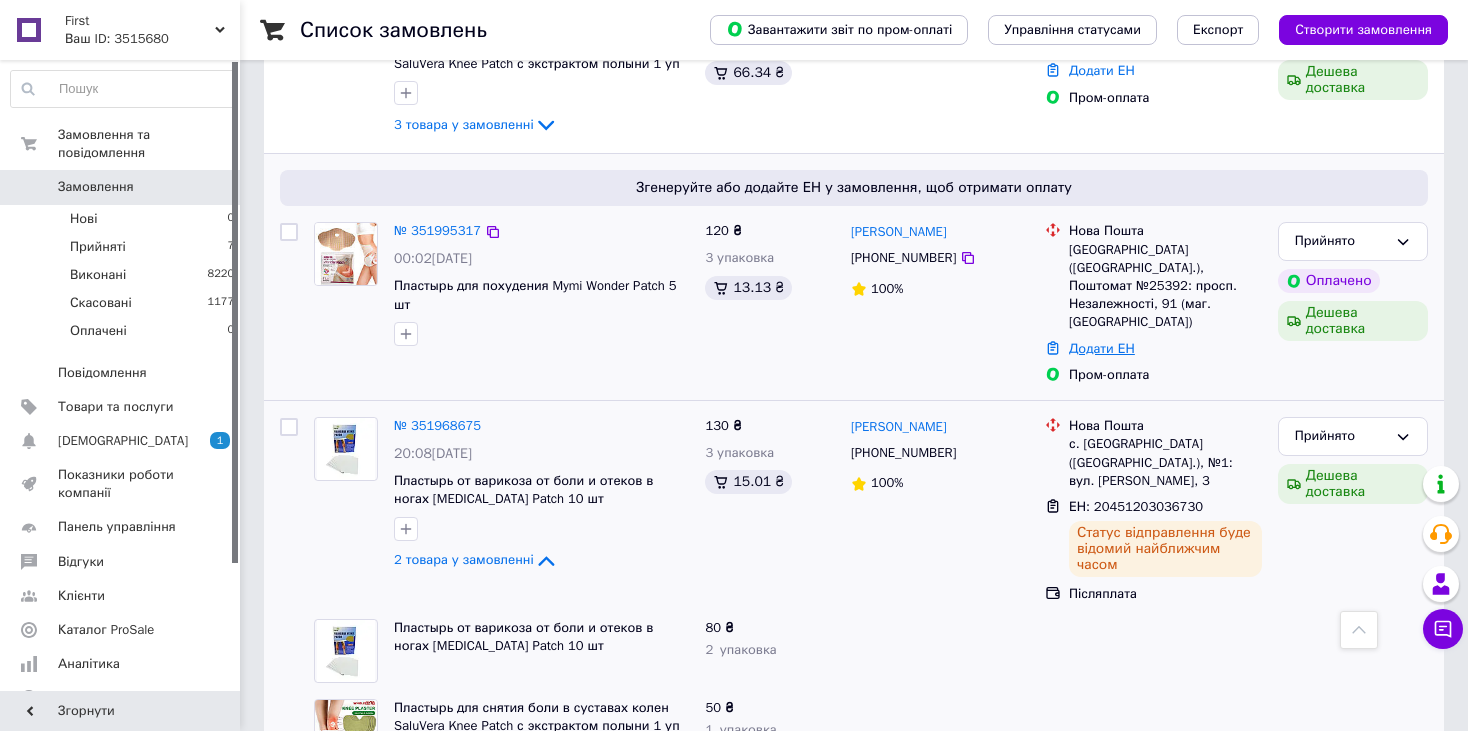 click on "Додати ЕН" at bounding box center [1102, 348] 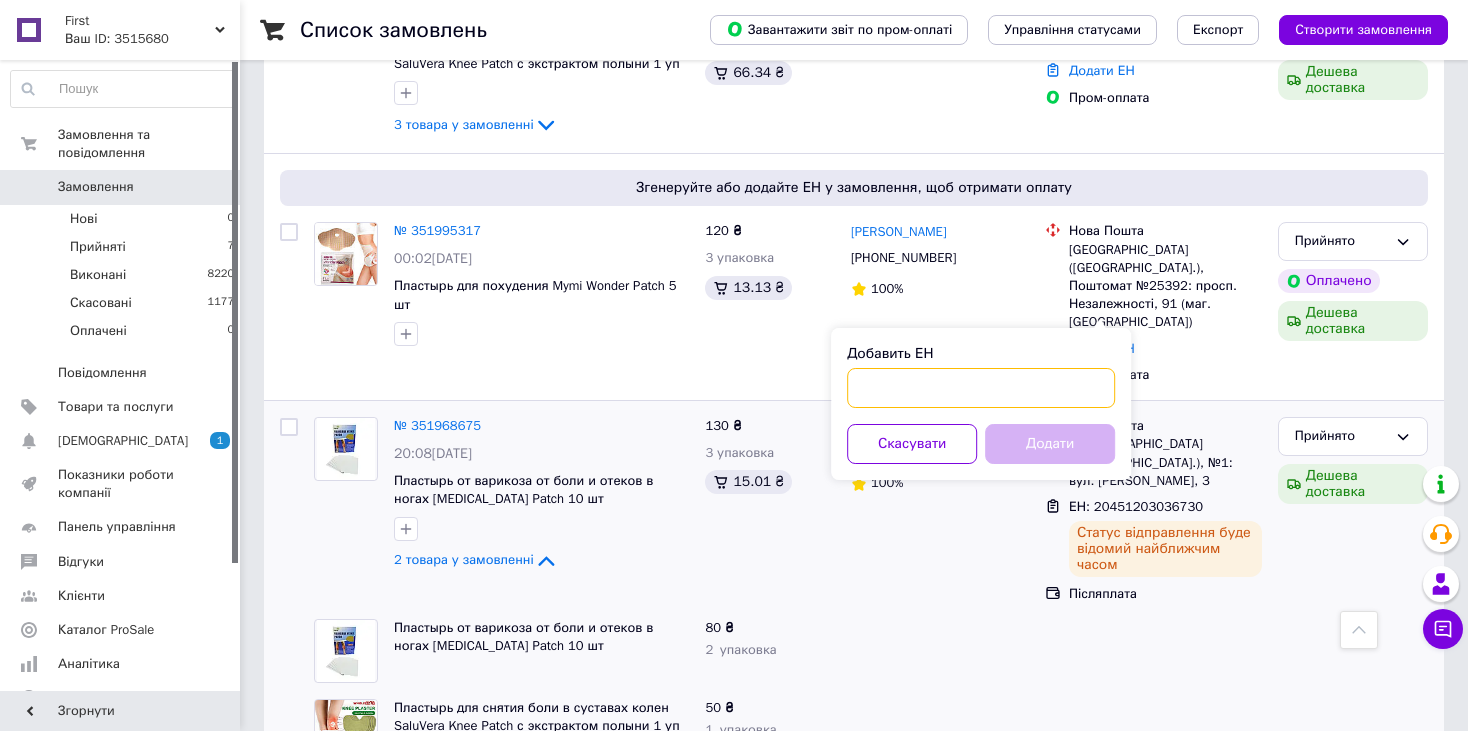 click on "Добавить ЕН" at bounding box center [981, 388] 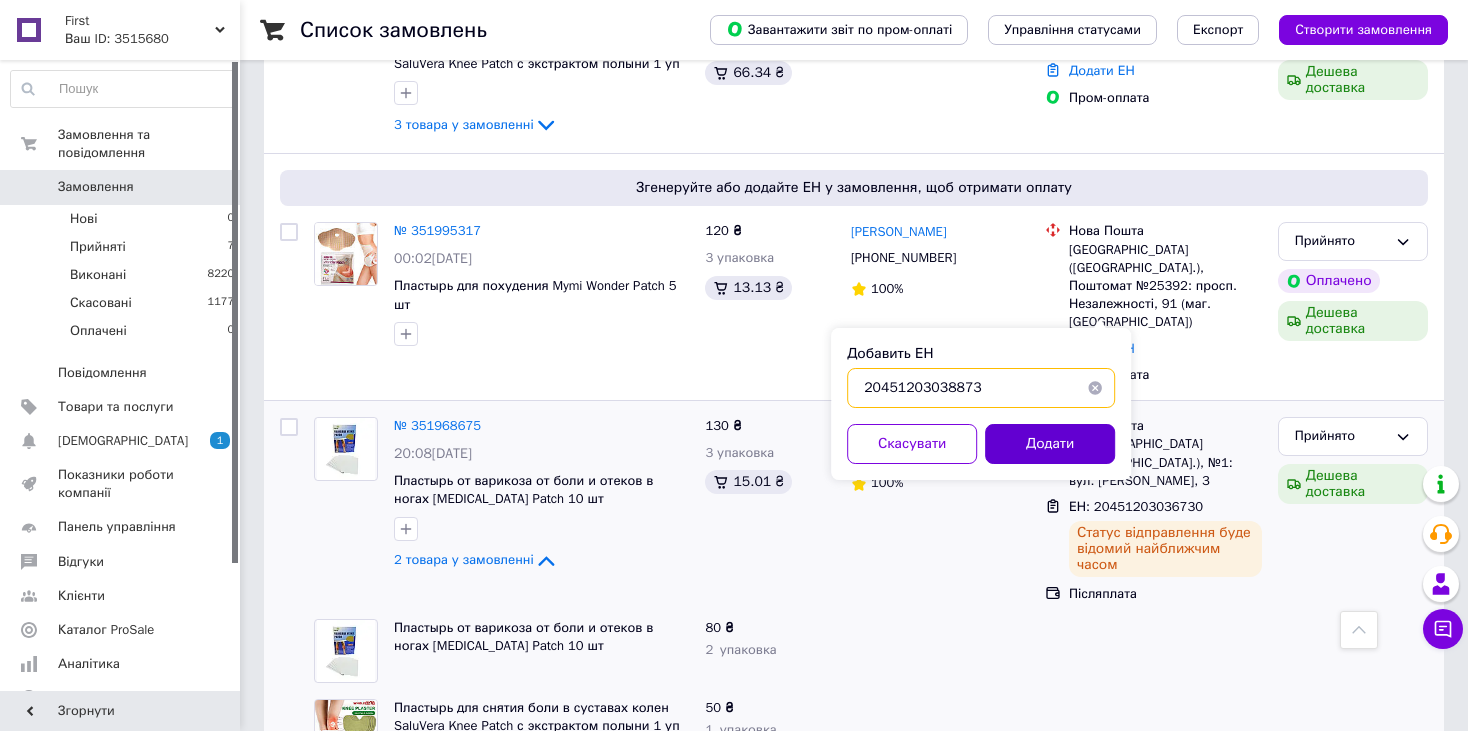 type on "20451203038873" 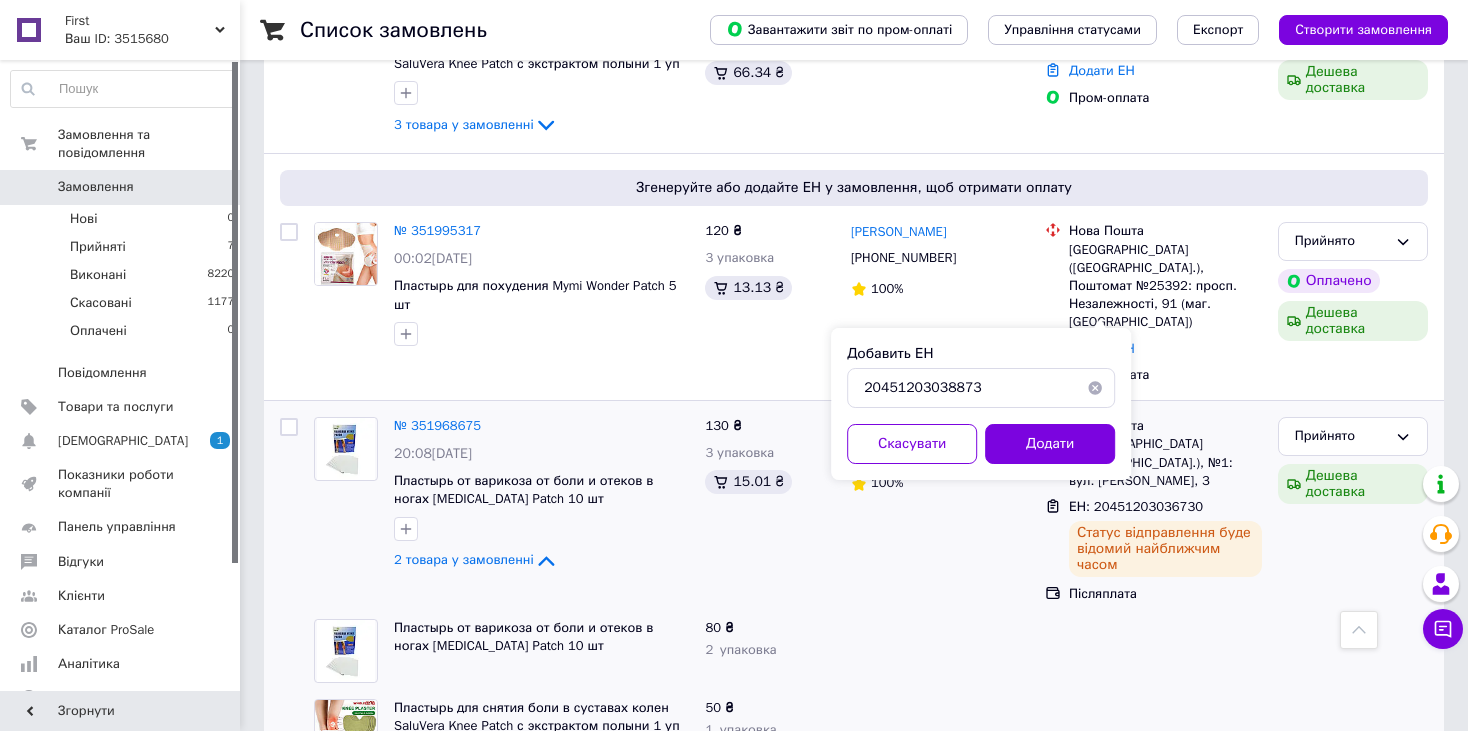 click on "Додати" at bounding box center (1050, 444) 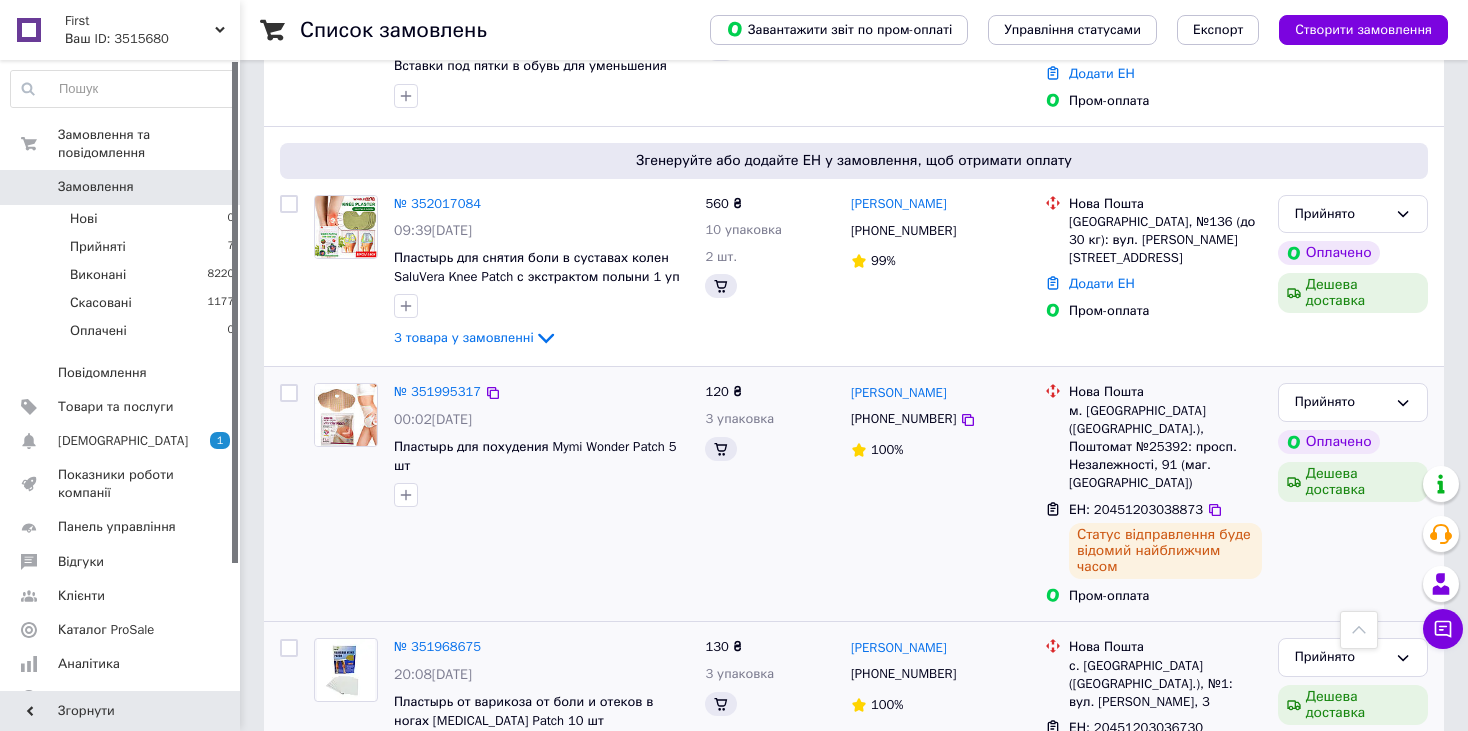 scroll, scrollTop: 1276, scrollLeft: 0, axis: vertical 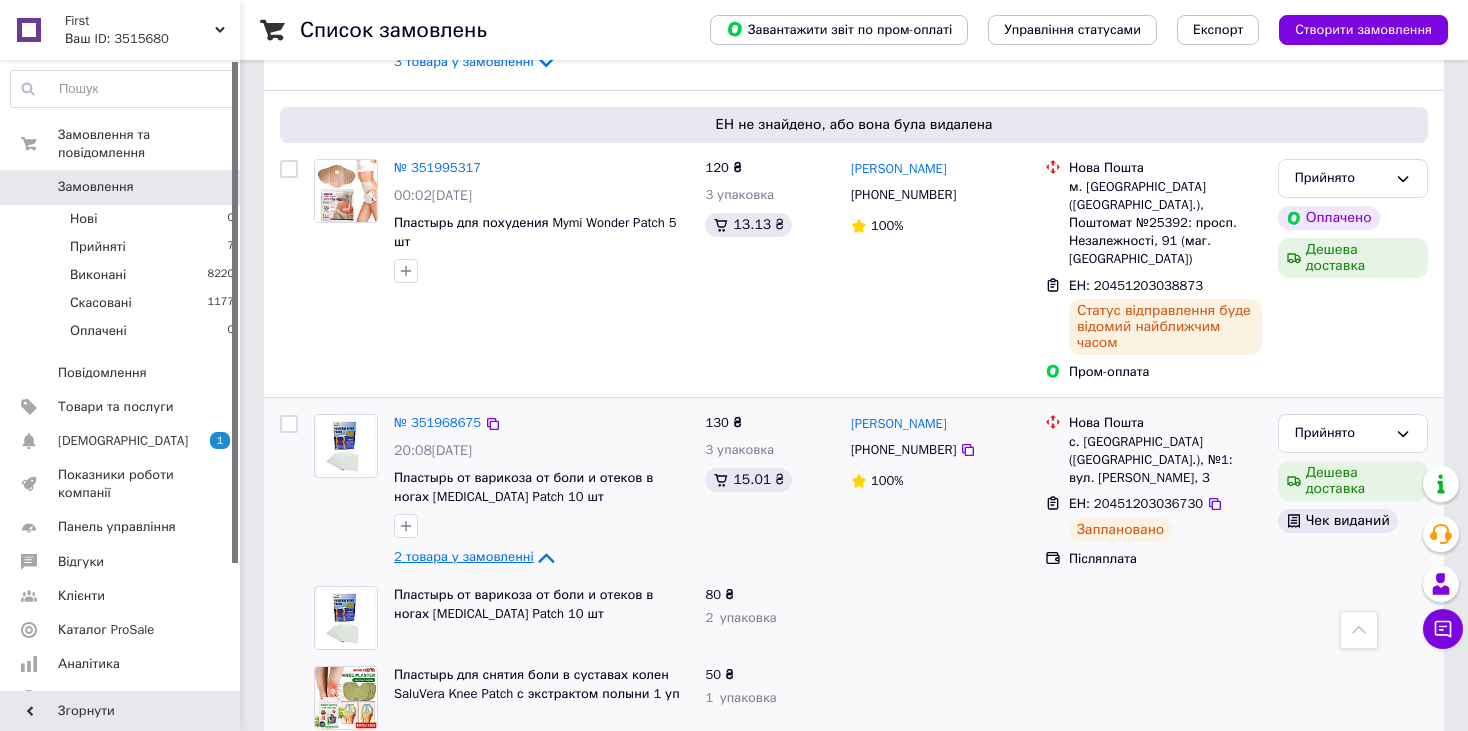 click 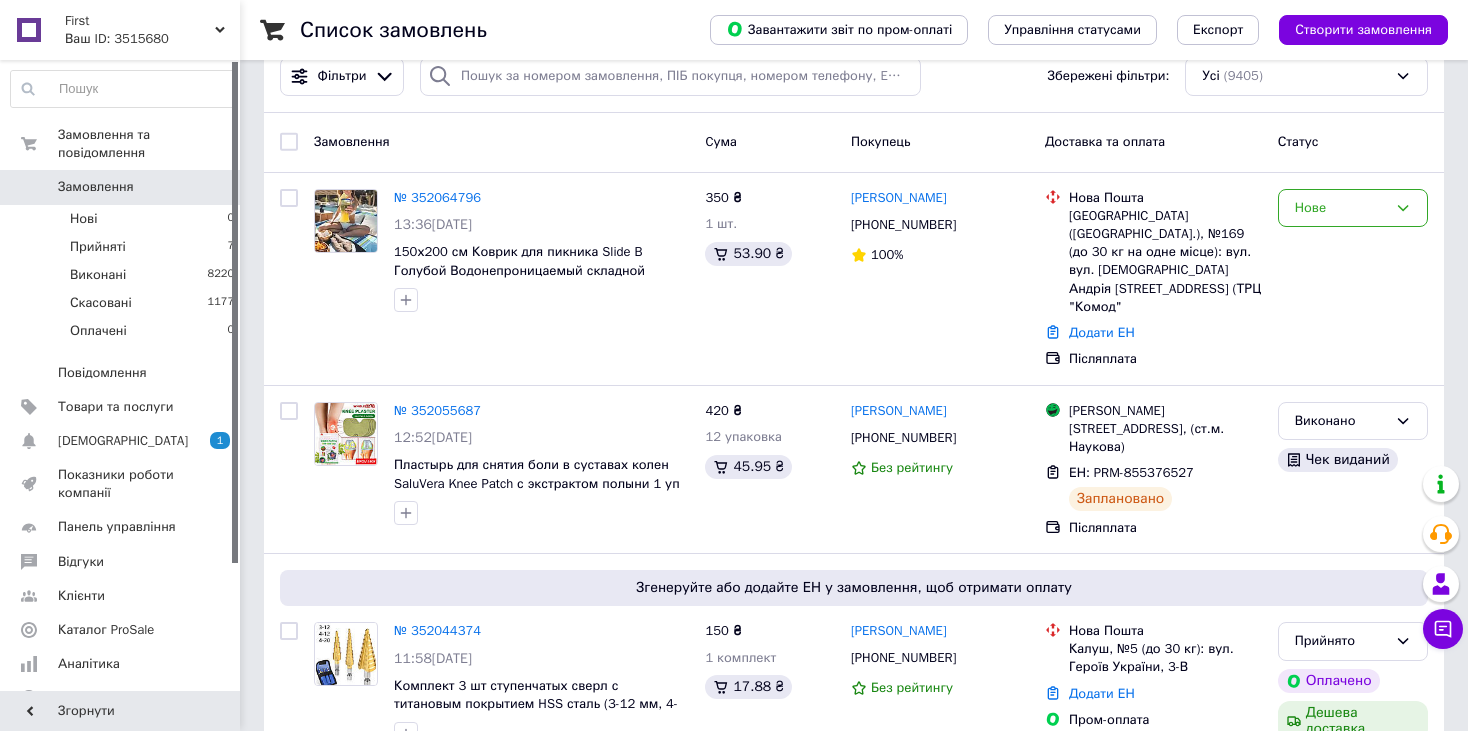 scroll, scrollTop: 0, scrollLeft: 0, axis: both 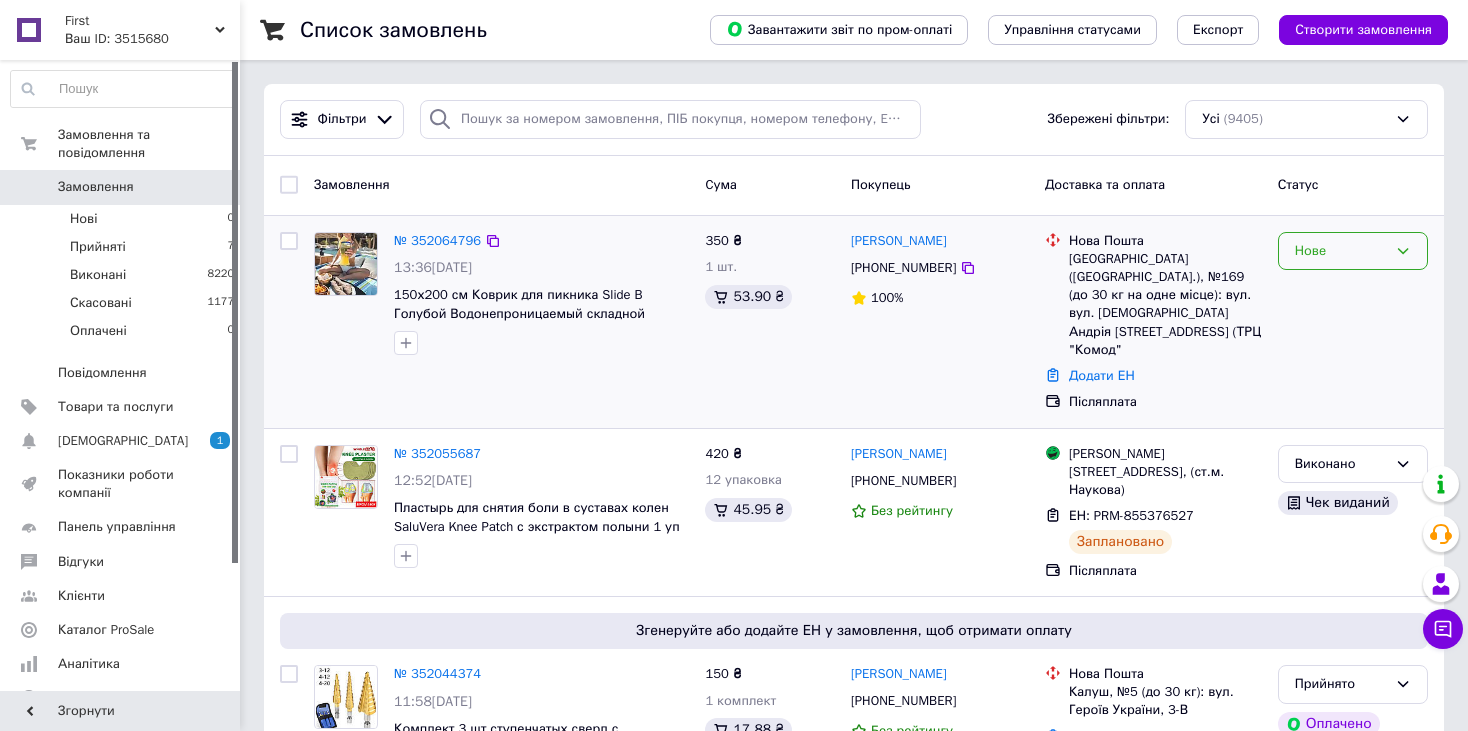 click on "Нове" at bounding box center (1341, 251) 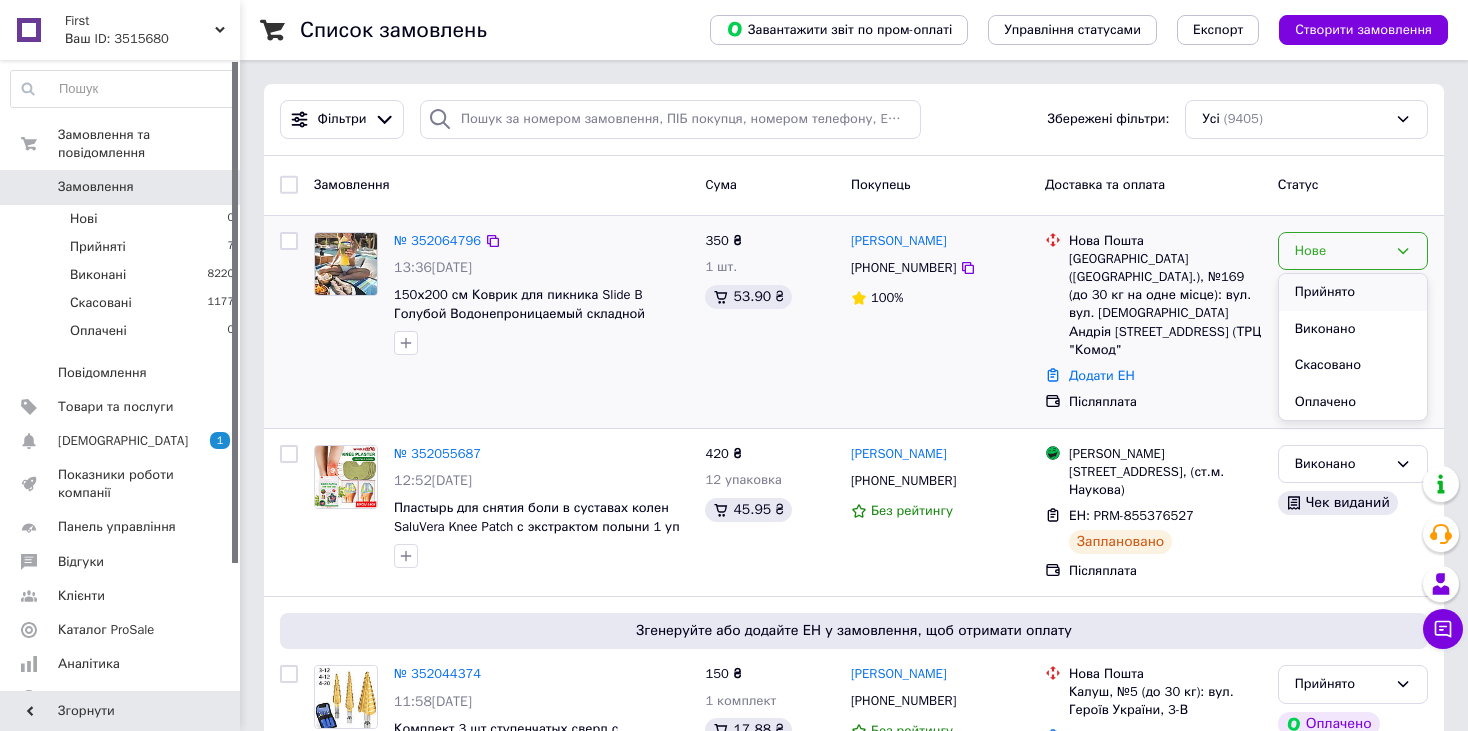 click on "Прийнято" at bounding box center [1353, 292] 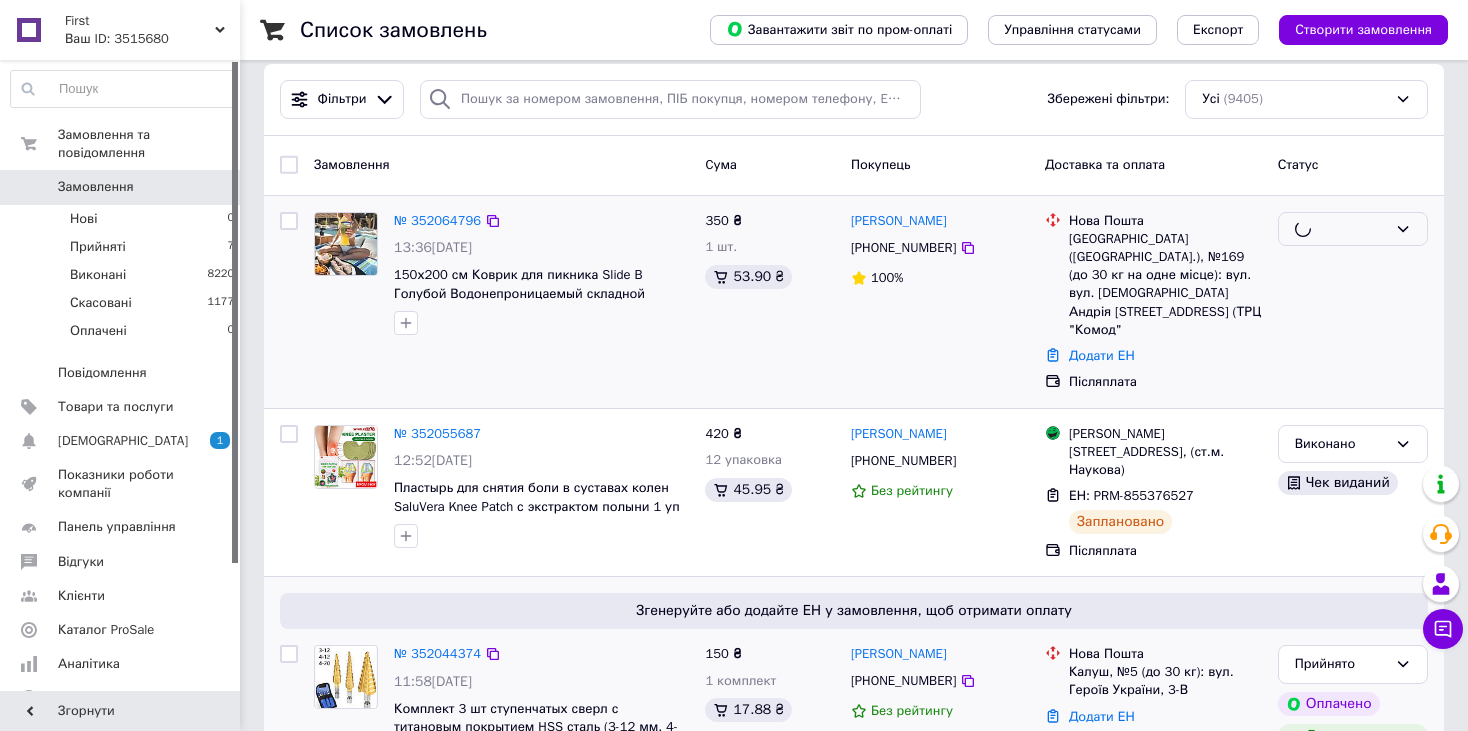 scroll, scrollTop: 0, scrollLeft: 0, axis: both 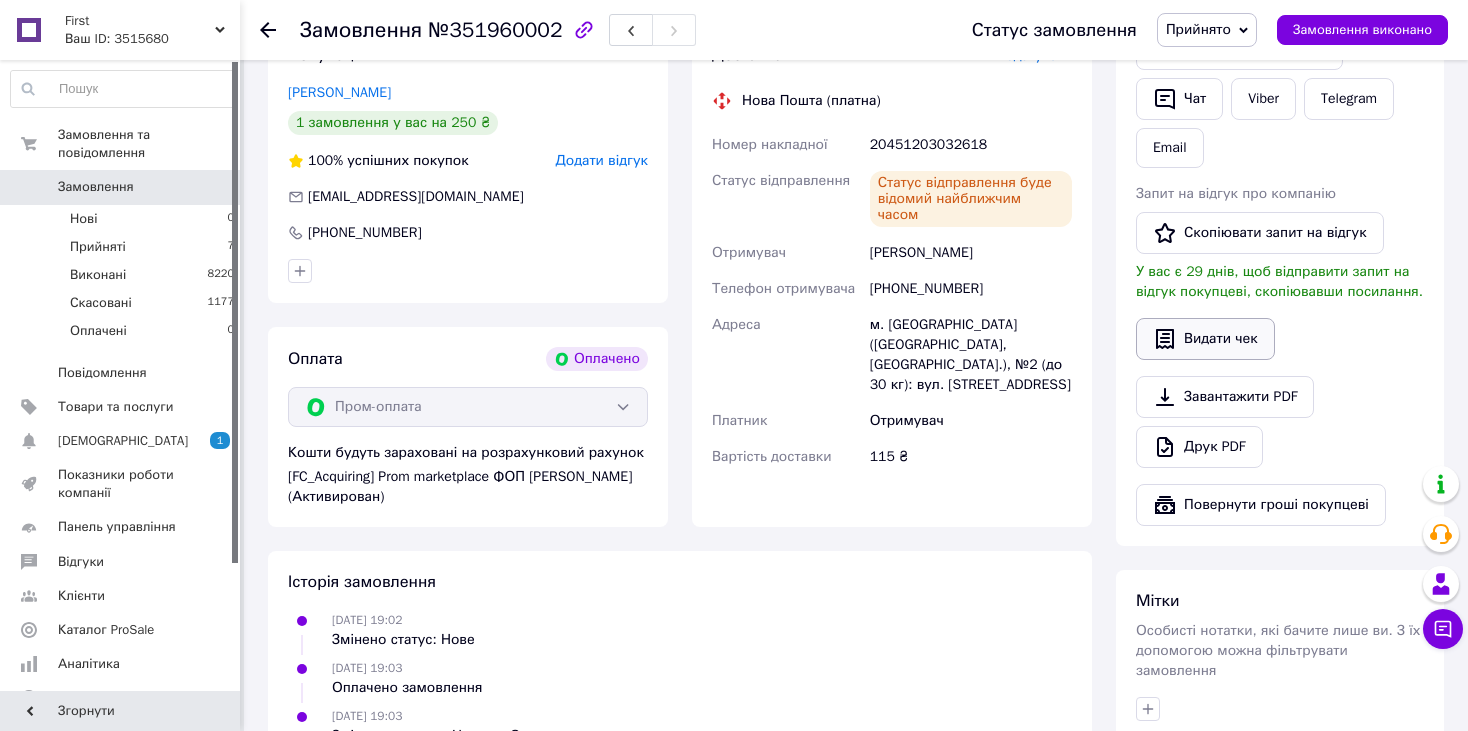 click on "Видати чек" at bounding box center [1205, 339] 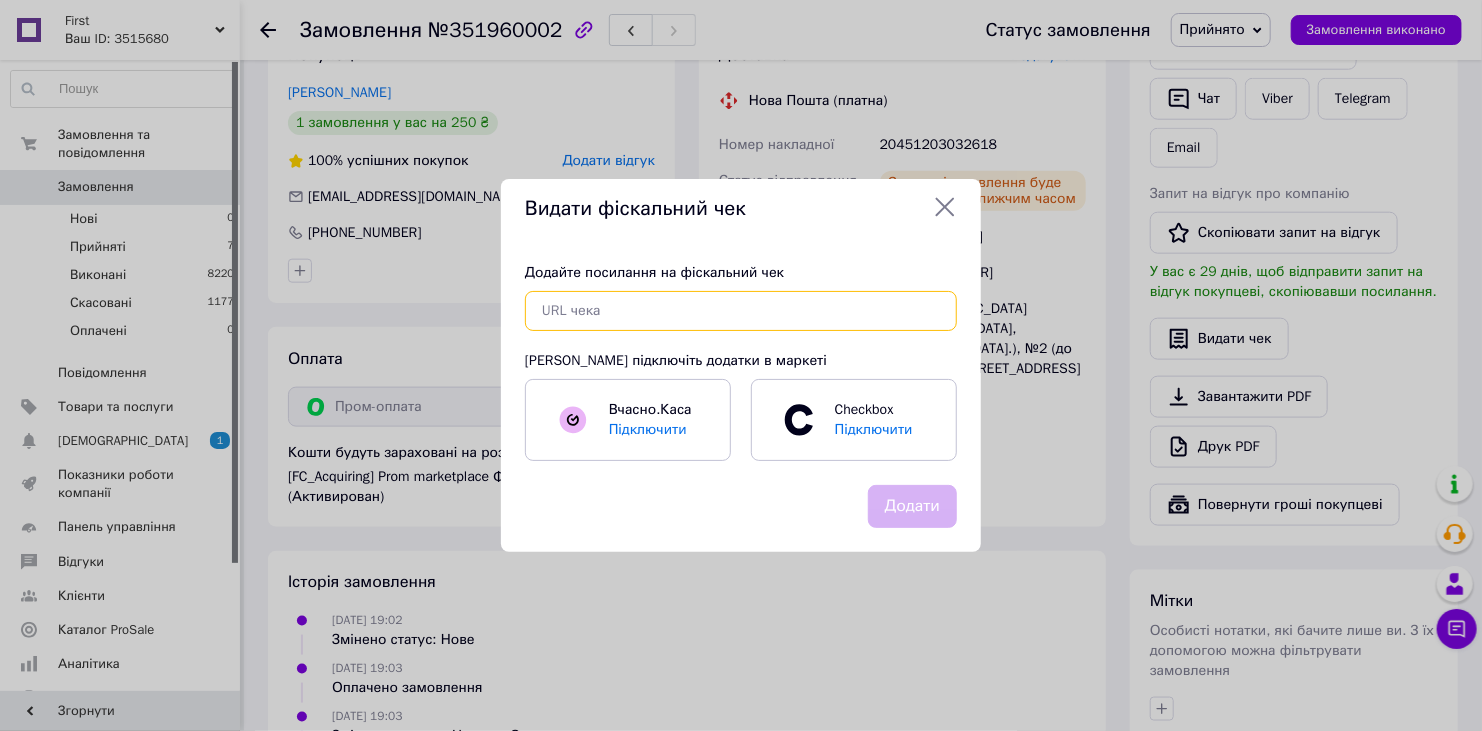 click at bounding box center (741, 311) 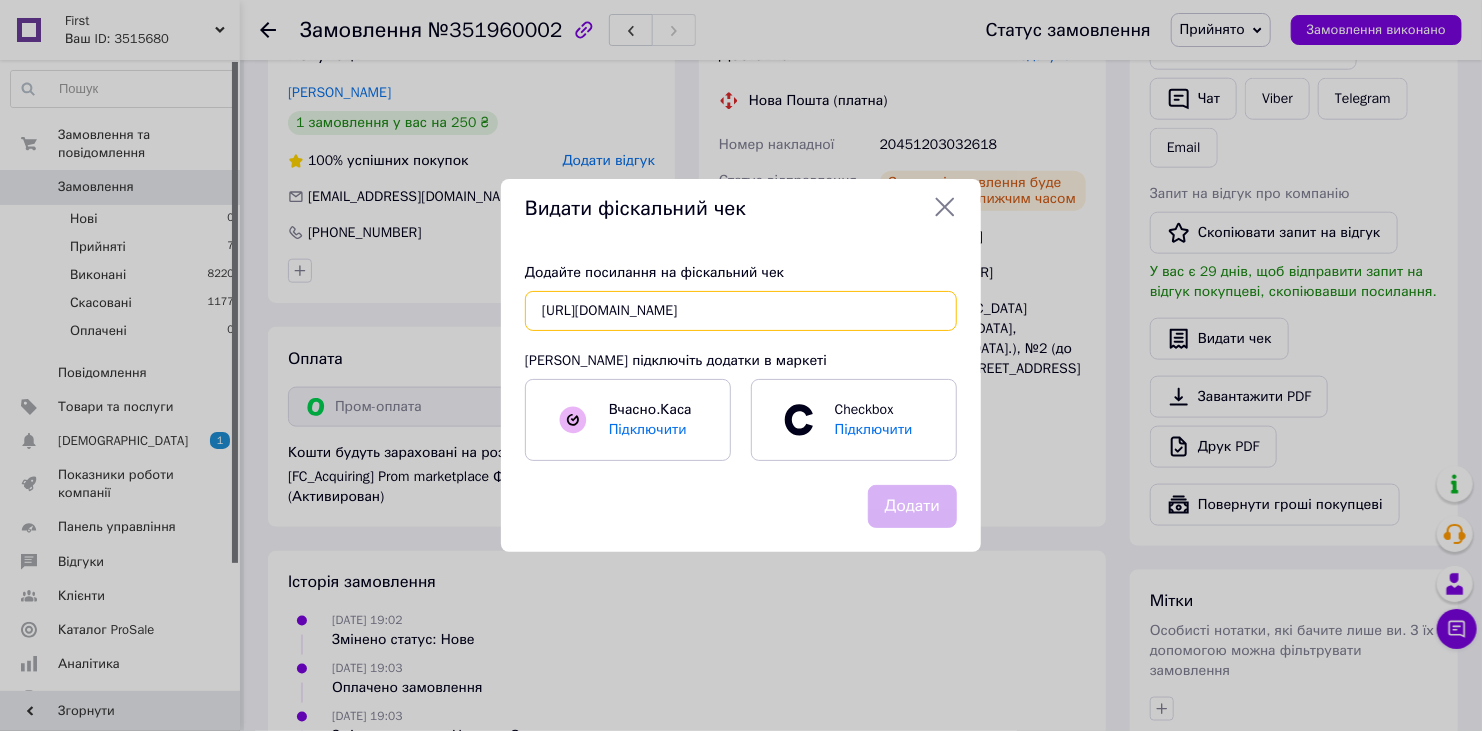 scroll, scrollTop: 0, scrollLeft: 16, axis: horizontal 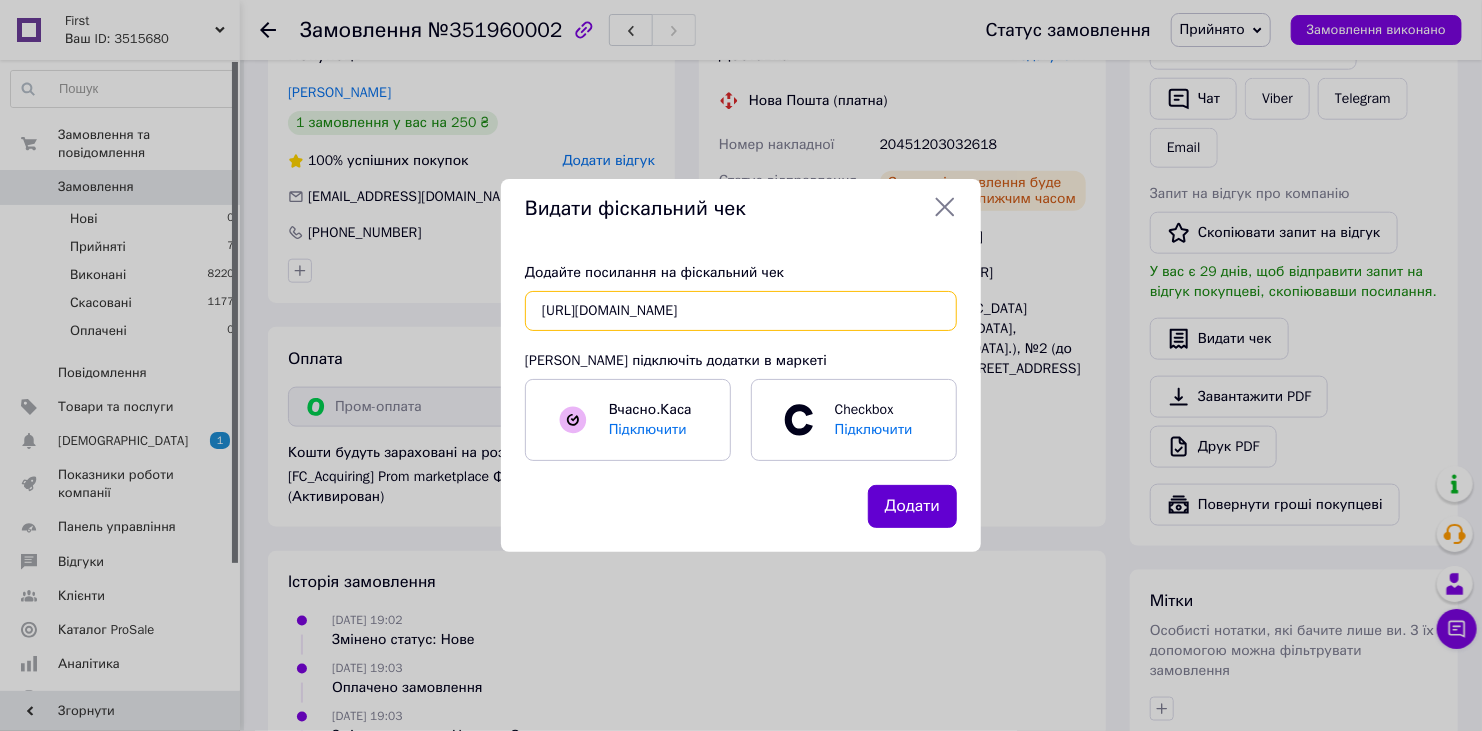 type on "[URL][DOMAIN_NAME]" 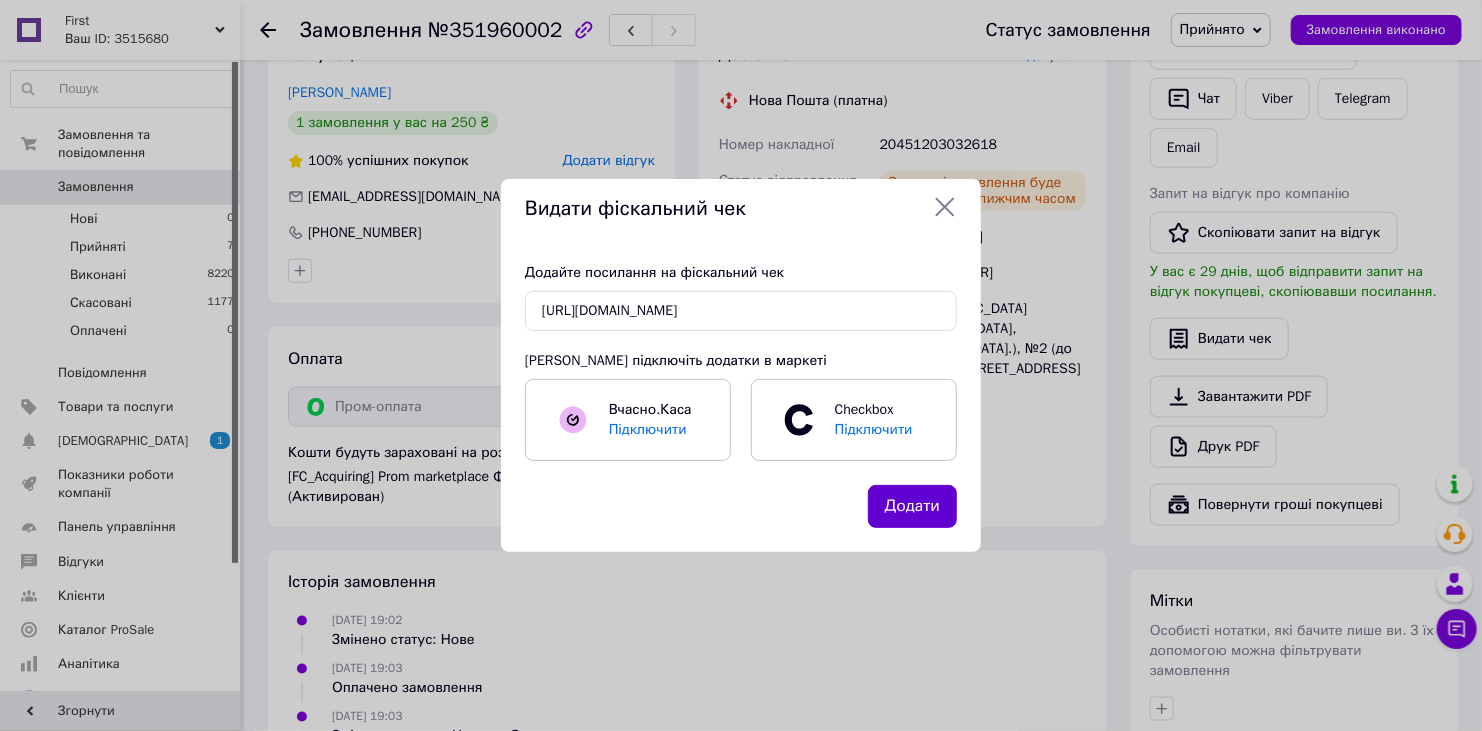 click on "Додати" at bounding box center (912, 506) 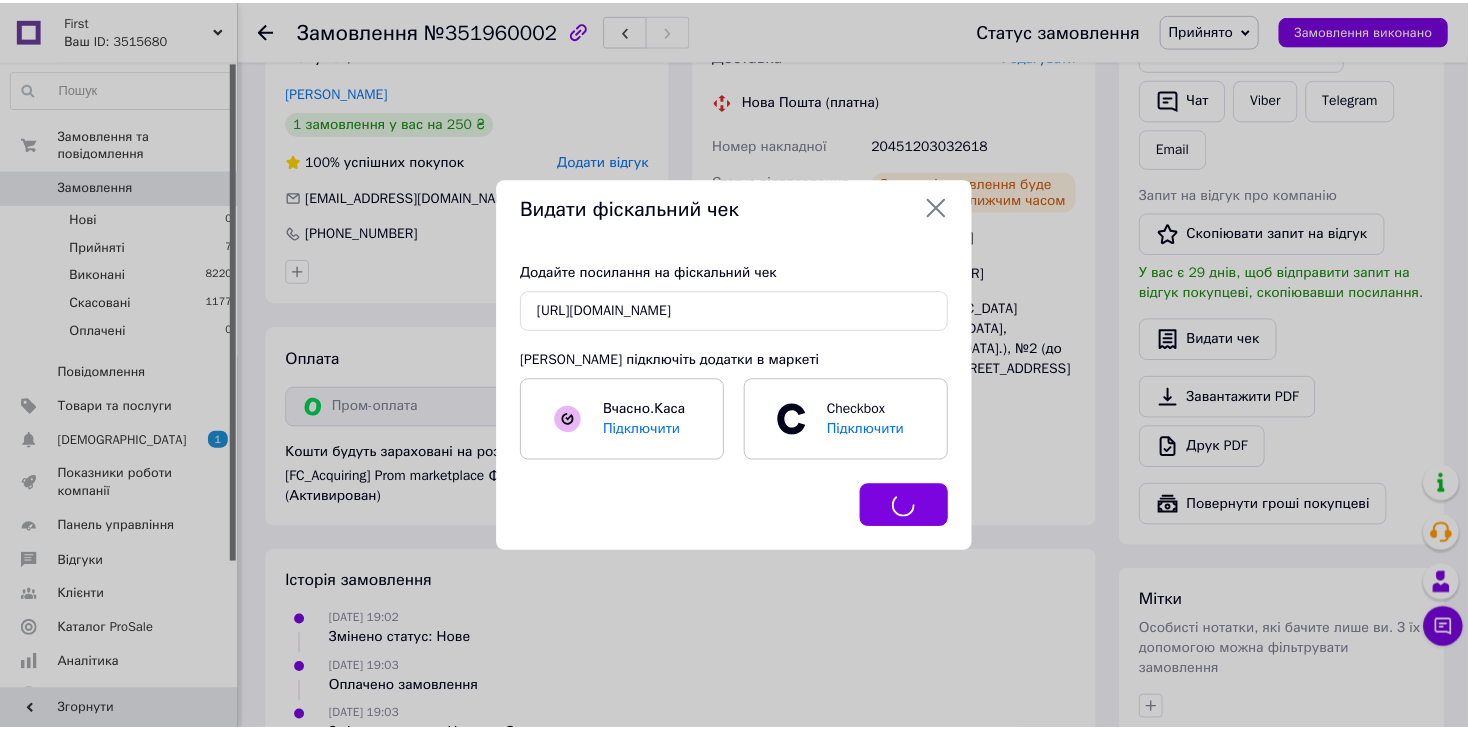 scroll, scrollTop: 1000, scrollLeft: 0, axis: vertical 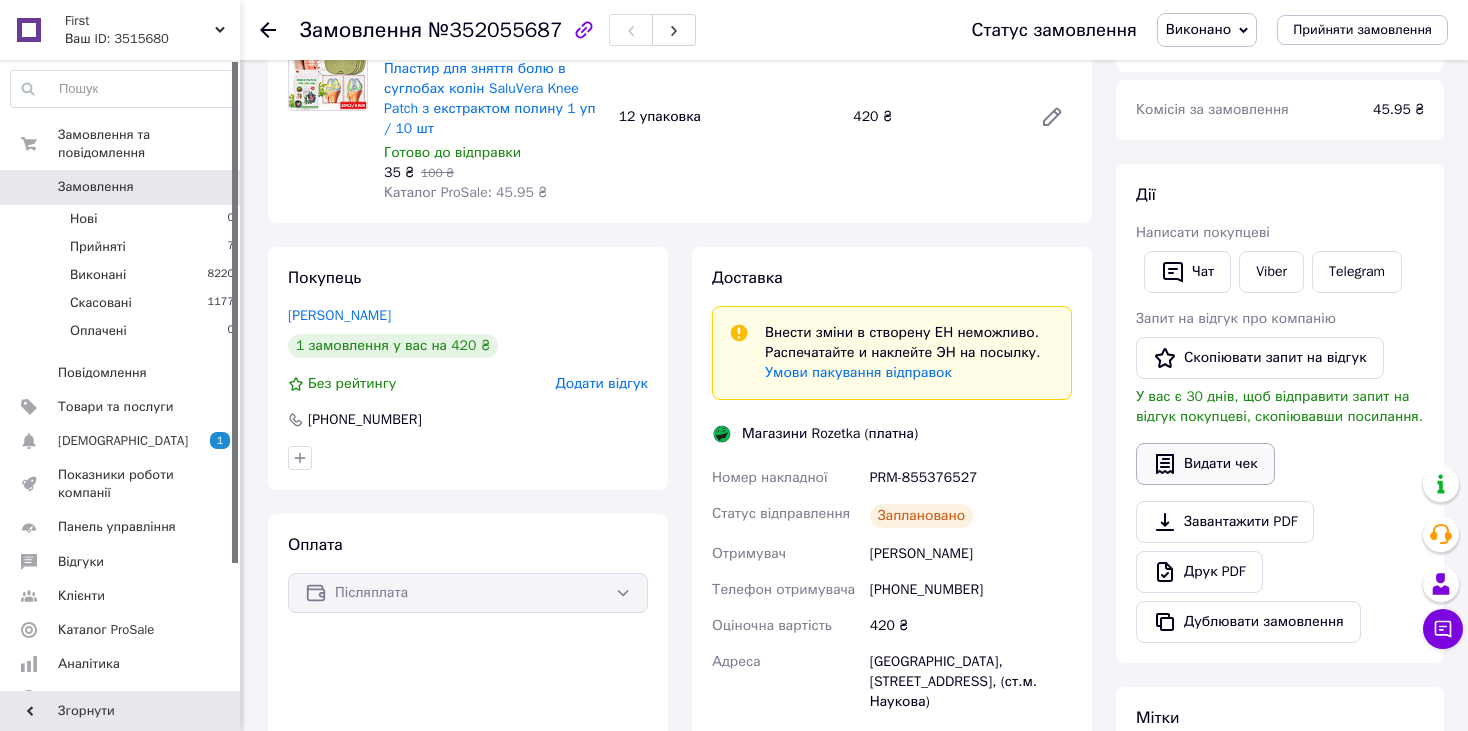 click on "Видати чек" at bounding box center [1205, 464] 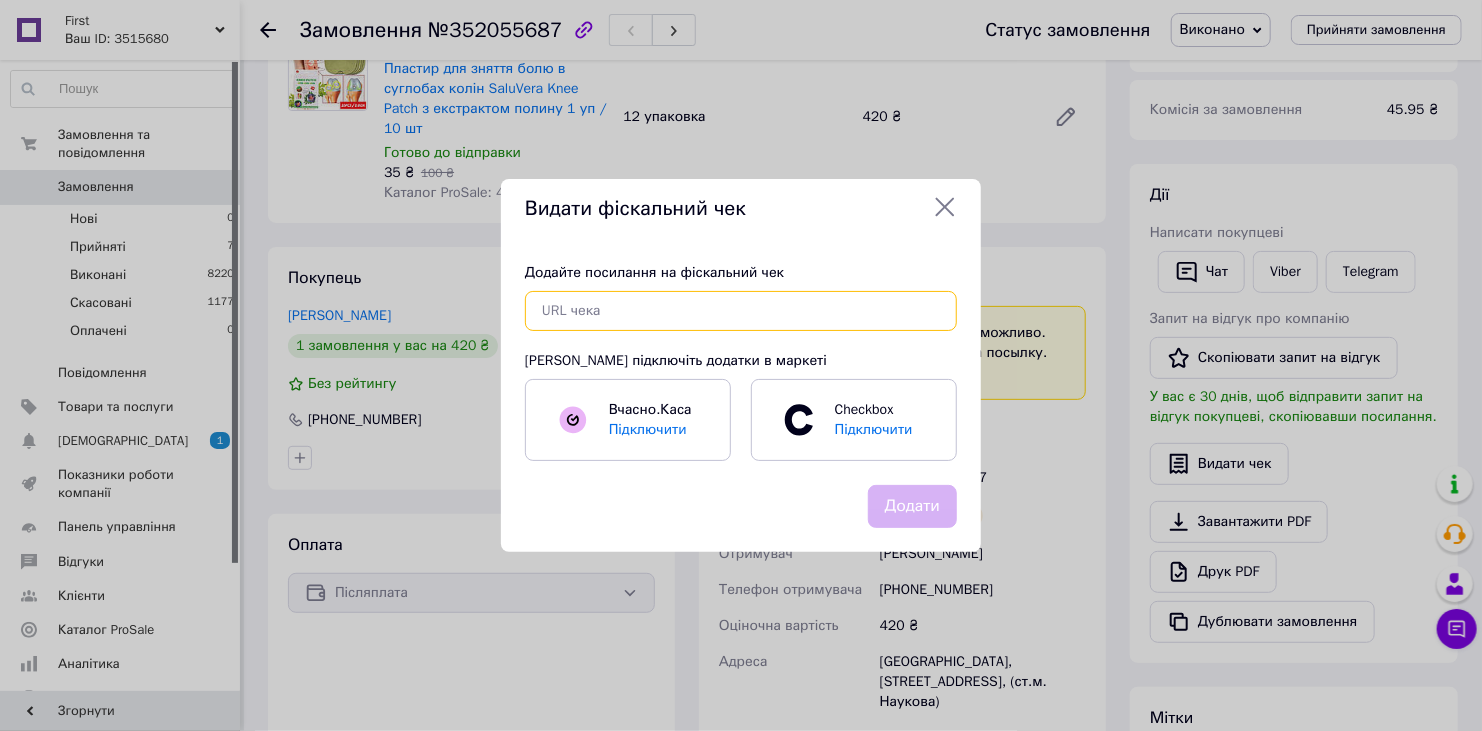click at bounding box center (741, 311) 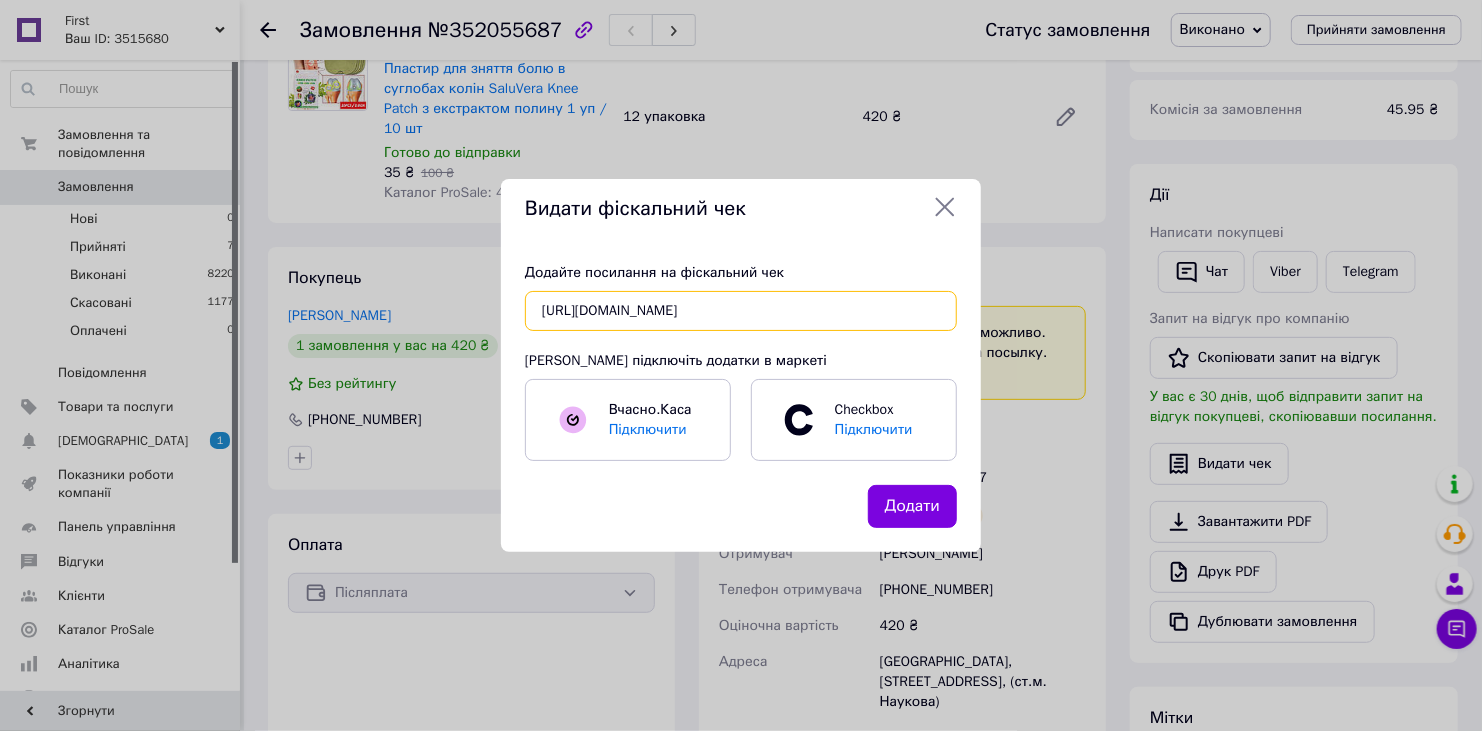 scroll, scrollTop: 0, scrollLeft: 25, axis: horizontal 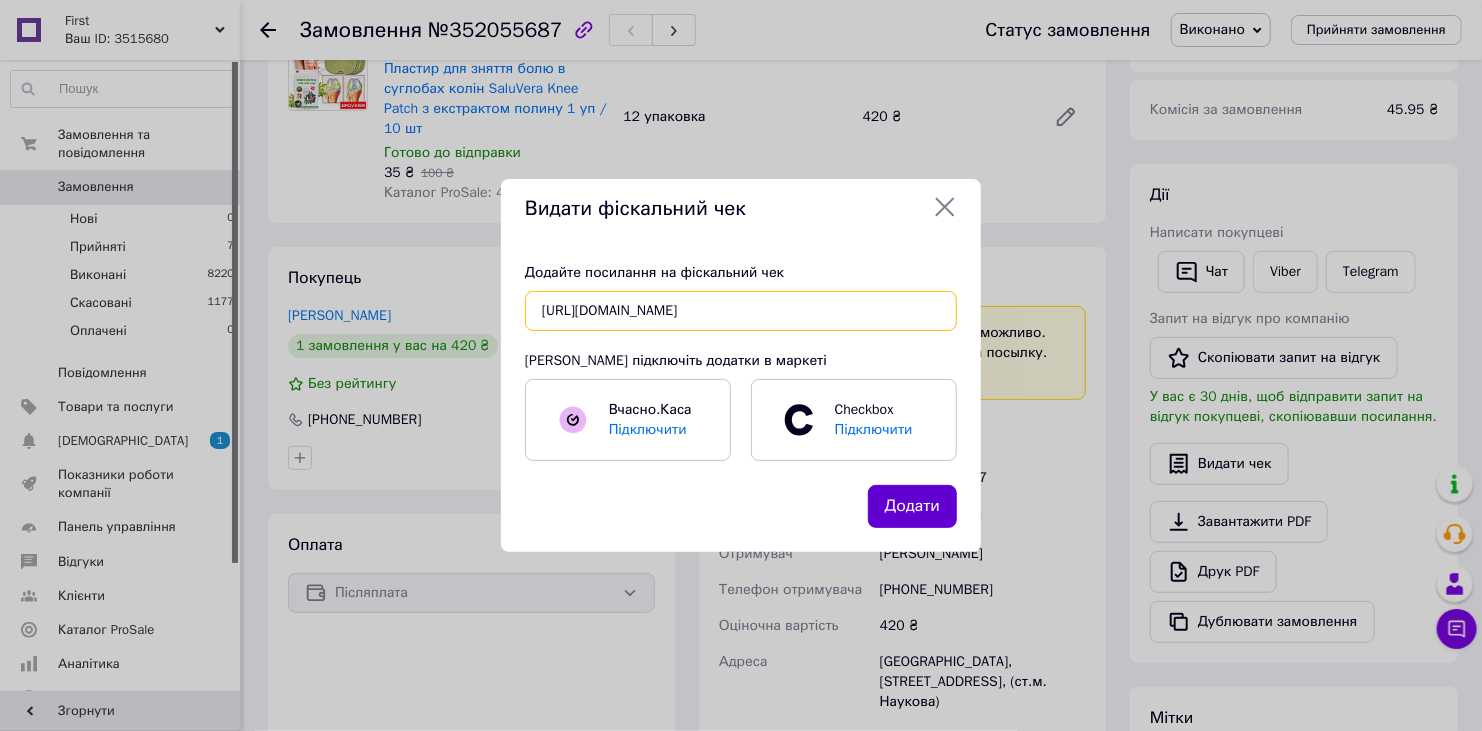 type on "[URL][DOMAIN_NAME]" 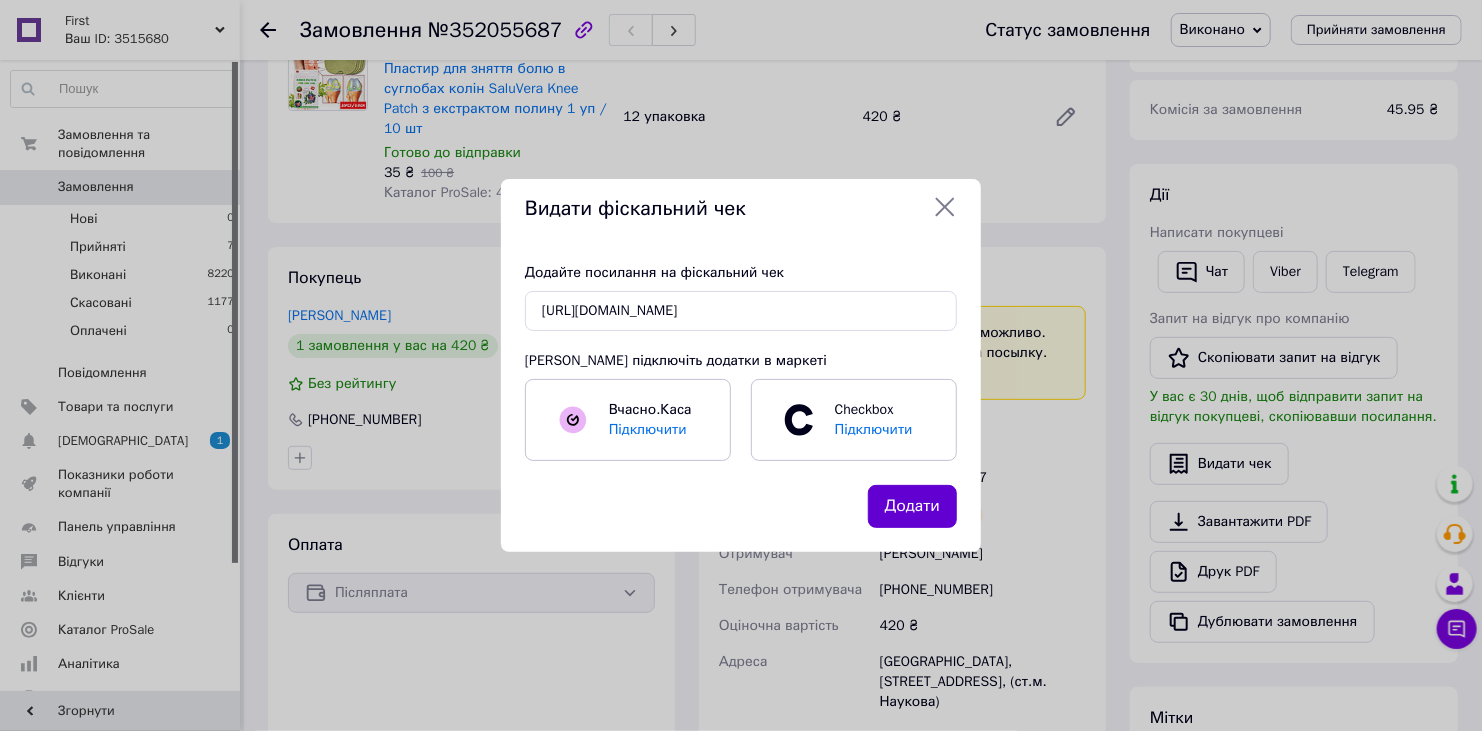 click on "Додати" at bounding box center (912, 506) 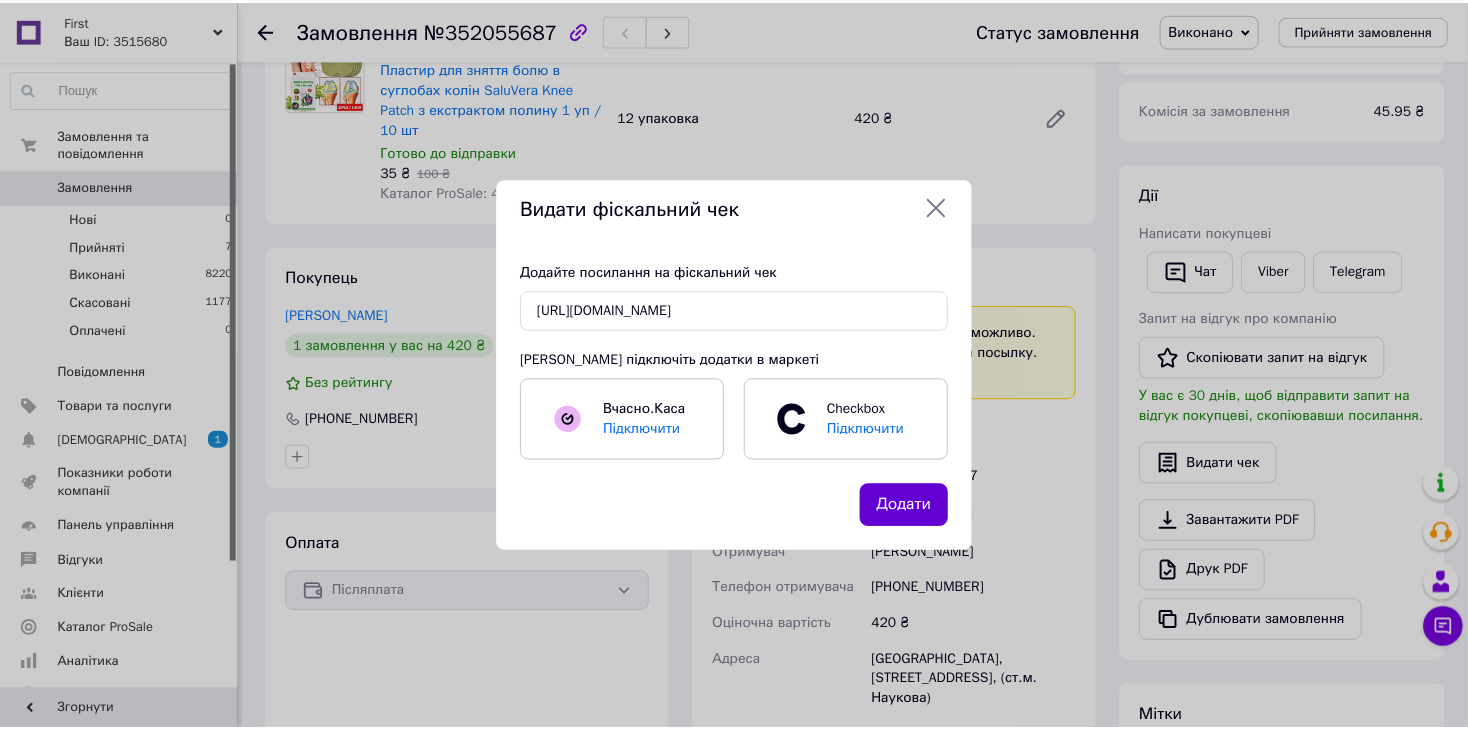 scroll, scrollTop: 0, scrollLeft: 0, axis: both 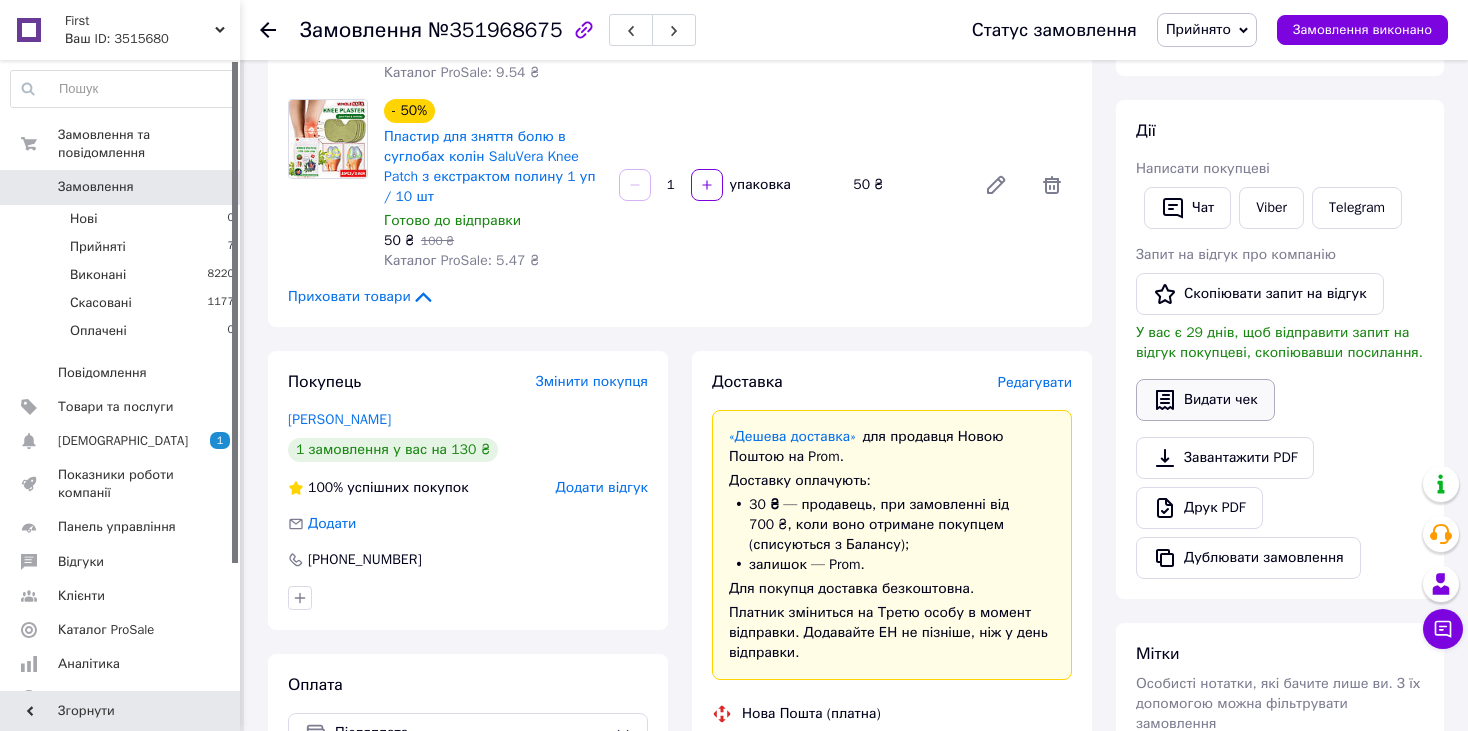 click on "Видати чек" at bounding box center [1205, 400] 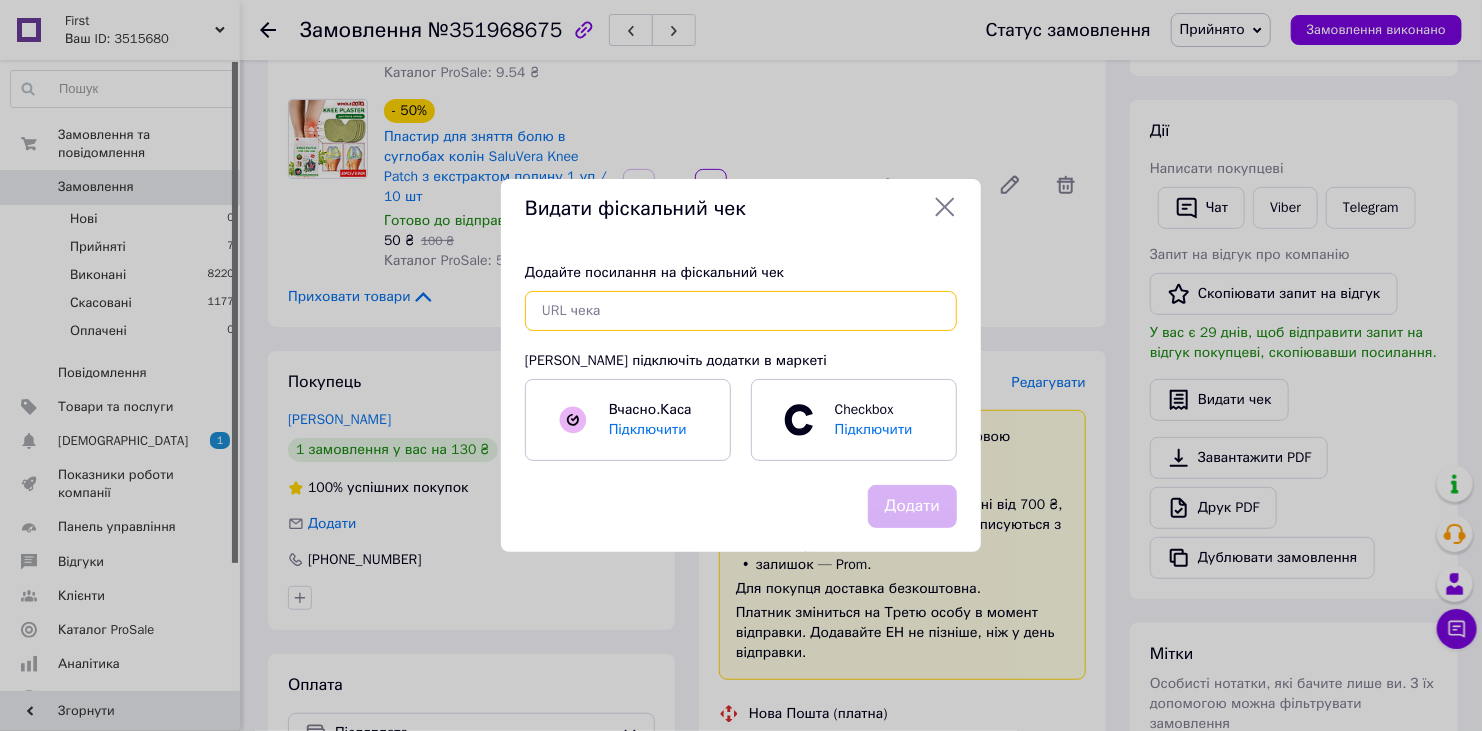 click at bounding box center [741, 311] 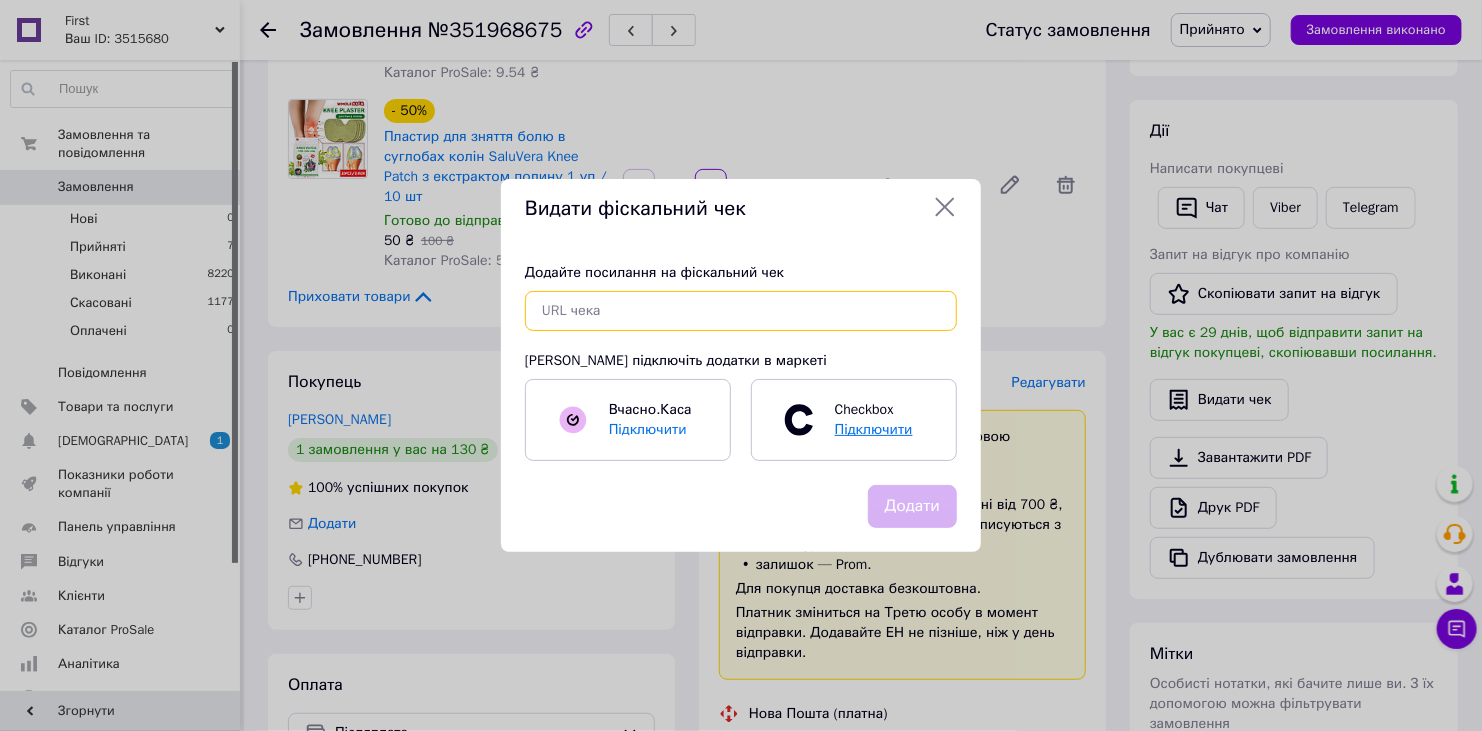 paste on "https://check.checkbox.ua/05d8307a-8478-4277-86d7-22d1164acdee" 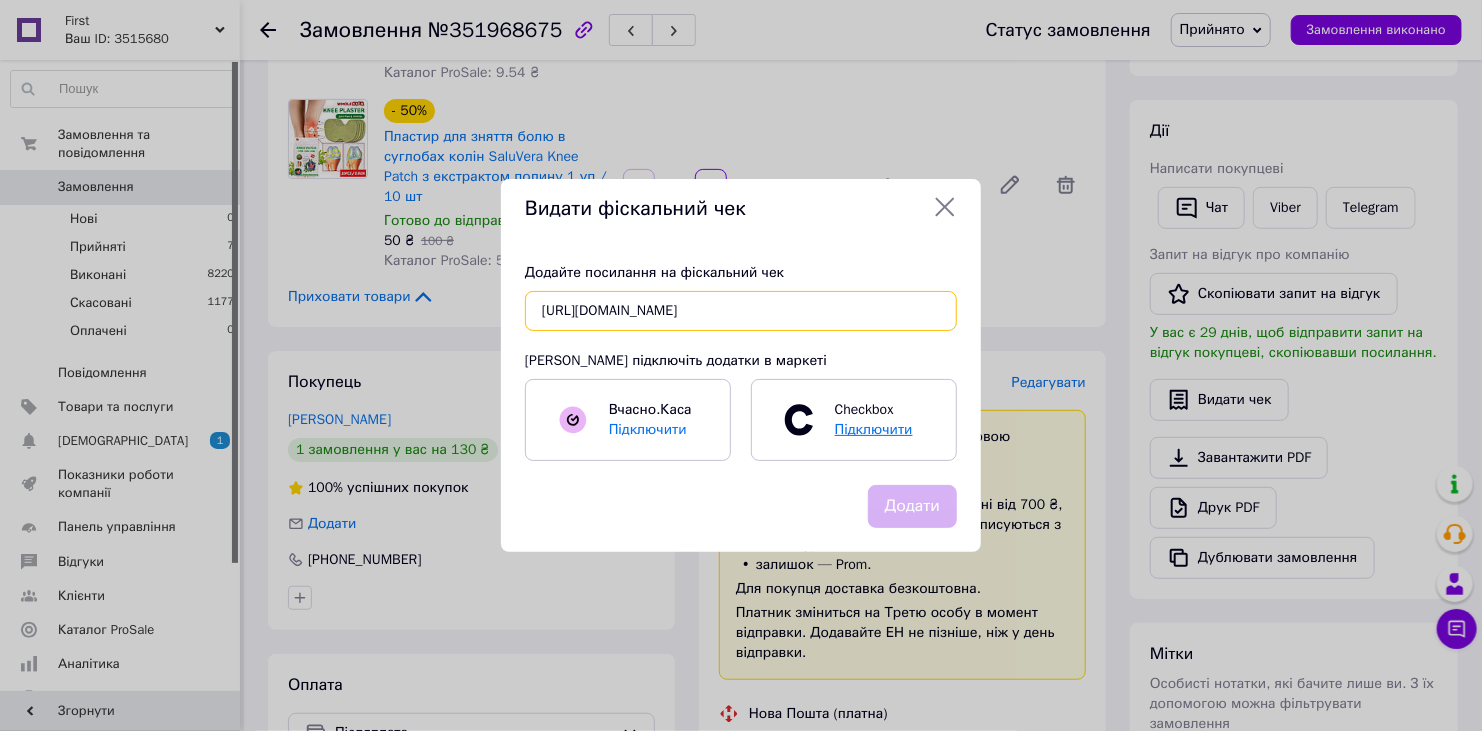 scroll, scrollTop: 0, scrollLeft: 31, axis: horizontal 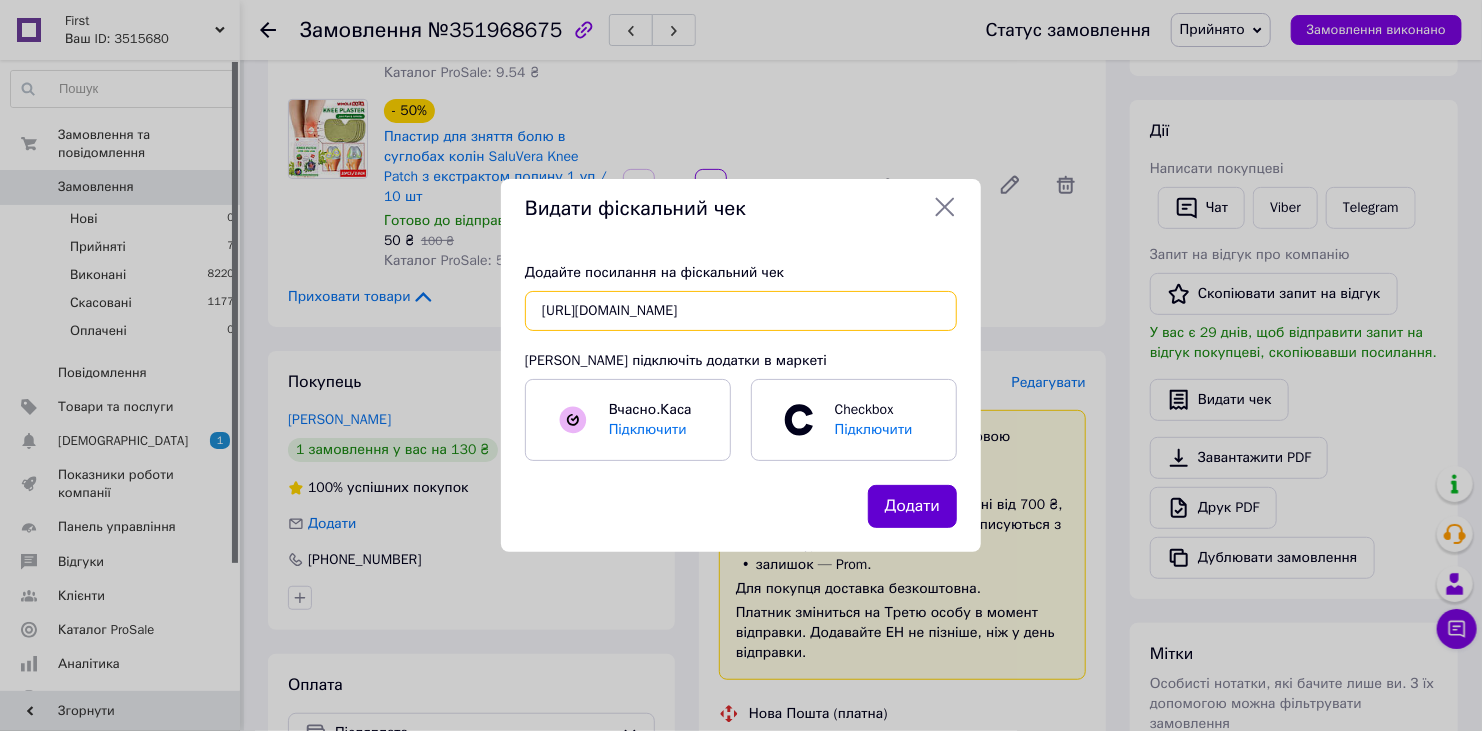 type on "https://check.checkbox.ua/05d8307a-8478-4277-86d7-22d1164acdee" 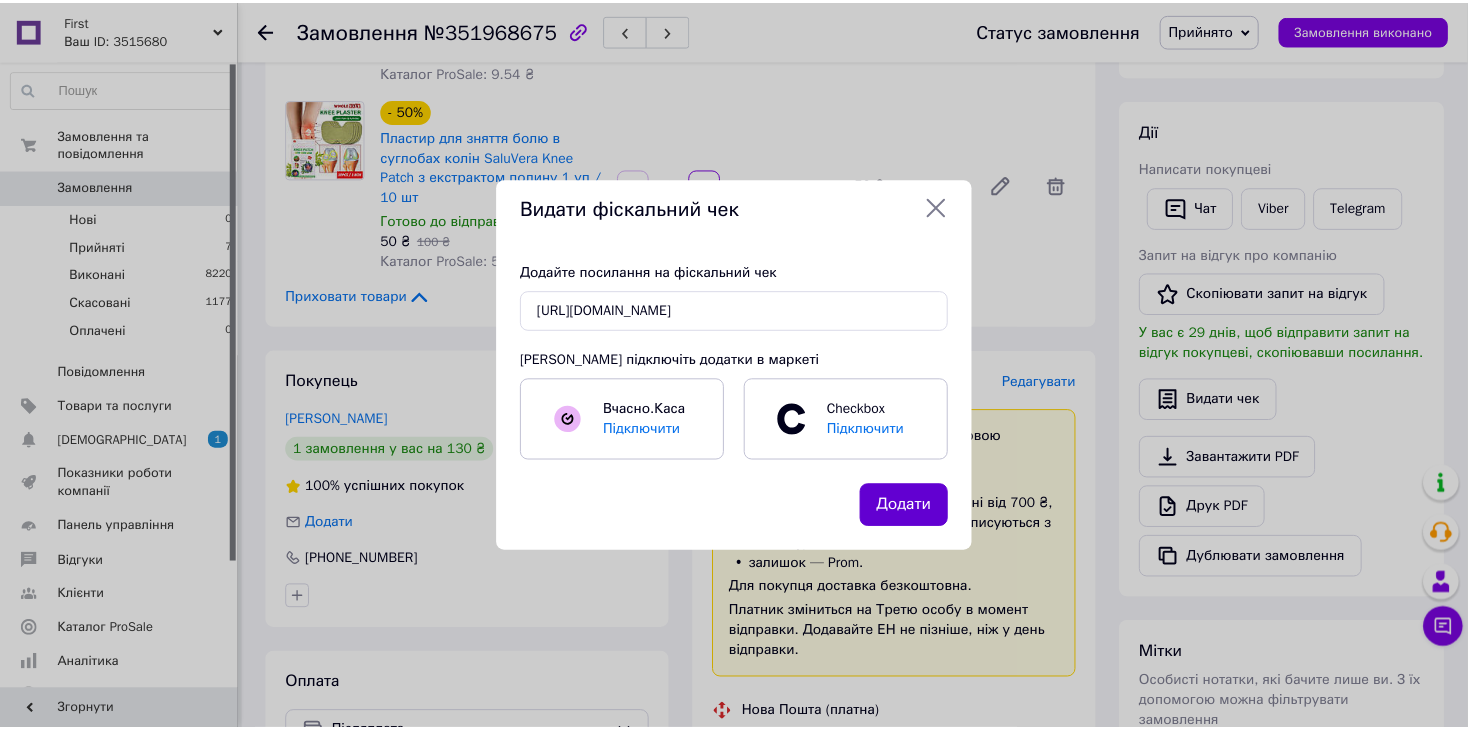 scroll, scrollTop: 0, scrollLeft: 0, axis: both 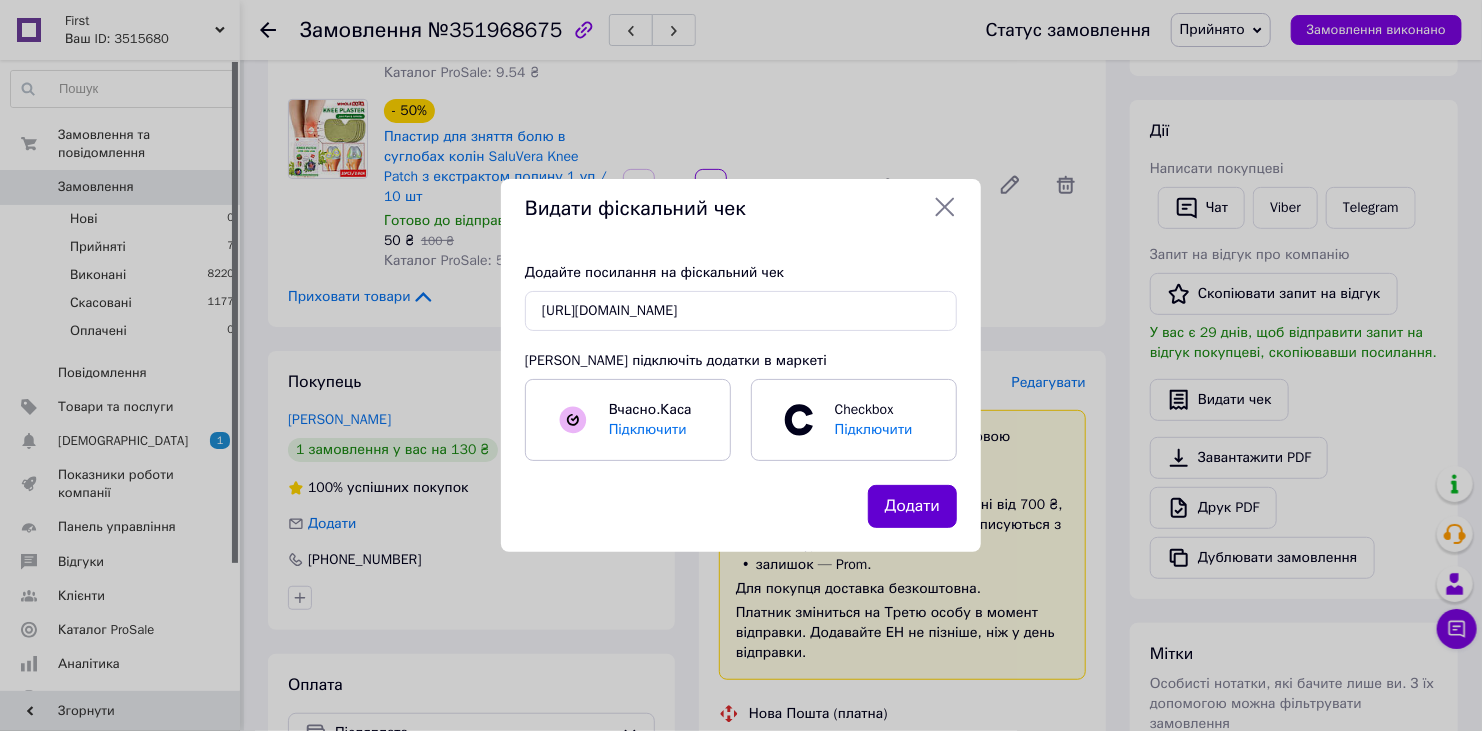 click on "Додати" at bounding box center (912, 506) 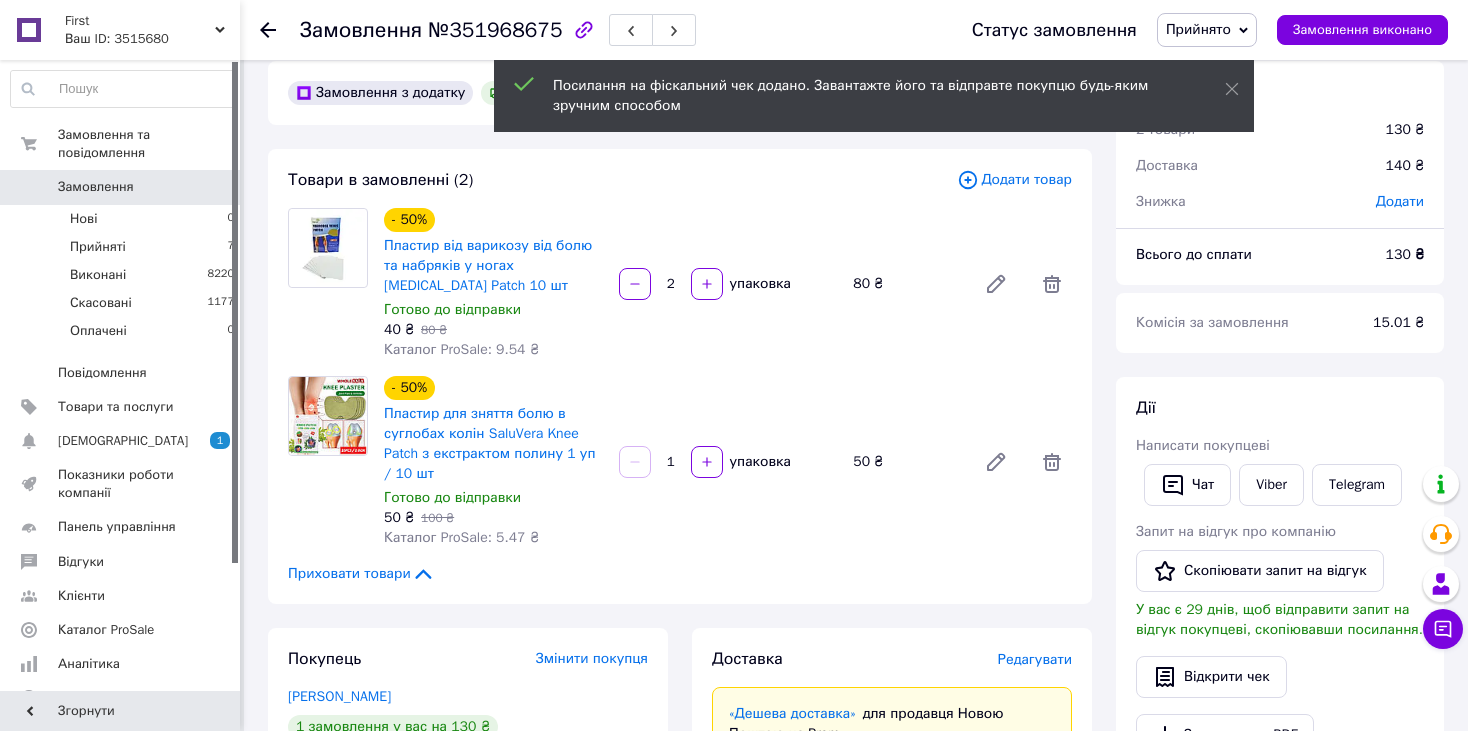 scroll, scrollTop: 0, scrollLeft: 0, axis: both 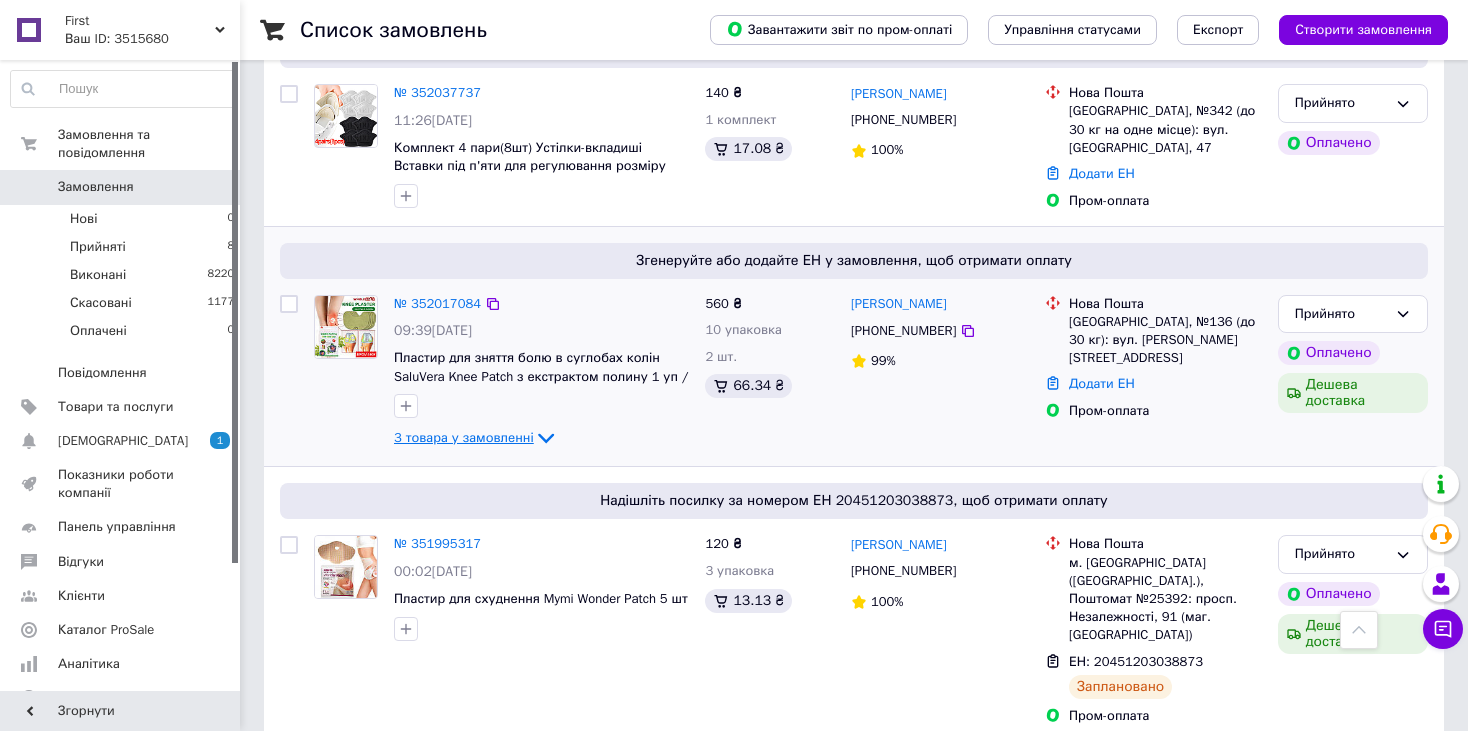 click on "3 товара у замовленні" at bounding box center (464, 437) 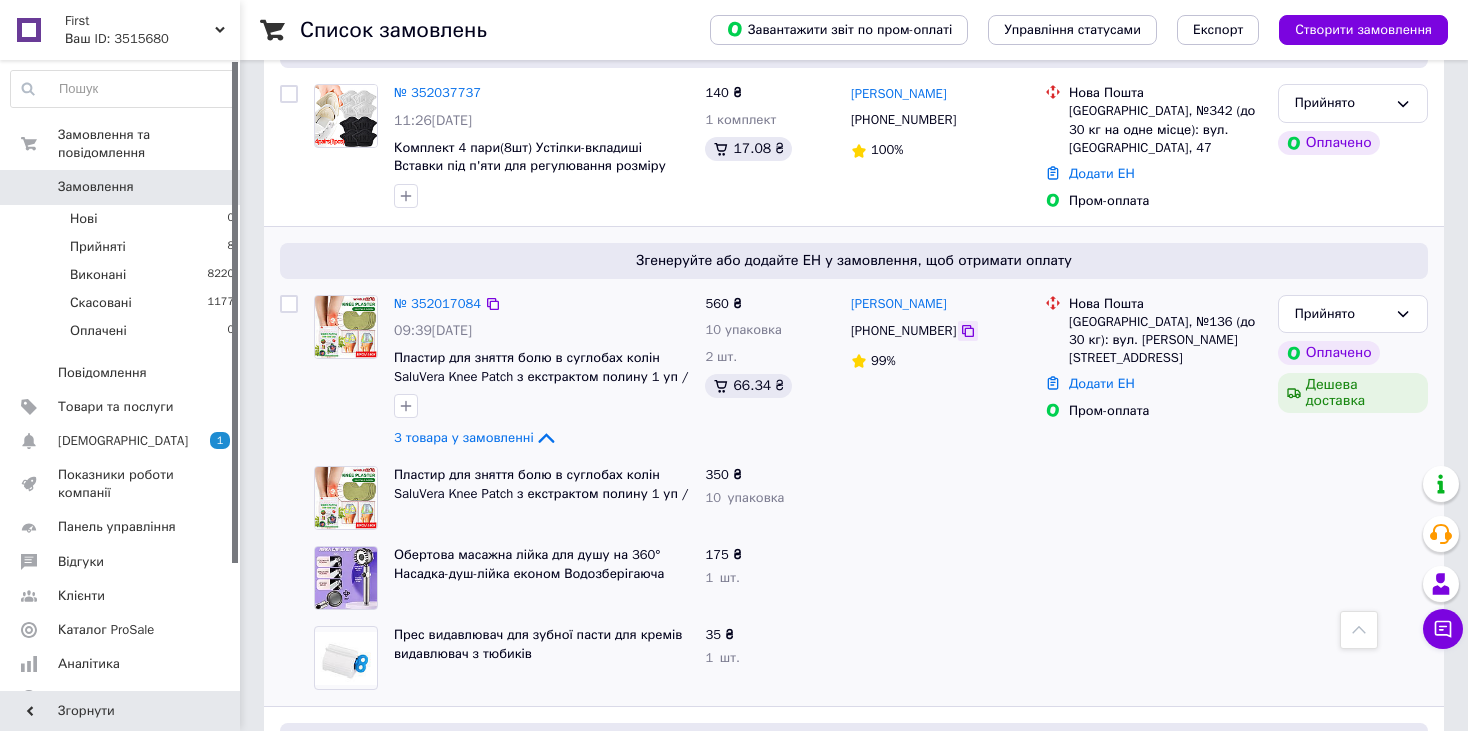 click 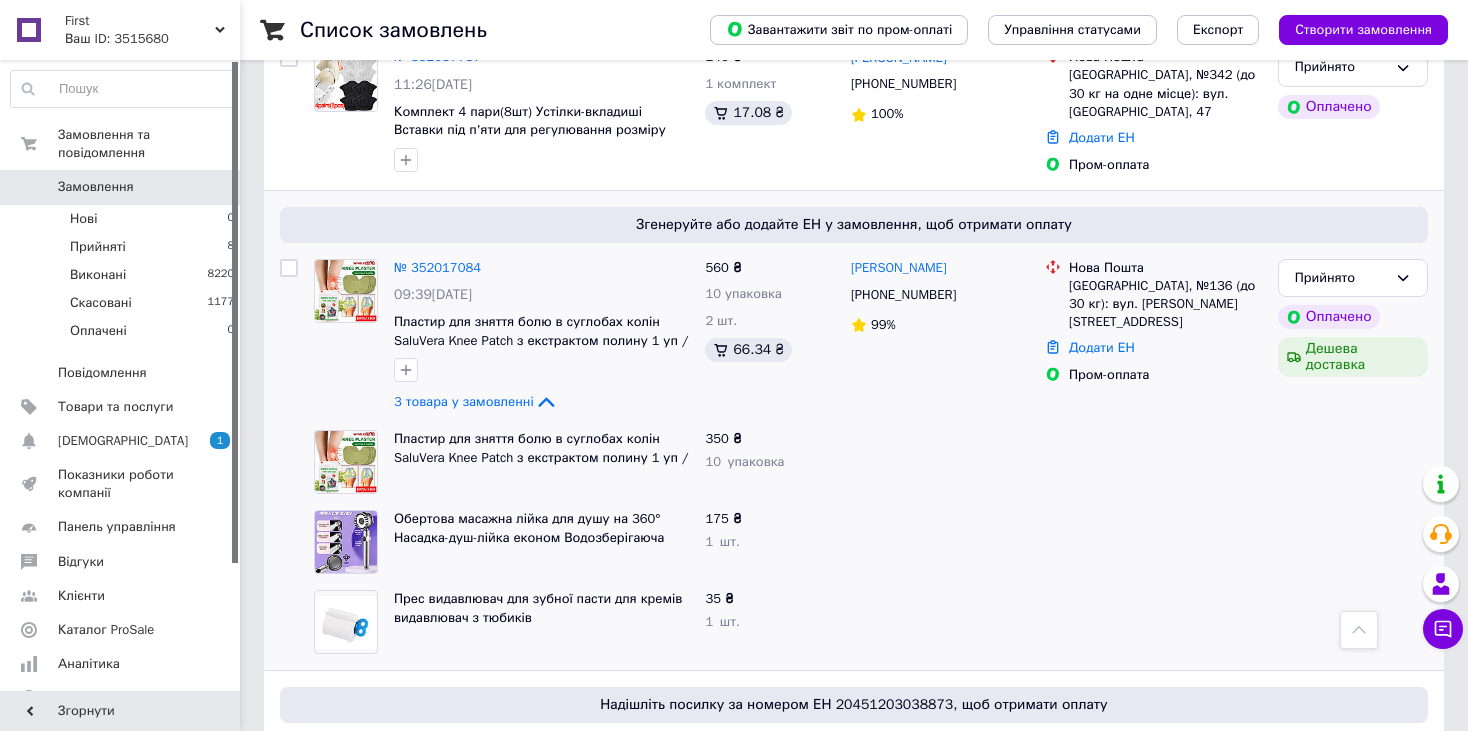 scroll, scrollTop: 1000, scrollLeft: 0, axis: vertical 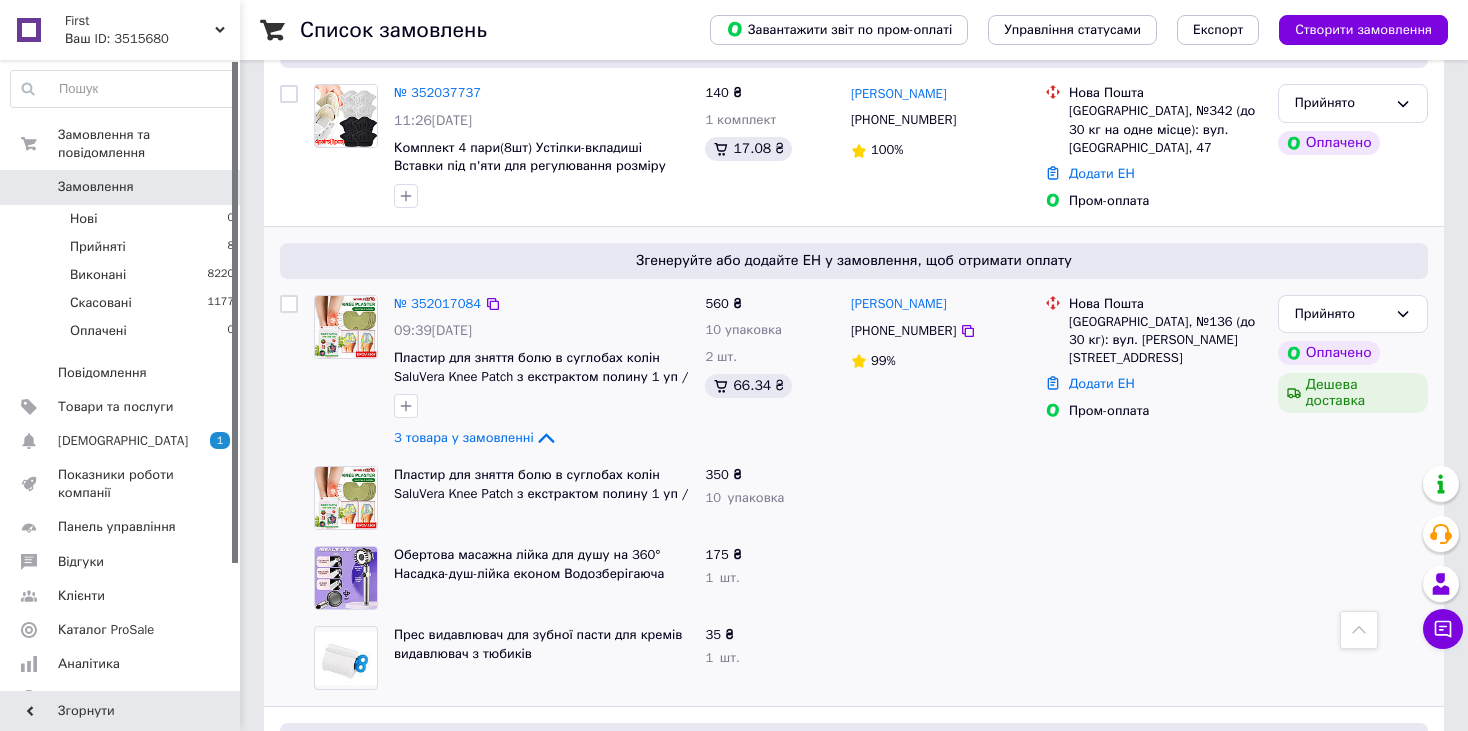 drag, startPoint x: 503, startPoint y: 400, endPoint x: 697, endPoint y: 388, distance: 194.37077 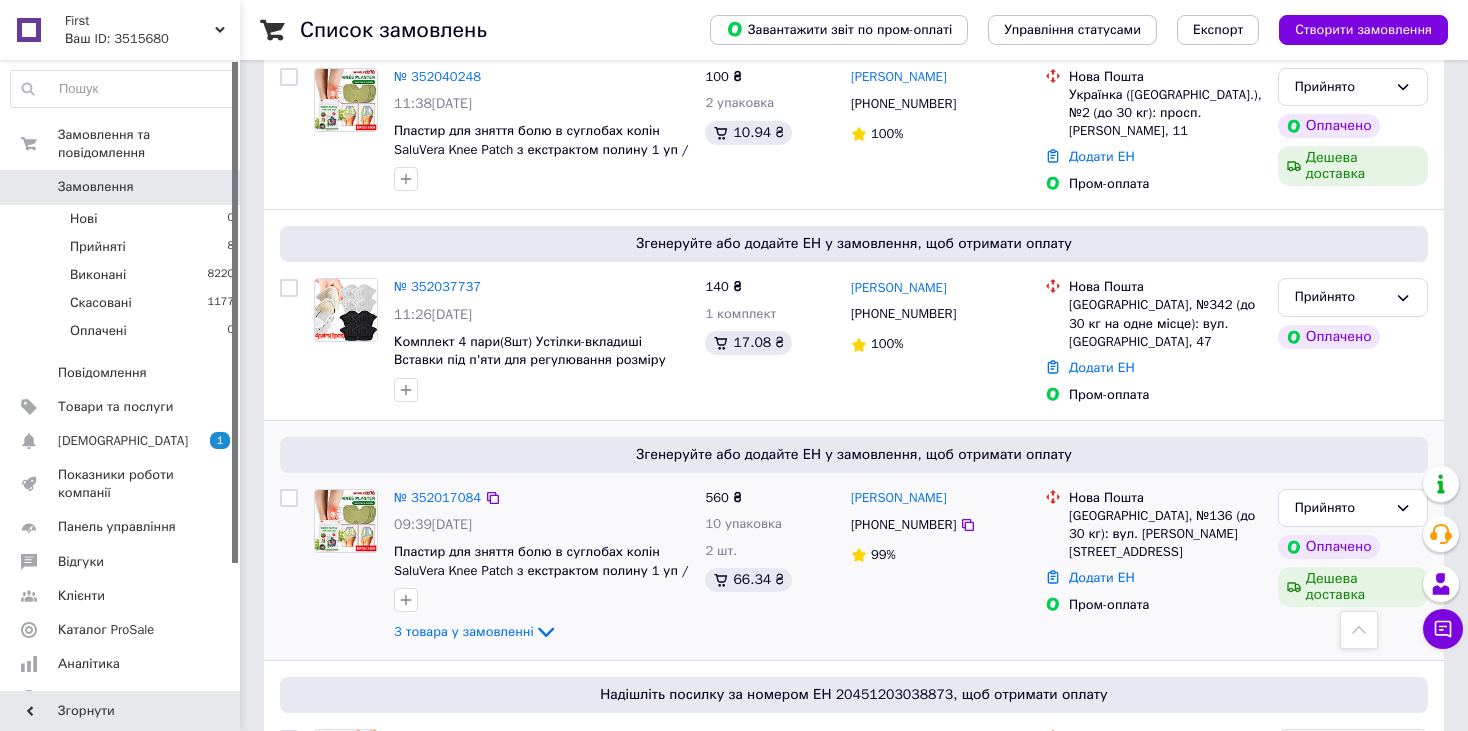 scroll, scrollTop: 800, scrollLeft: 0, axis: vertical 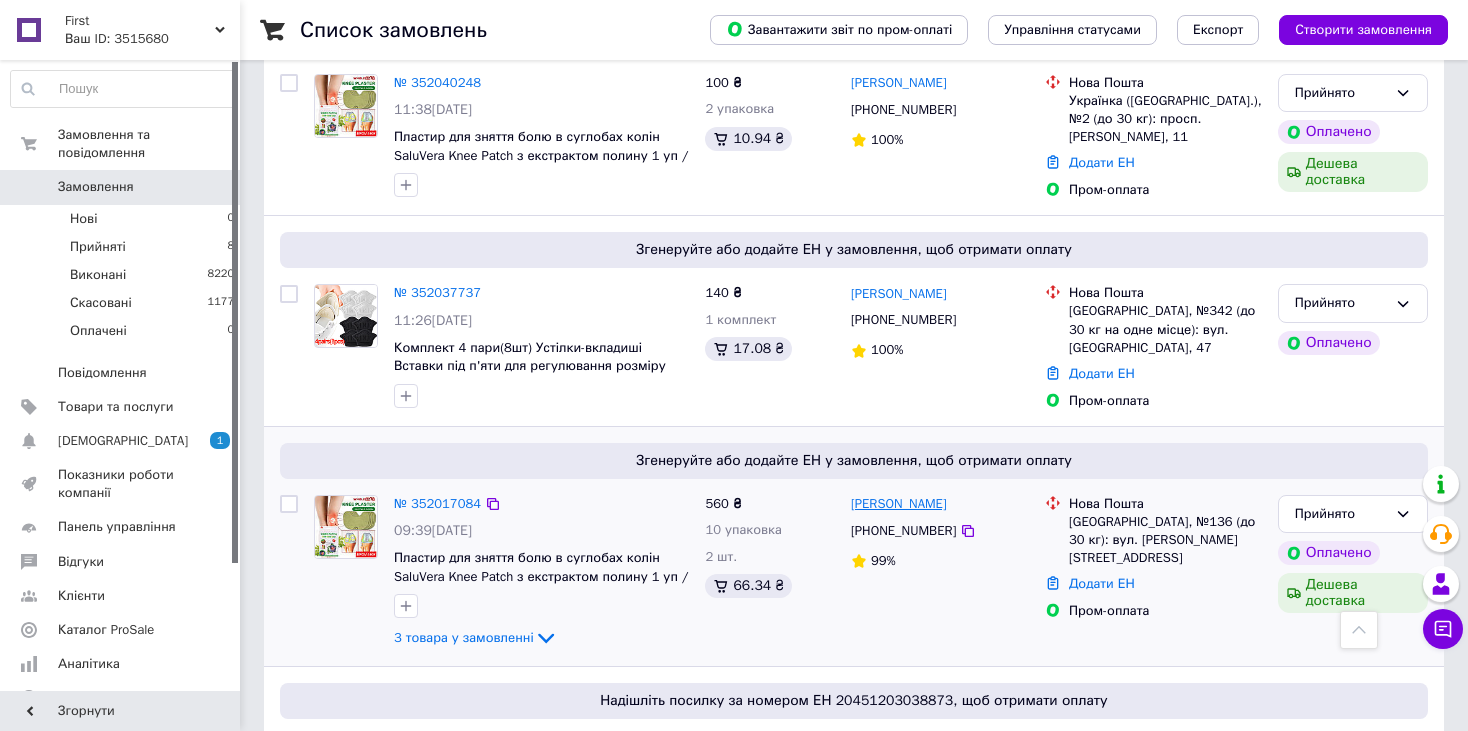 drag, startPoint x: 979, startPoint y: 466, endPoint x: 852, endPoint y: 466, distance: 127 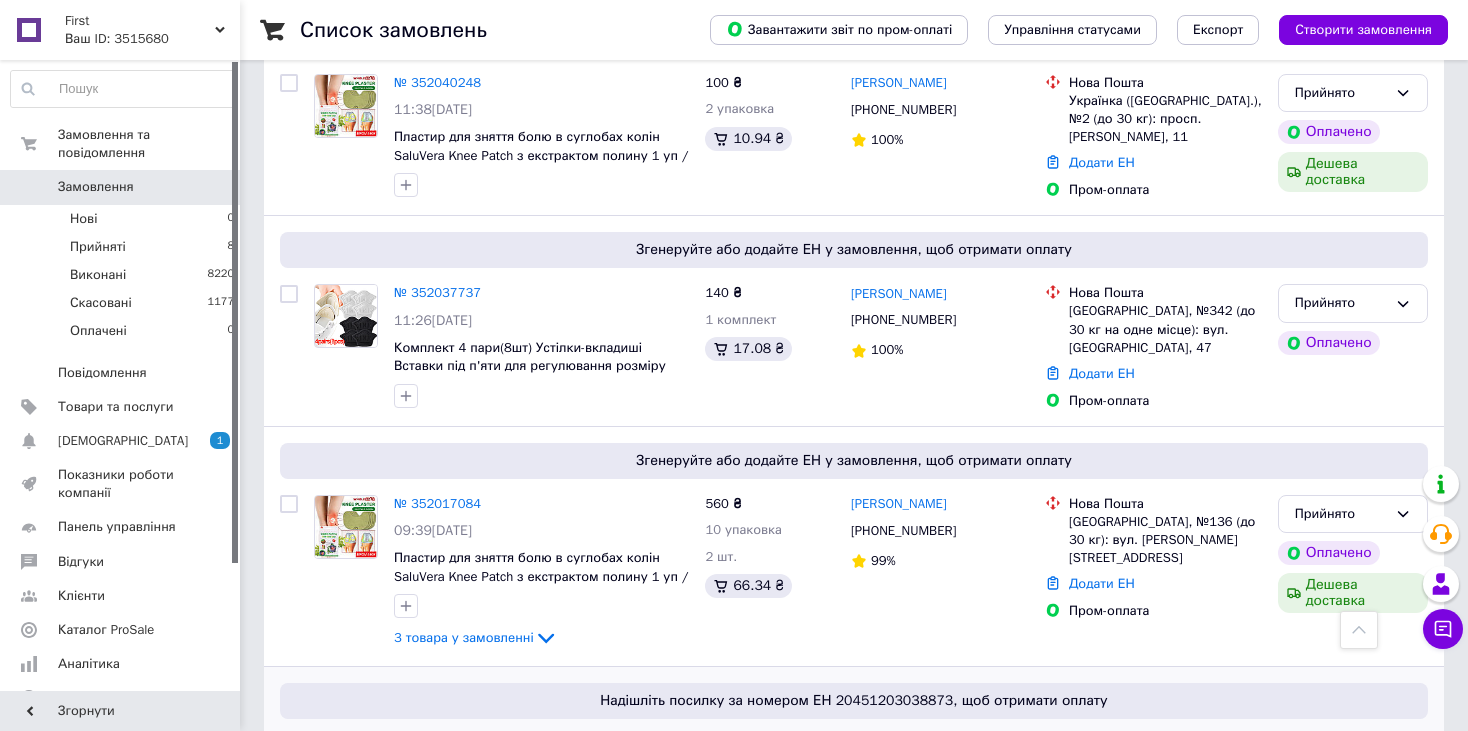 copy on "Віолетта Пєчкурова" 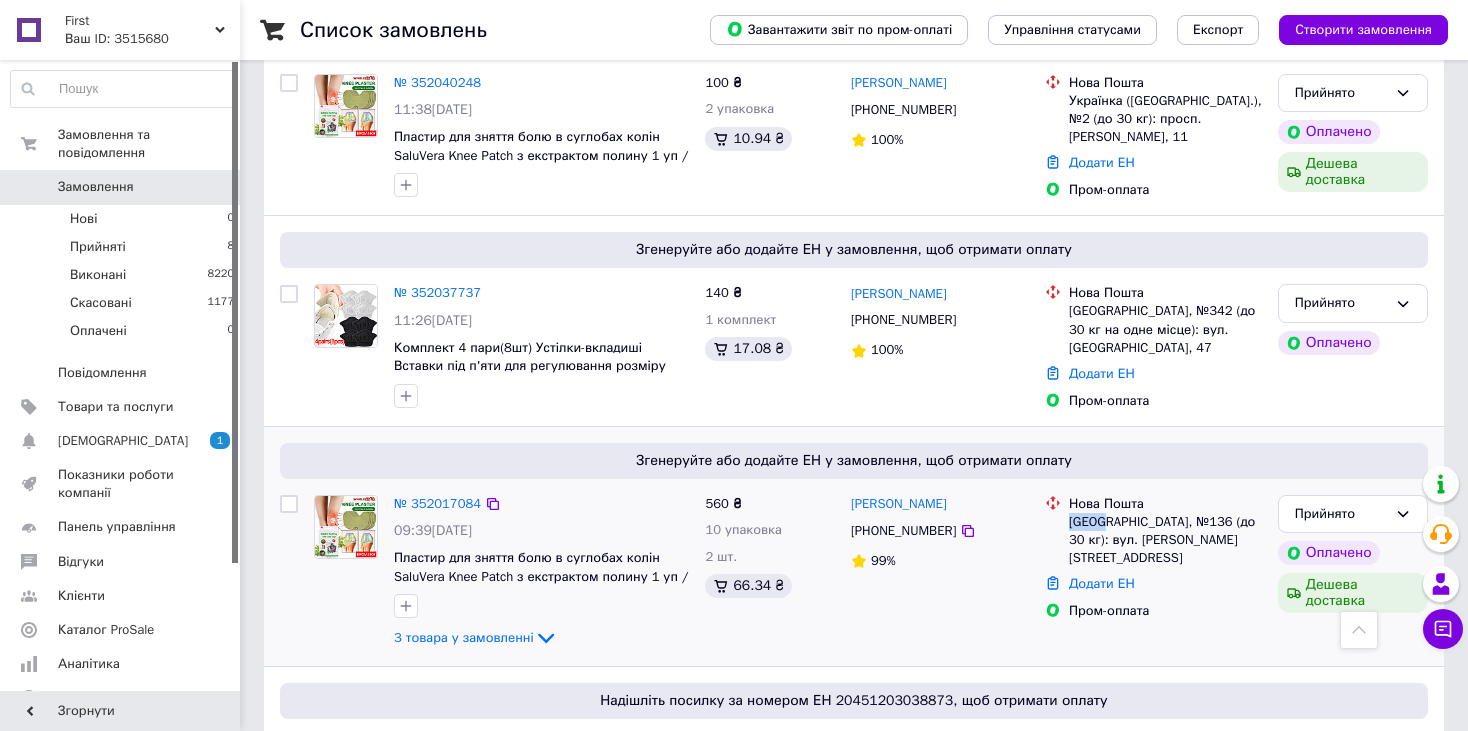 drag, startPoint x: 1106, startPoint y: 482, endPoint x: 1068, endPoint y: 479, distance: 38.118237 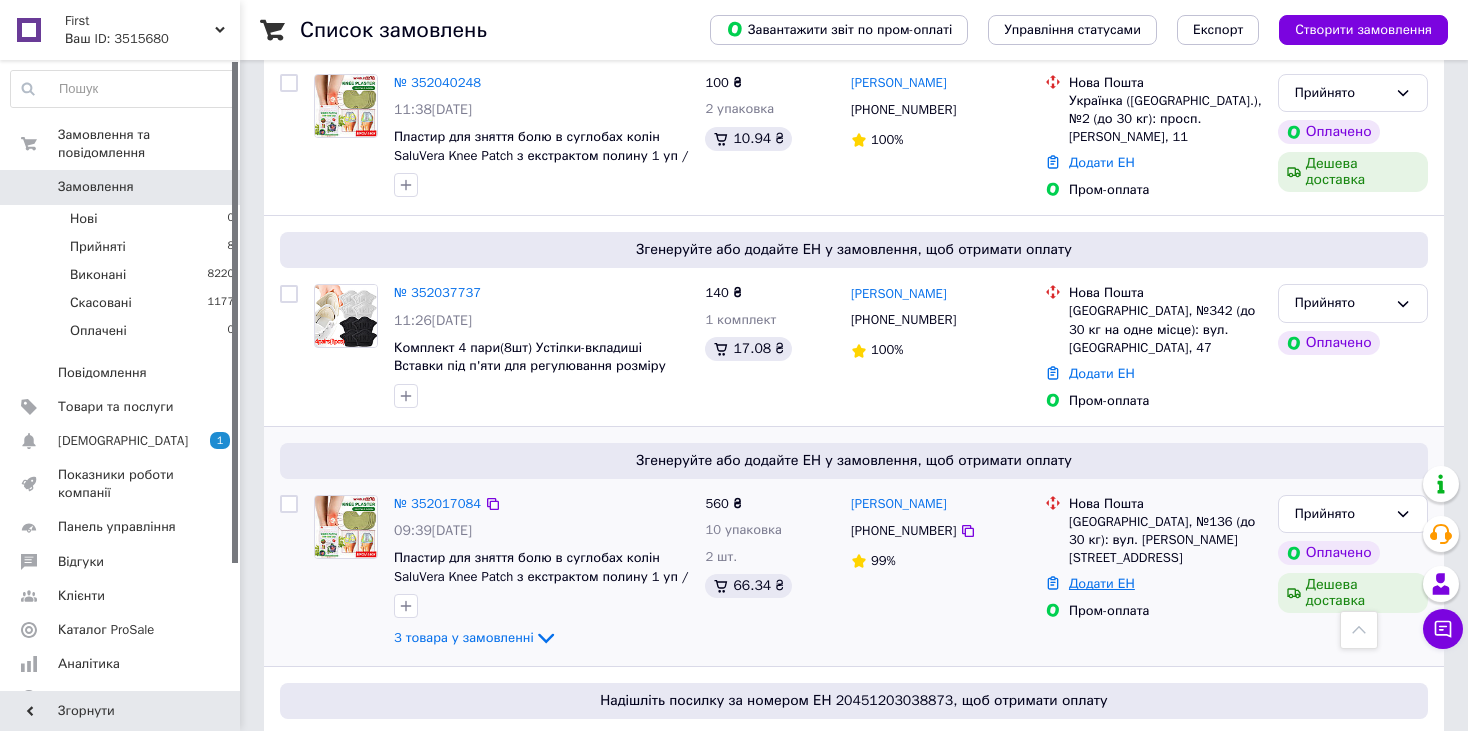 click on "Додати ЕН" at bounding box center [1102, 583] 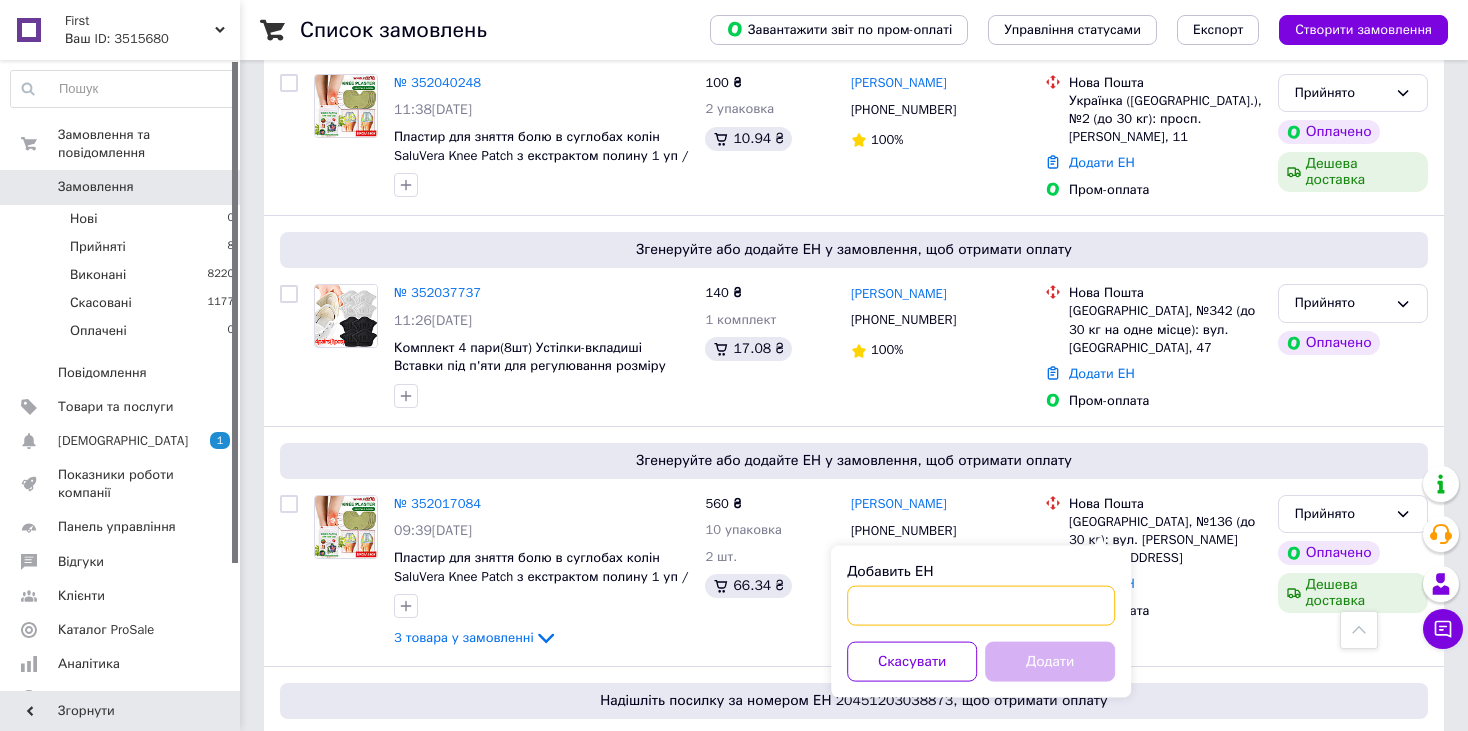 click on "Добавить ЕН" at bounding box center (981, 606) 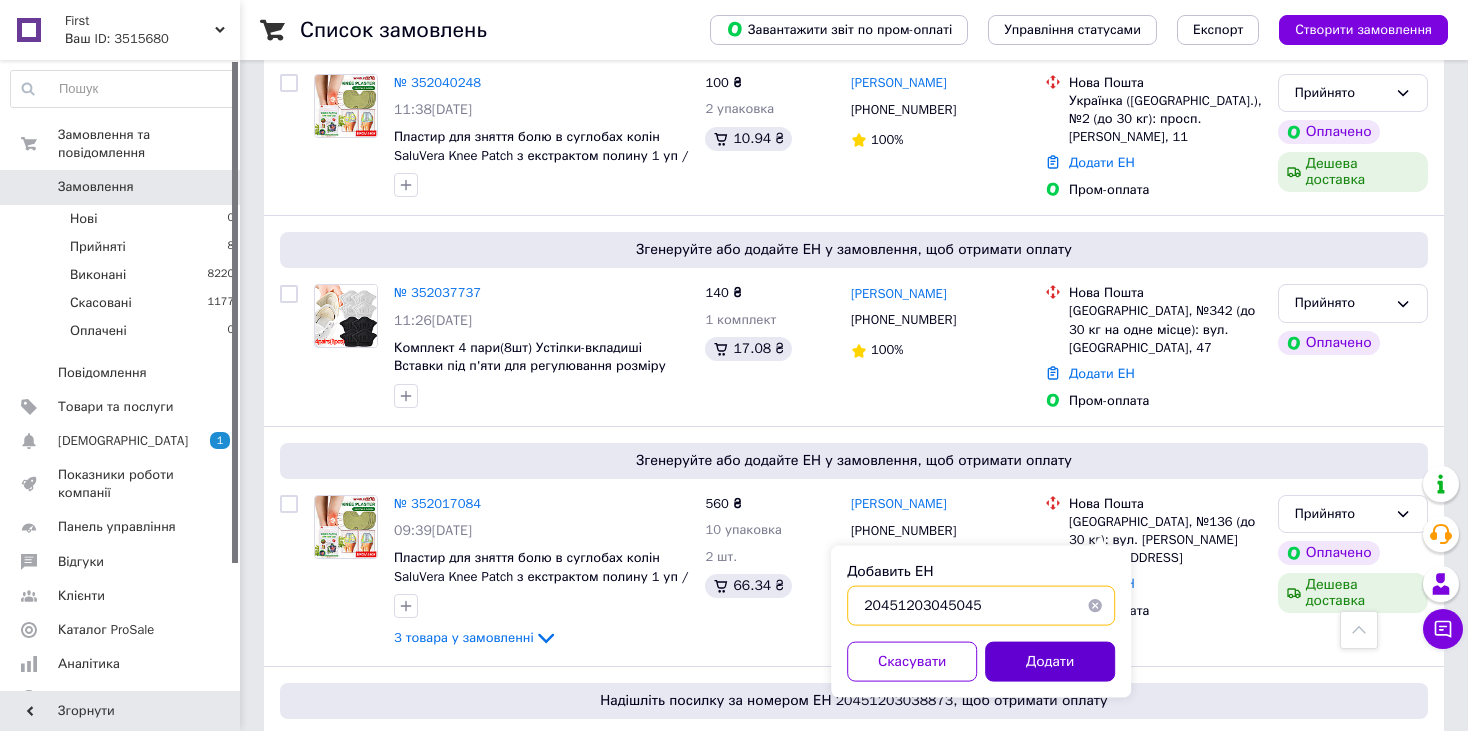 type on "20451203045045" 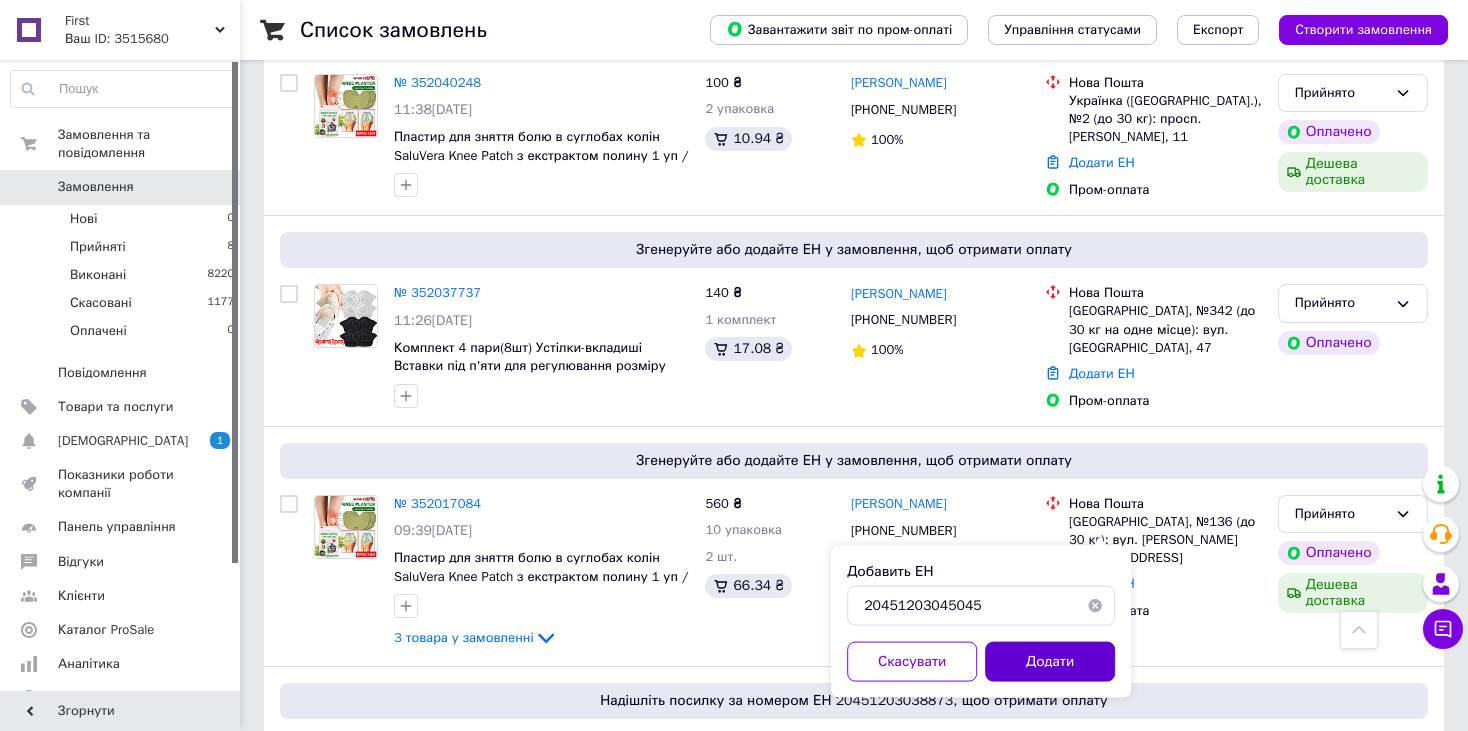 click on "Додати" at bounding box center (1050, 662) 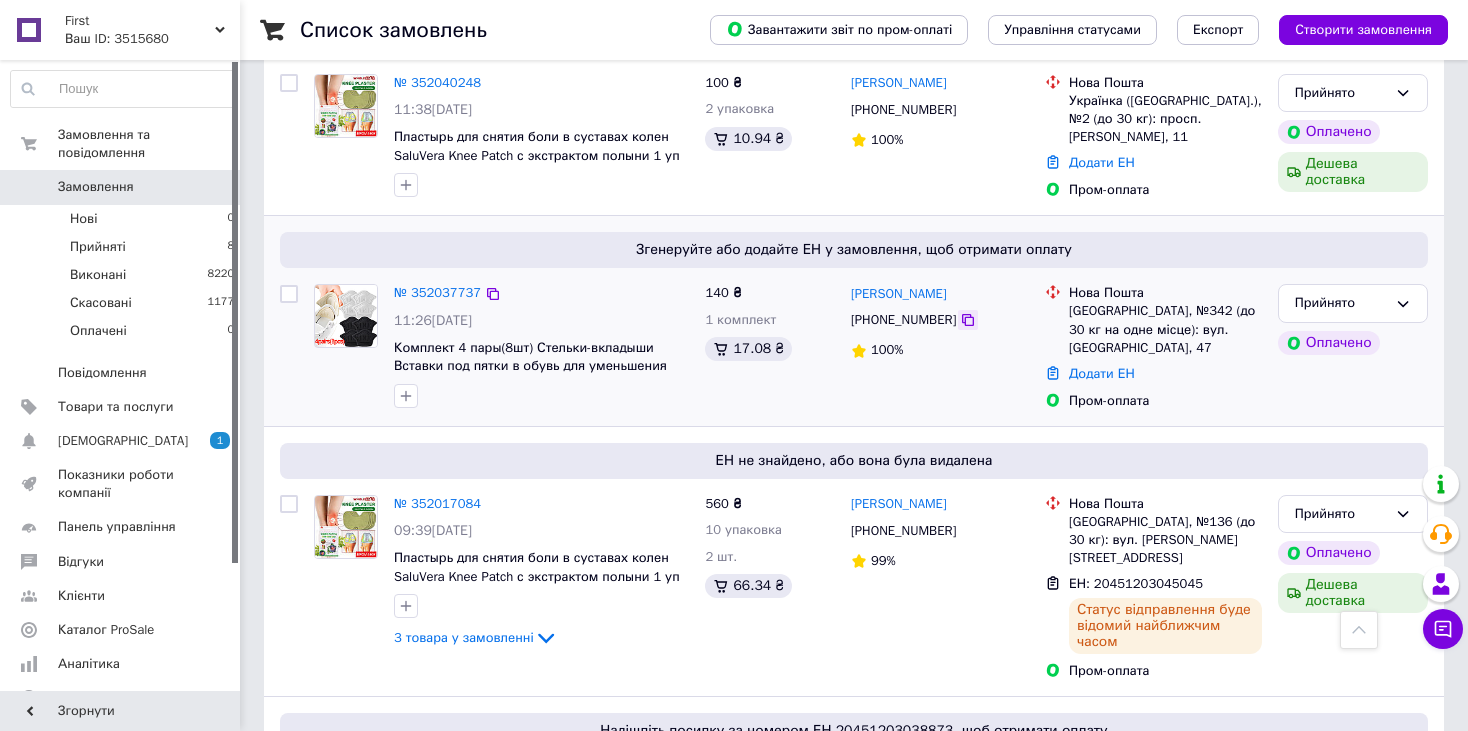 click 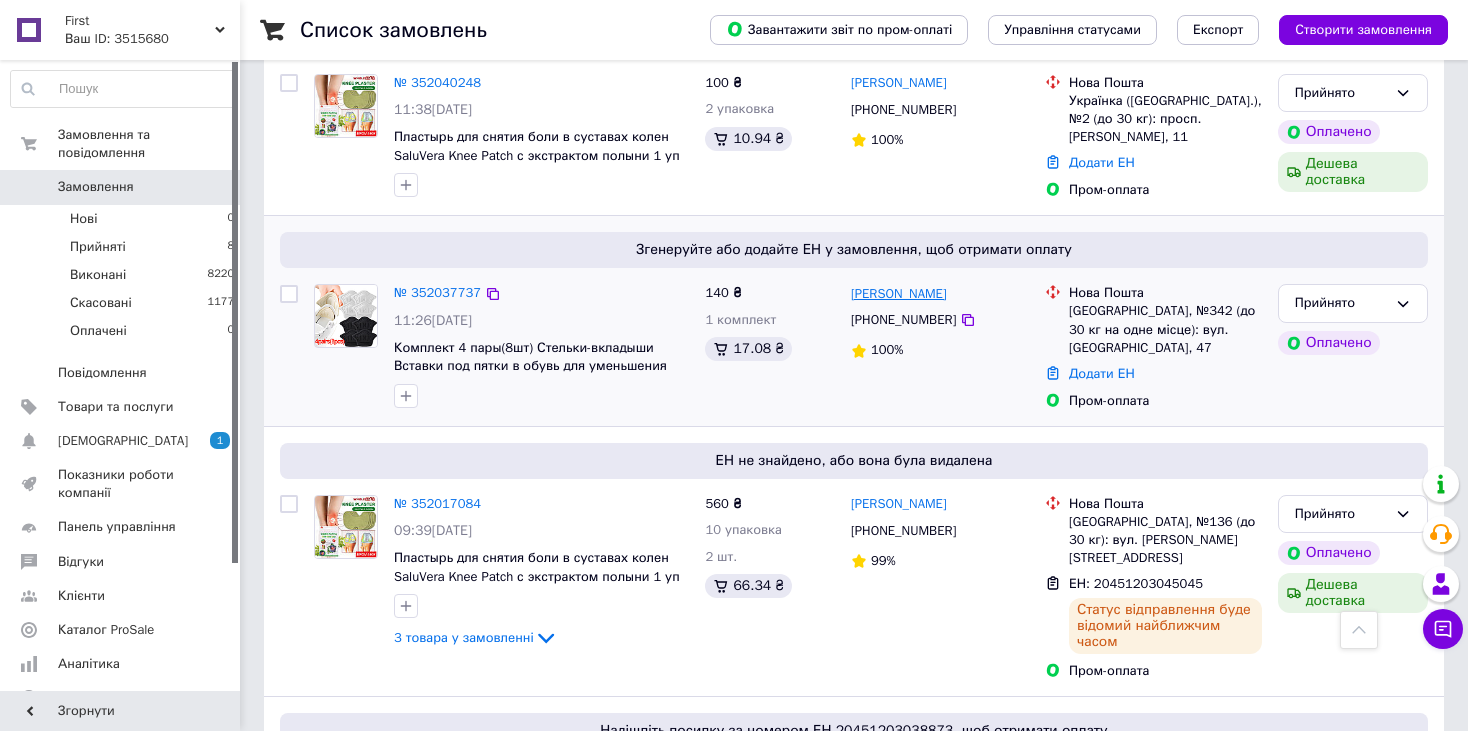 drag, startPoint x: 971, startPoint y: 257, endPoint x: 851, endPoint y: 254, distance: 120.03749 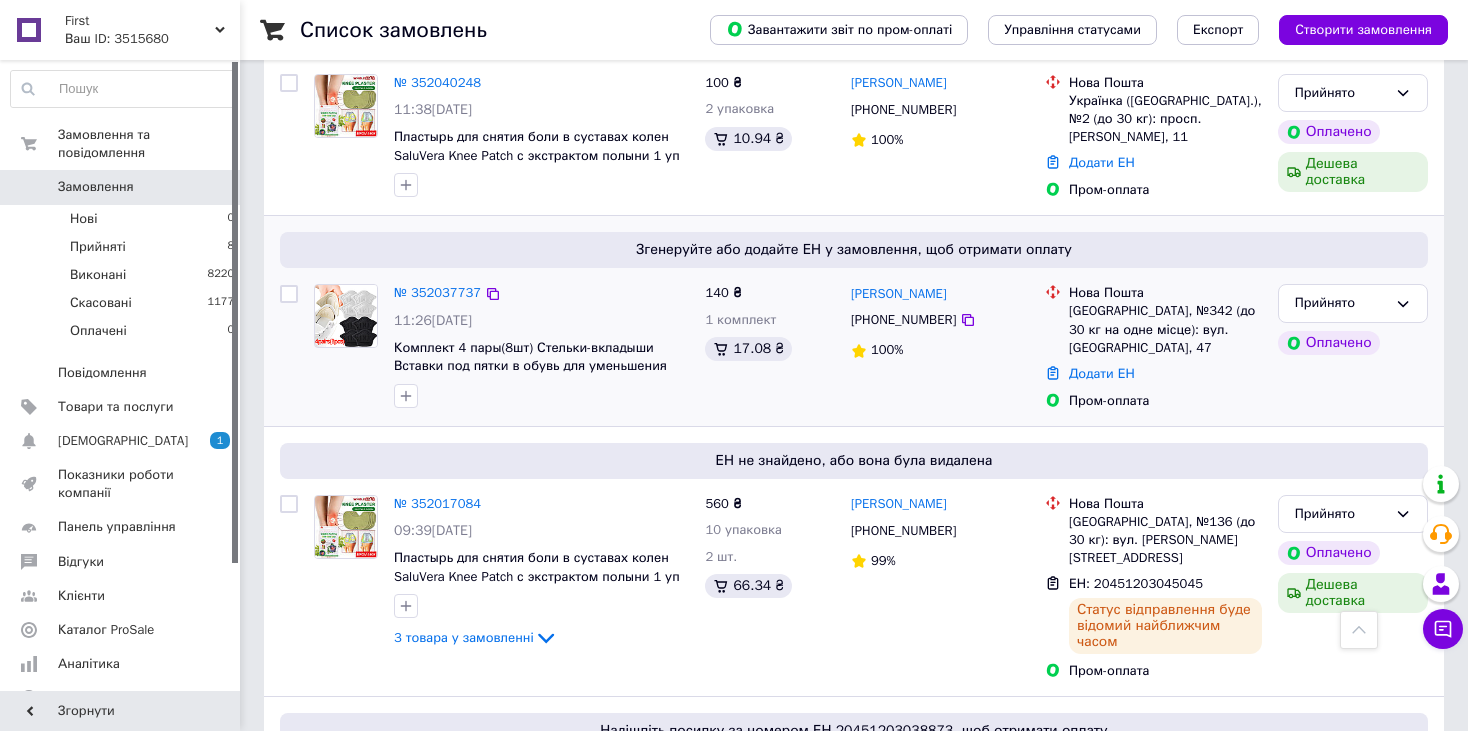 copy on "[PERSON_NAME]" 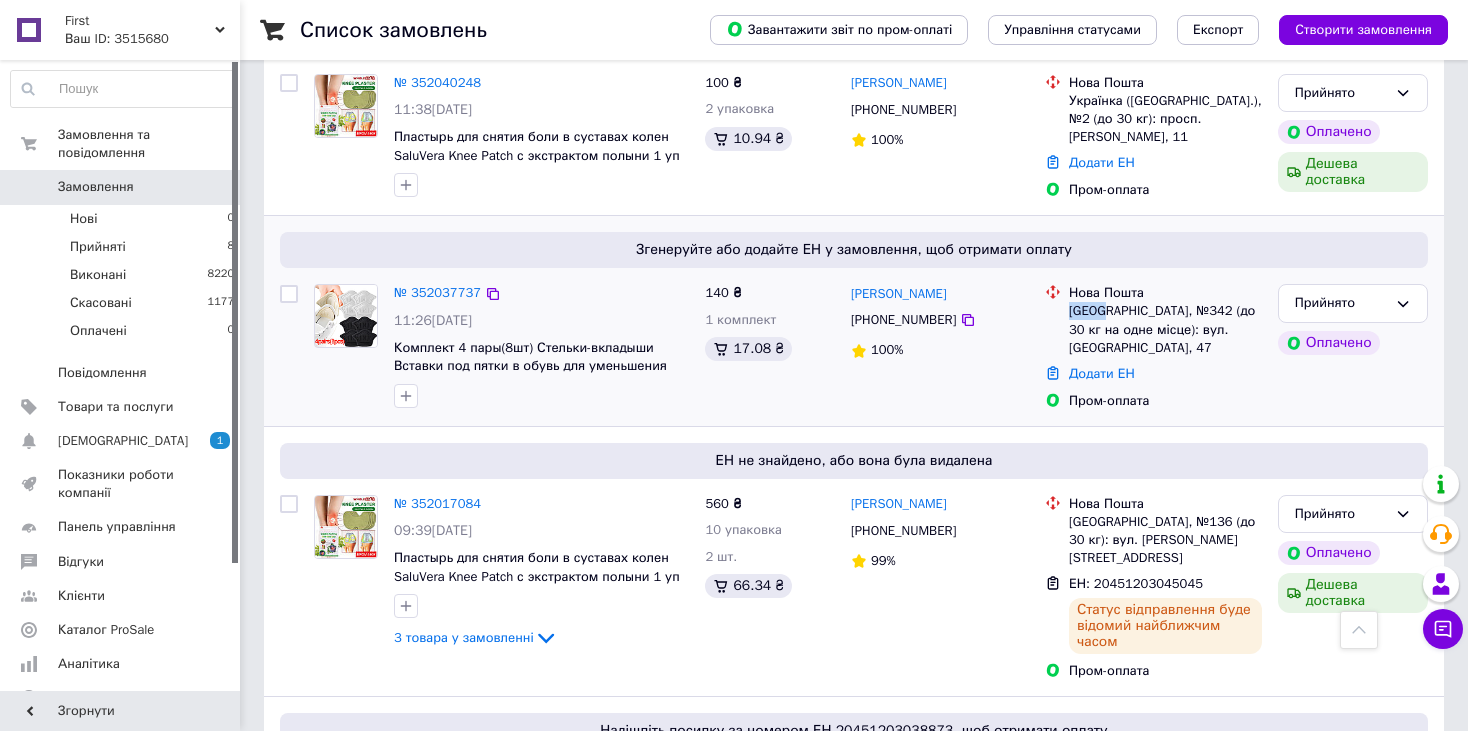 drag, startPoint x: 1099, startPoint y: 273, endPoint x: 1066, endPoint y: 271, distance: 33.06055 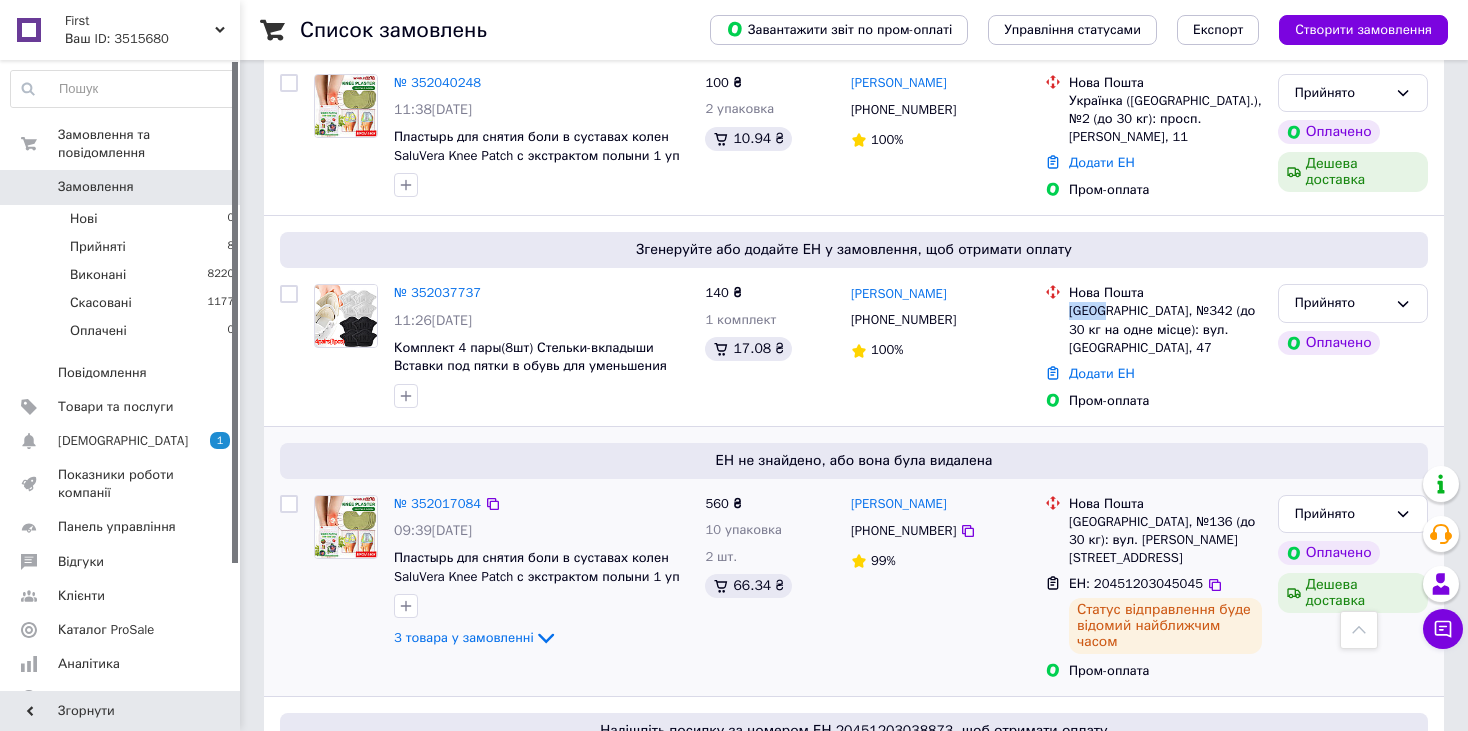 copy on "Київ," 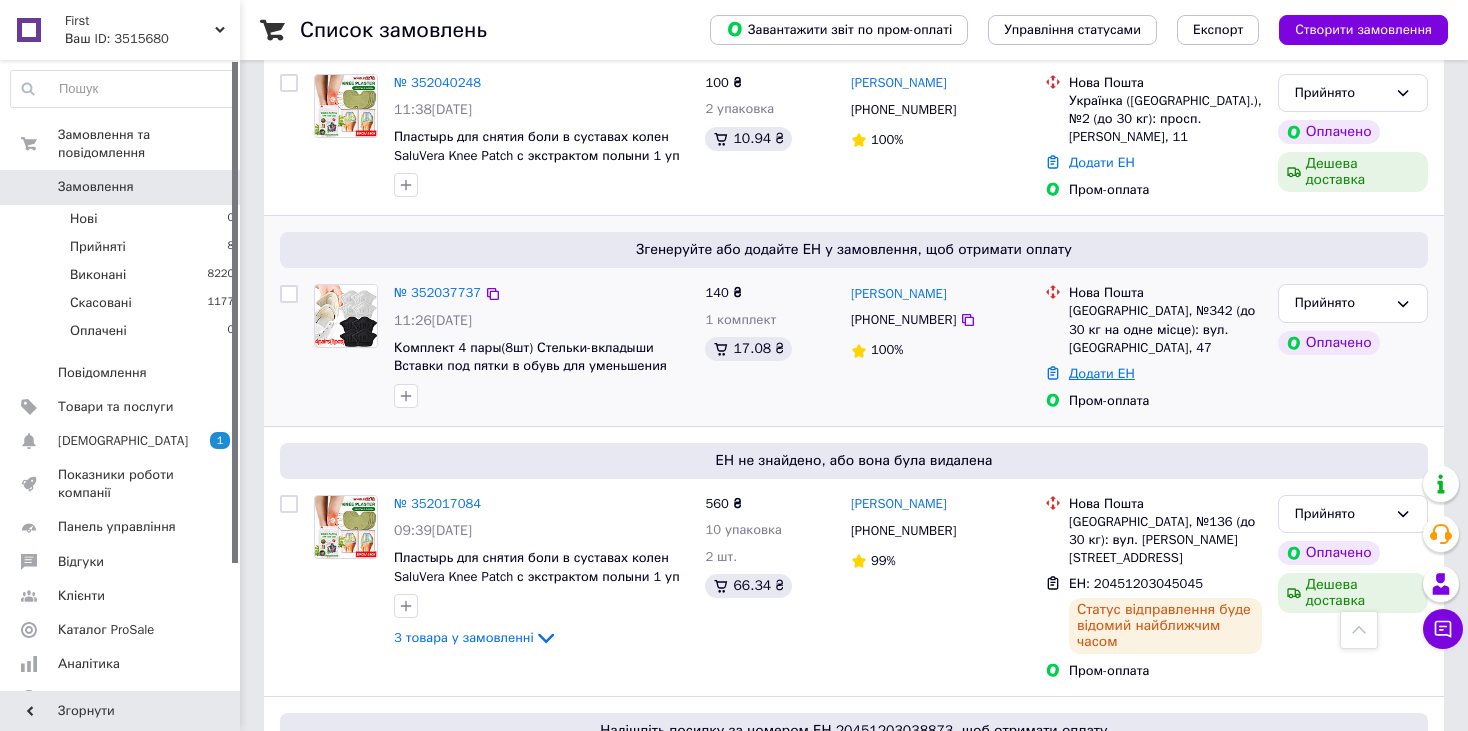 click on "Додати ЕН" at bounding box center (1102, 373) 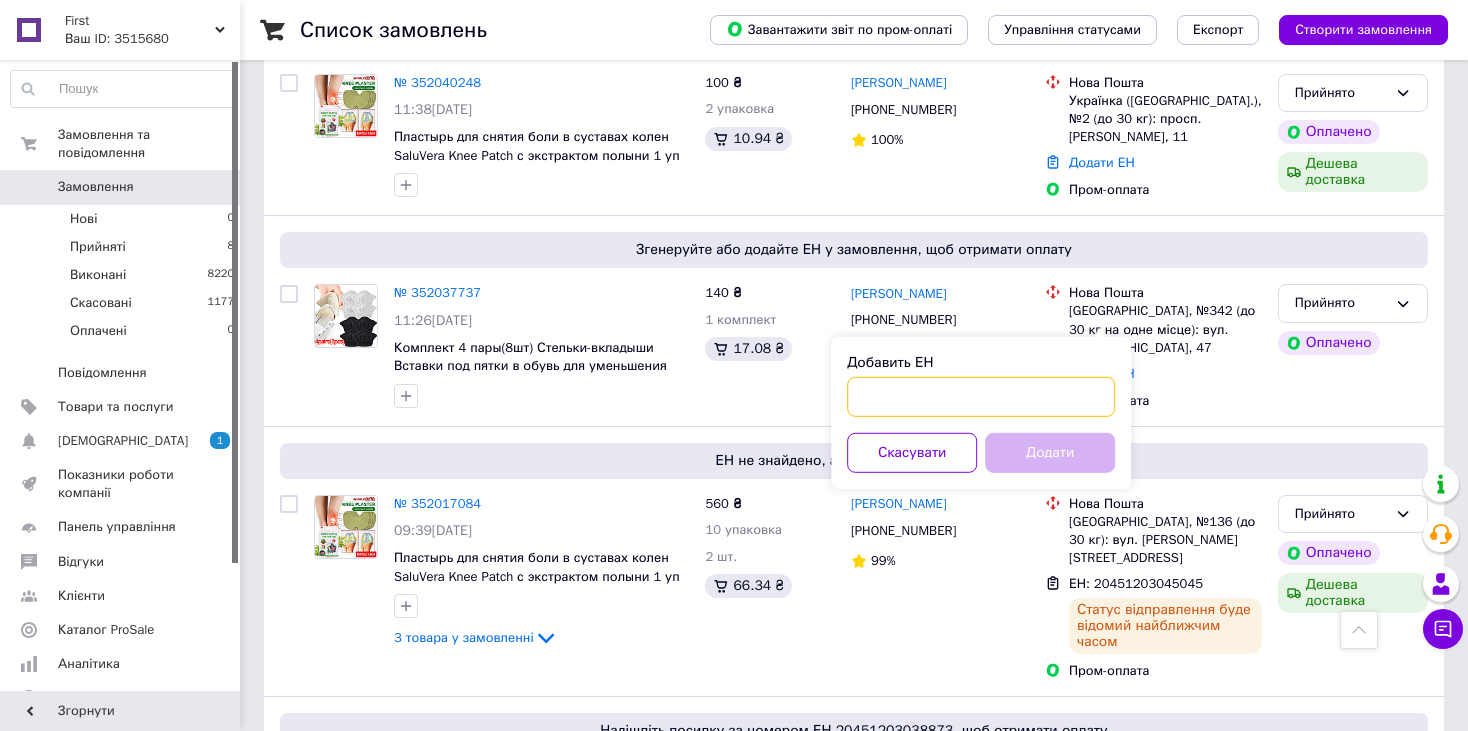 click on "Добавить ЕН" at bounding box center (981, 397) 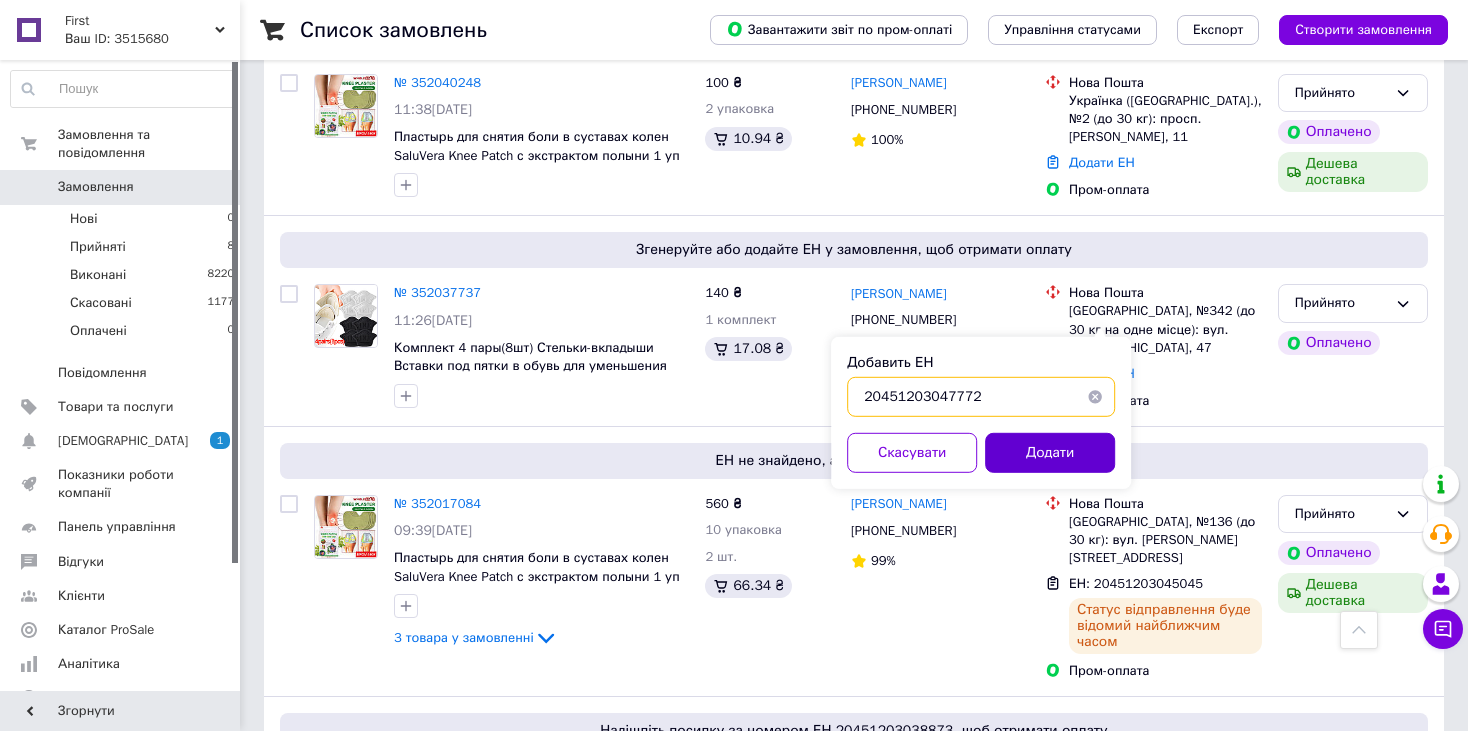 type on "20451203047772" 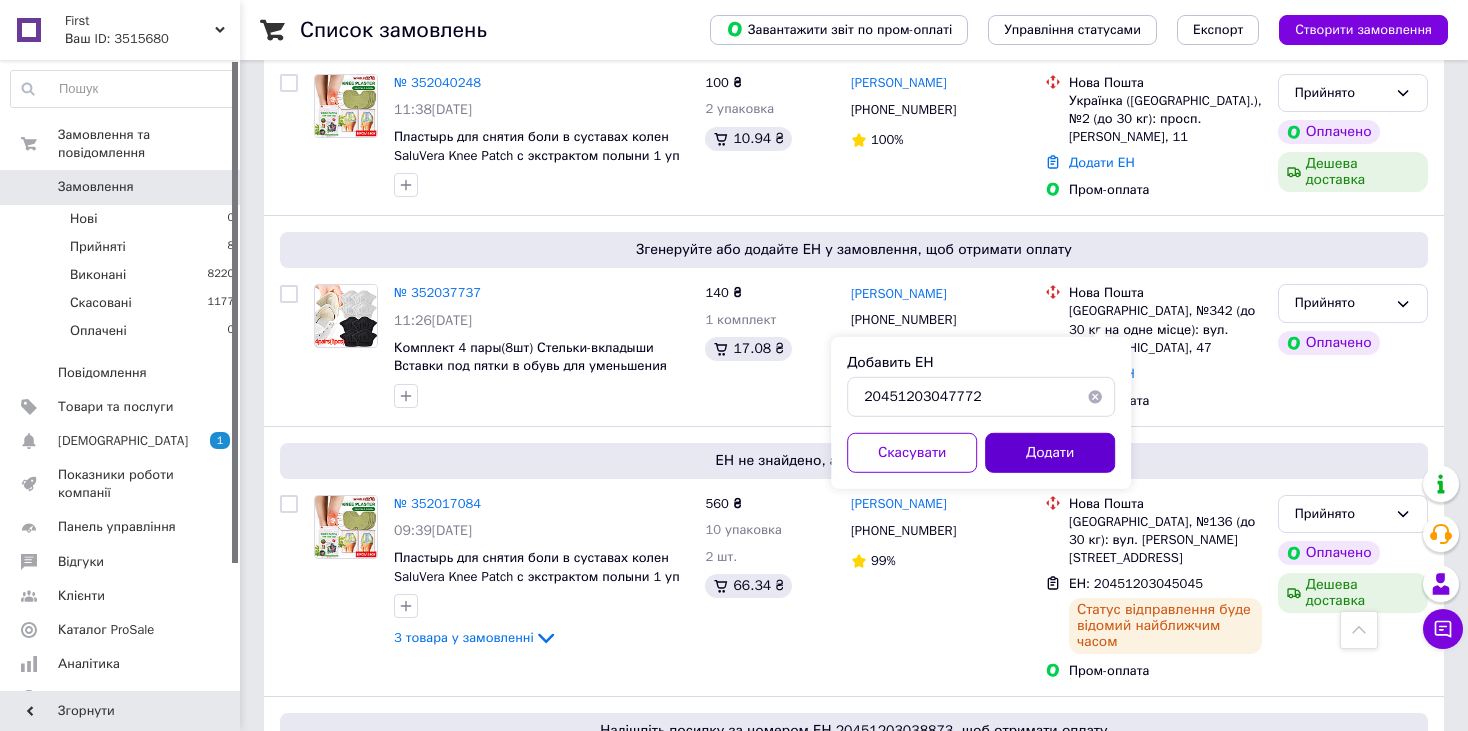 click on "Додати" at bounding box center [1050, 453] 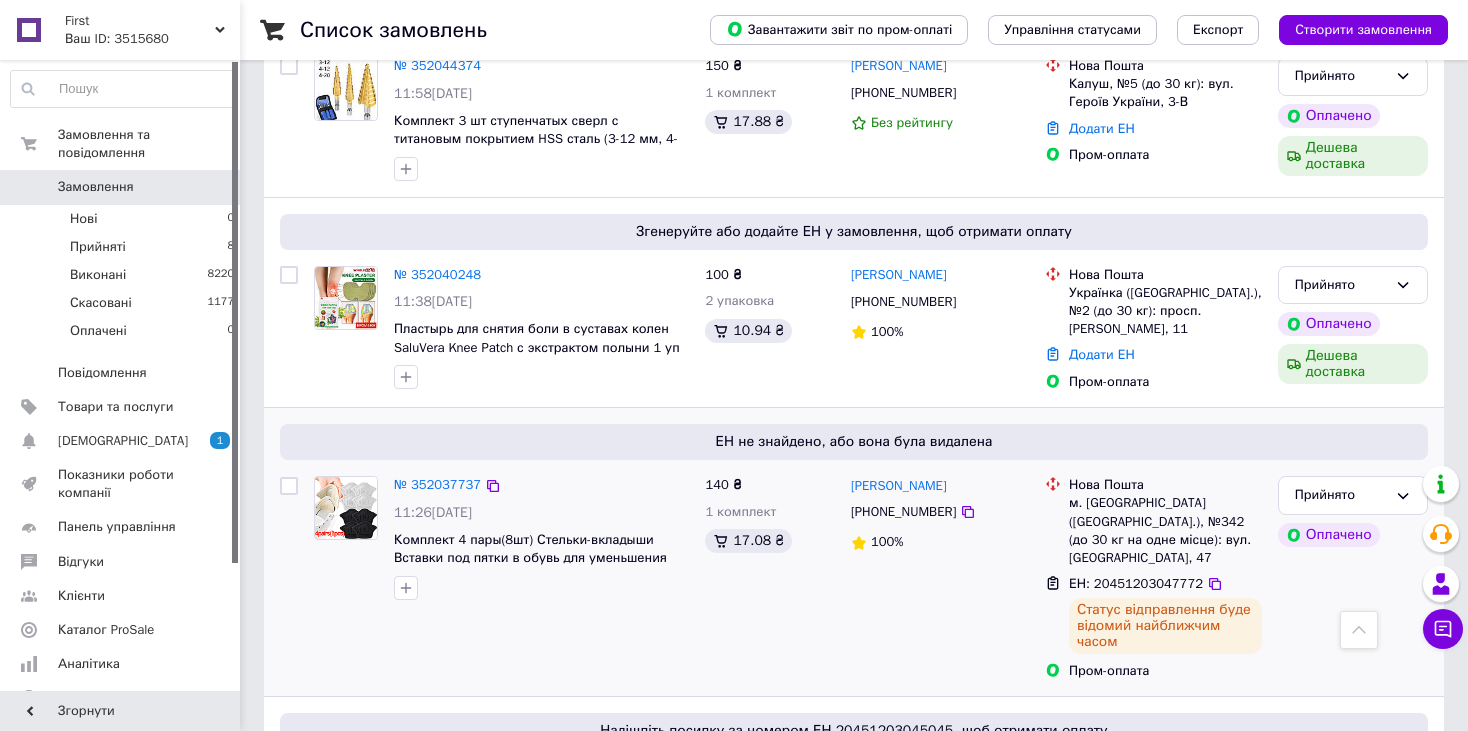 scroll, scrollTop: 600, scrollLeft: 0, axis: vertical 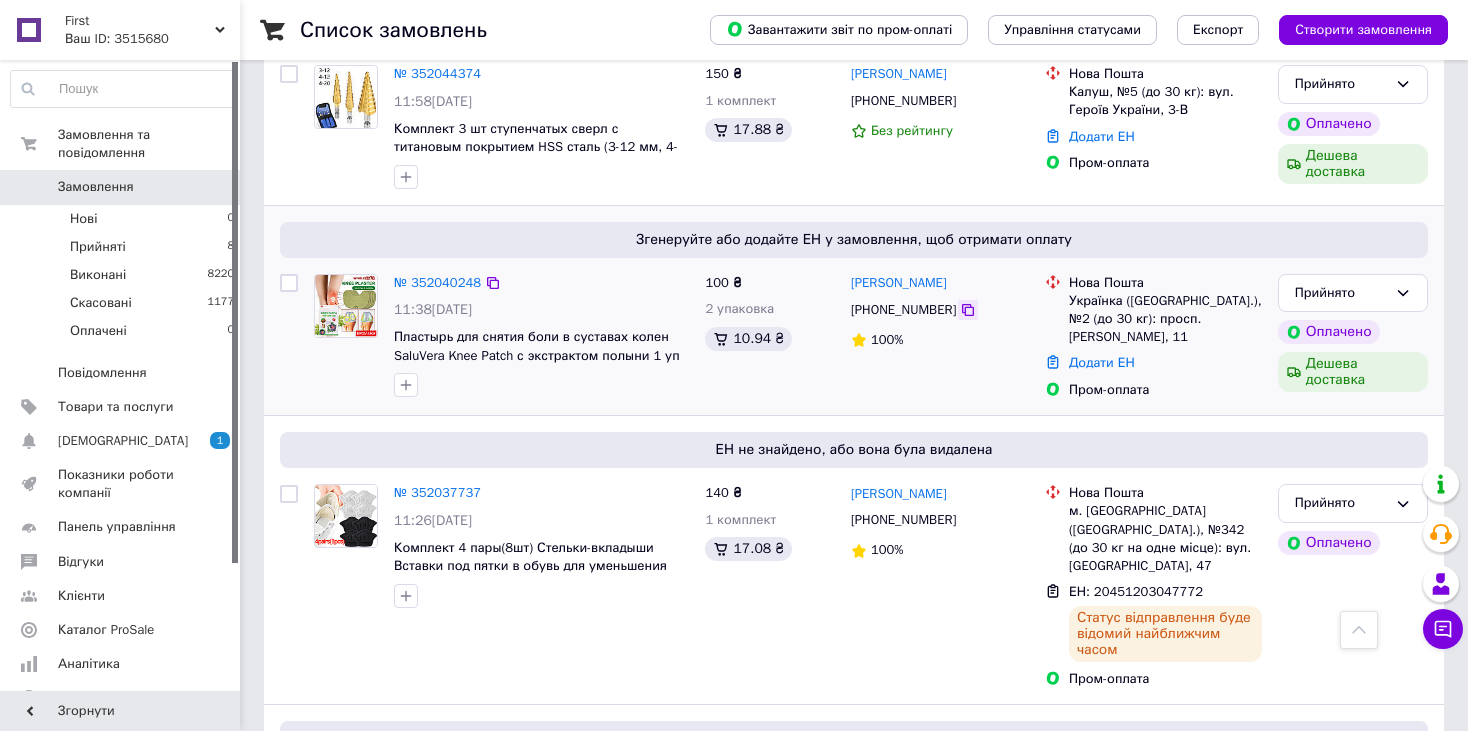 click 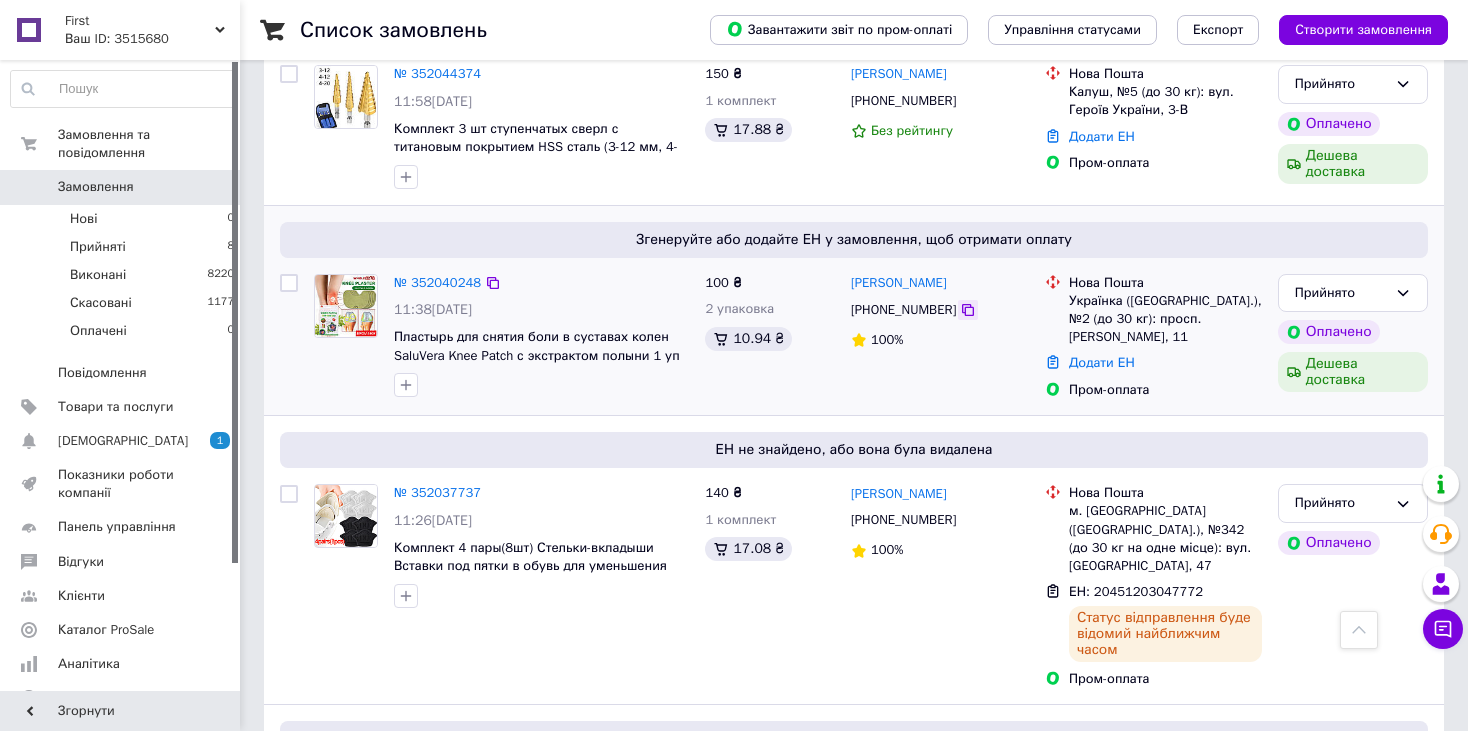 click 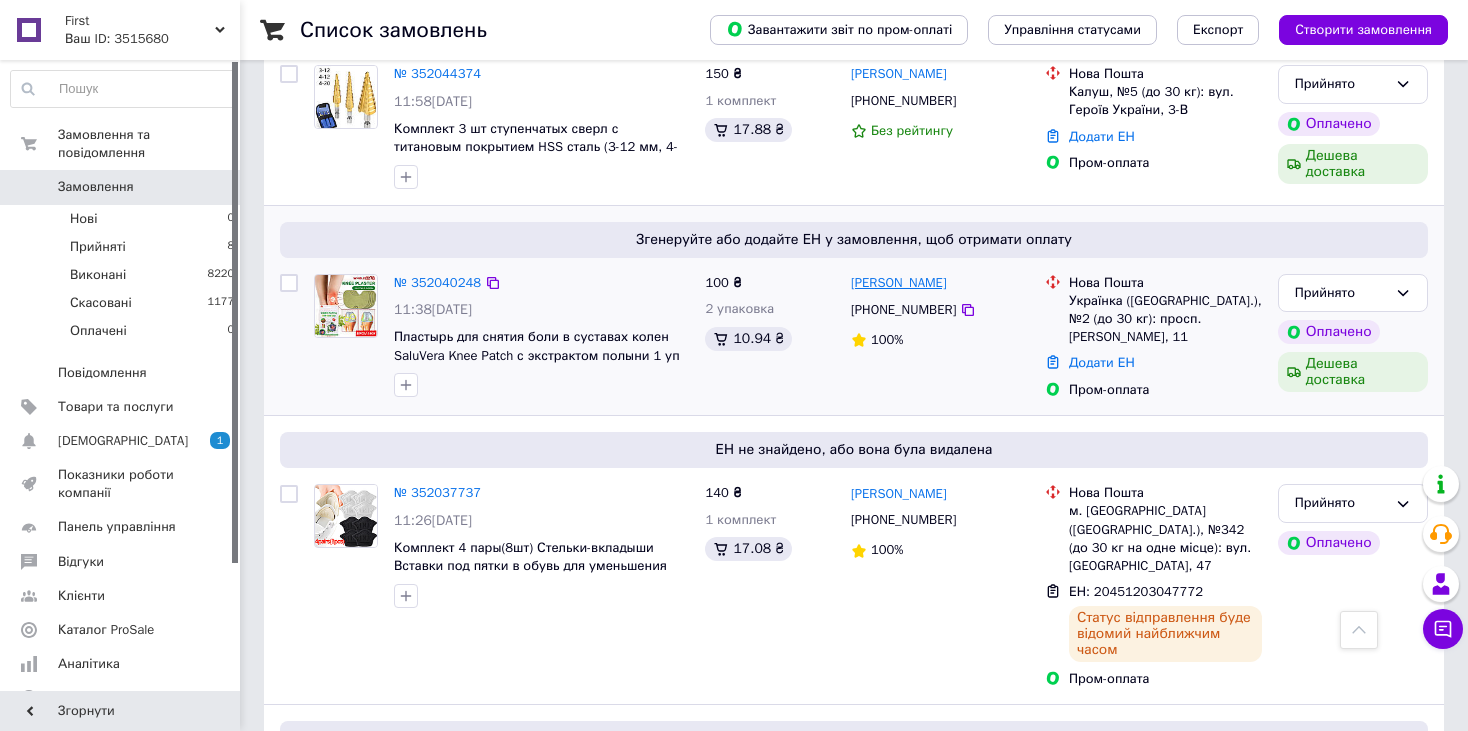 drag, startPoint x: 956, startPoint y: 248, endPoint x: 853, endPoint y: 247, distance: 103.00485 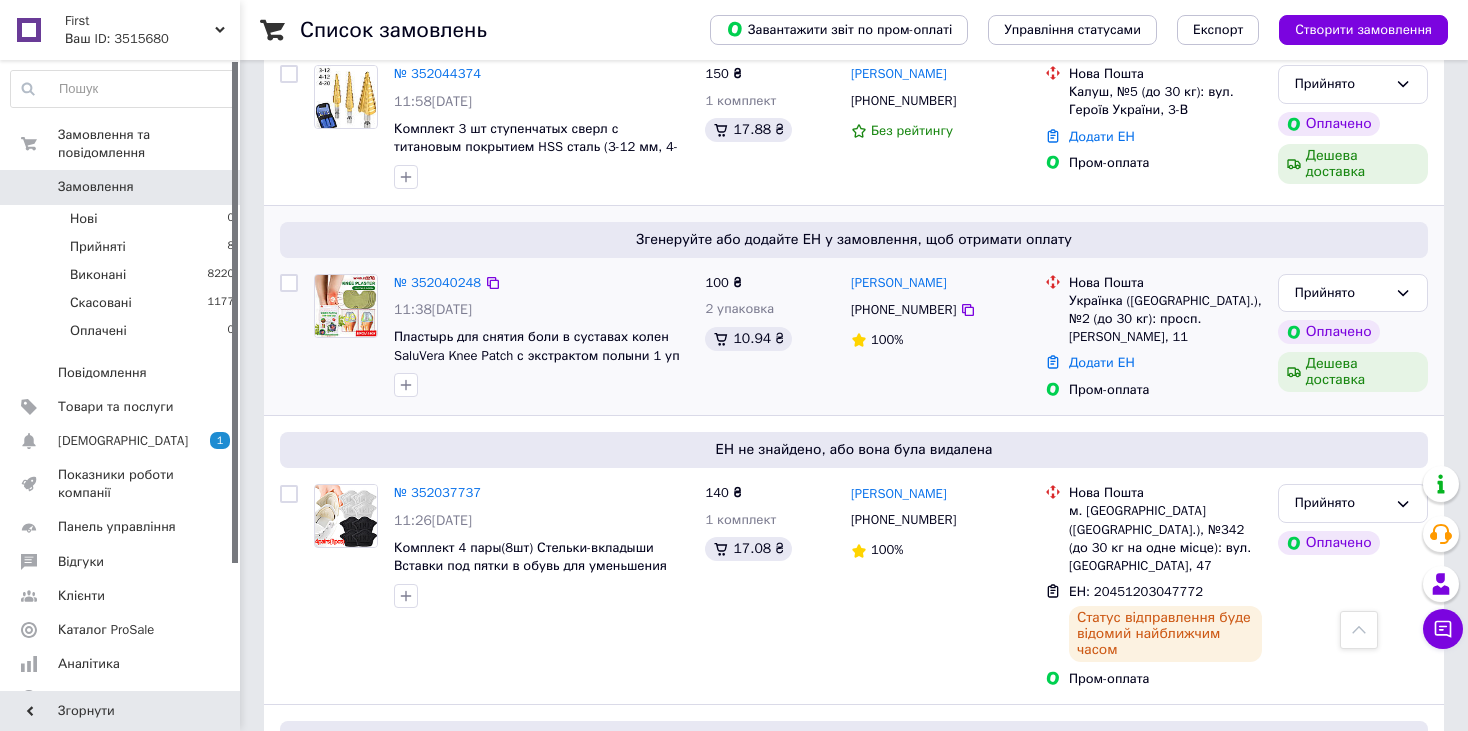 copy on "[PERSON_NAME]" 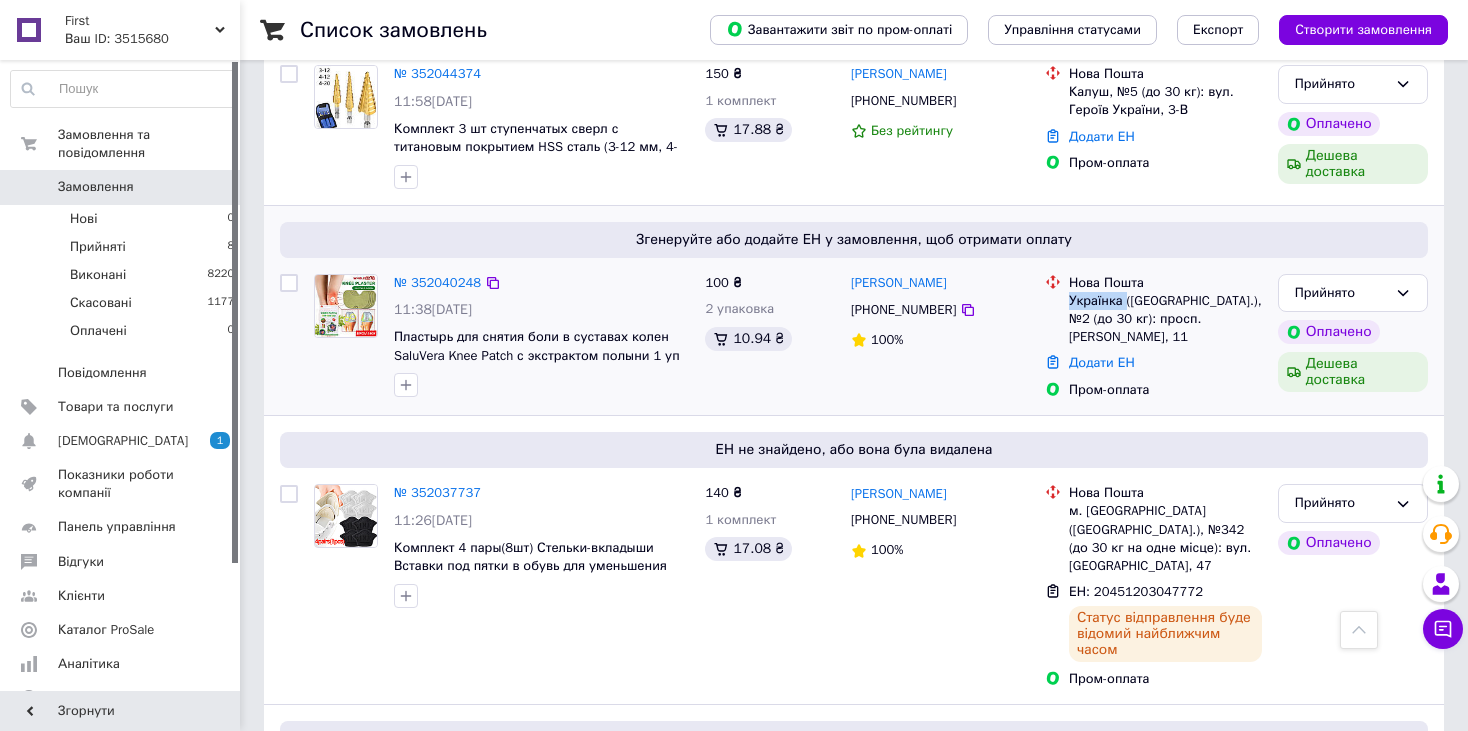 drag, startPoint x: 1124, startPoint y: 266, endPoint x: 1065, endPoint y: 266, distance: 59 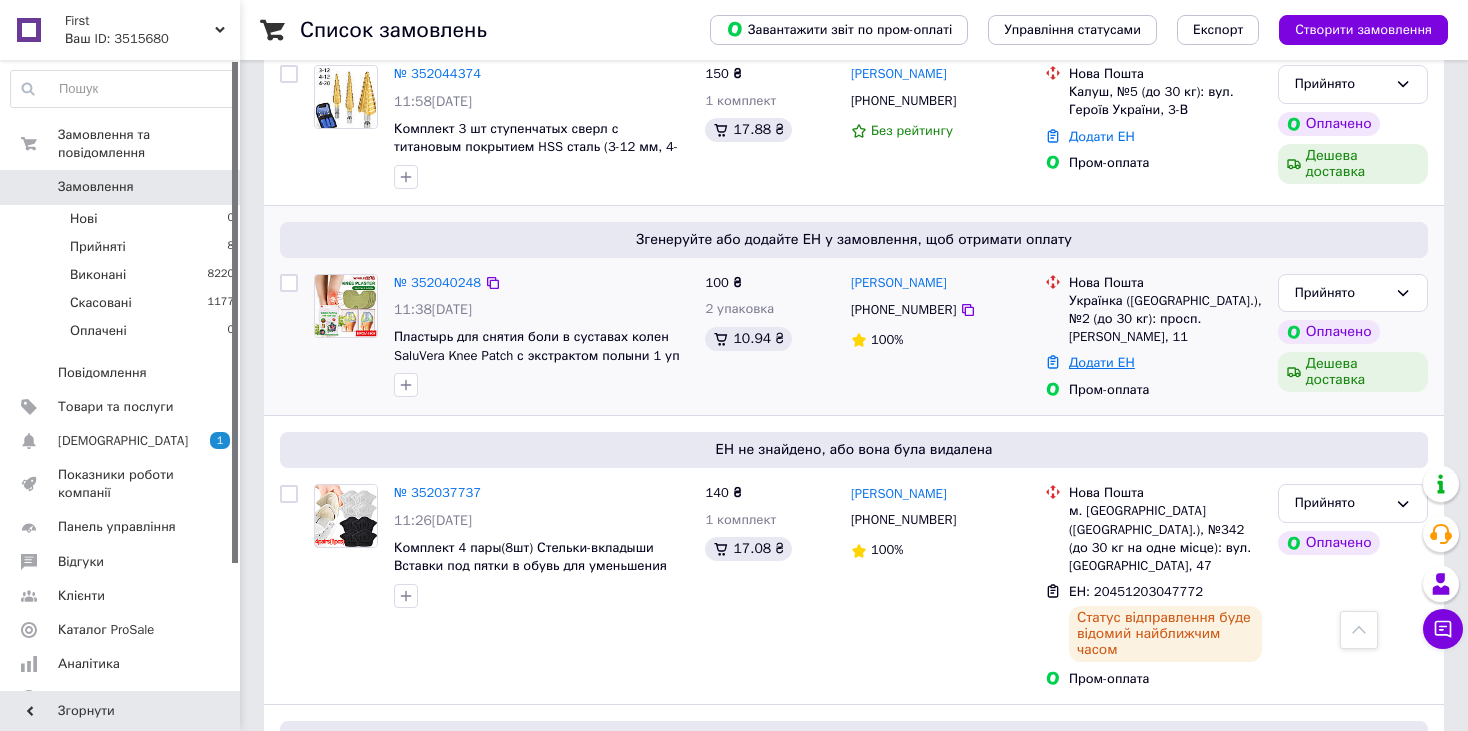 click on "Додати ЕН" at bounding box center [1102, 362] 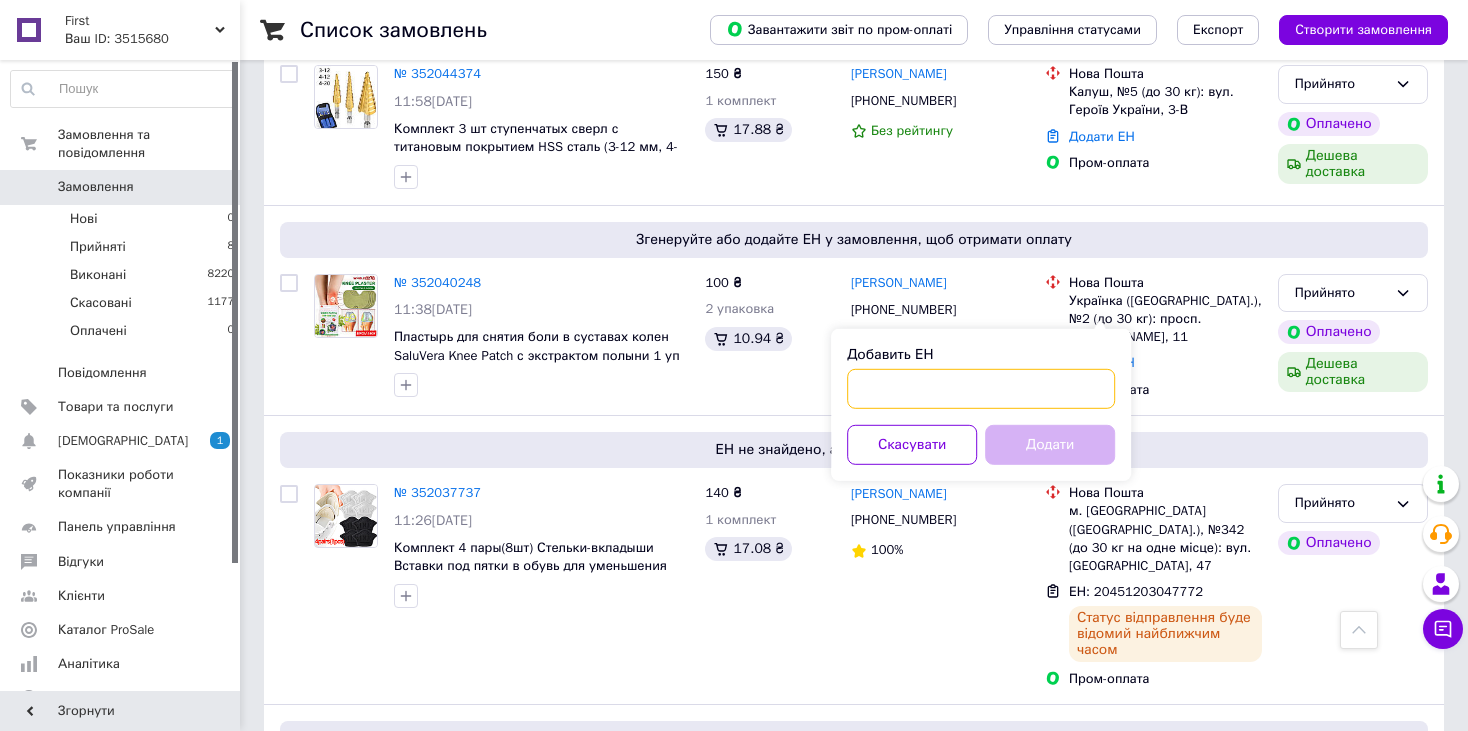 click on "Добавить ЕН" at bounding box center [981, 389] 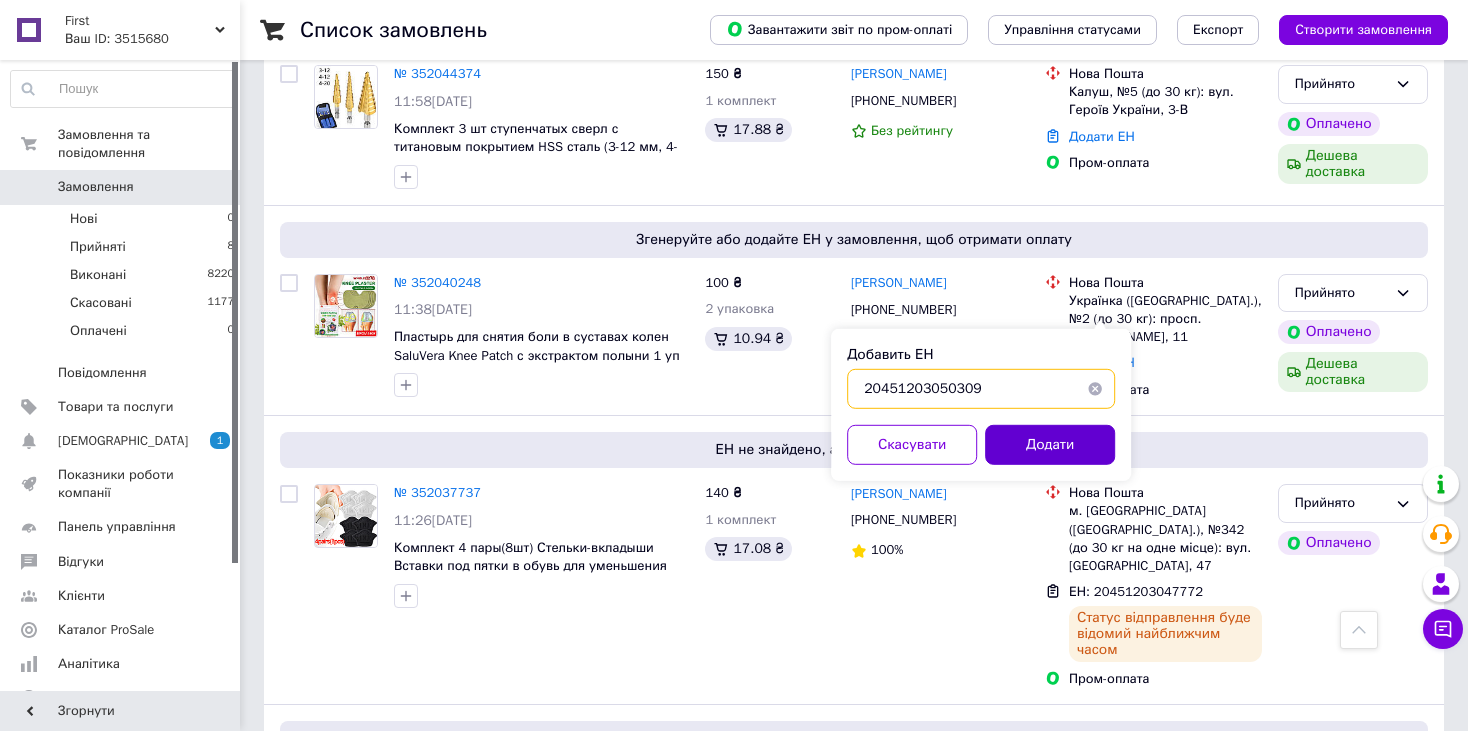 type on "20451203050309" 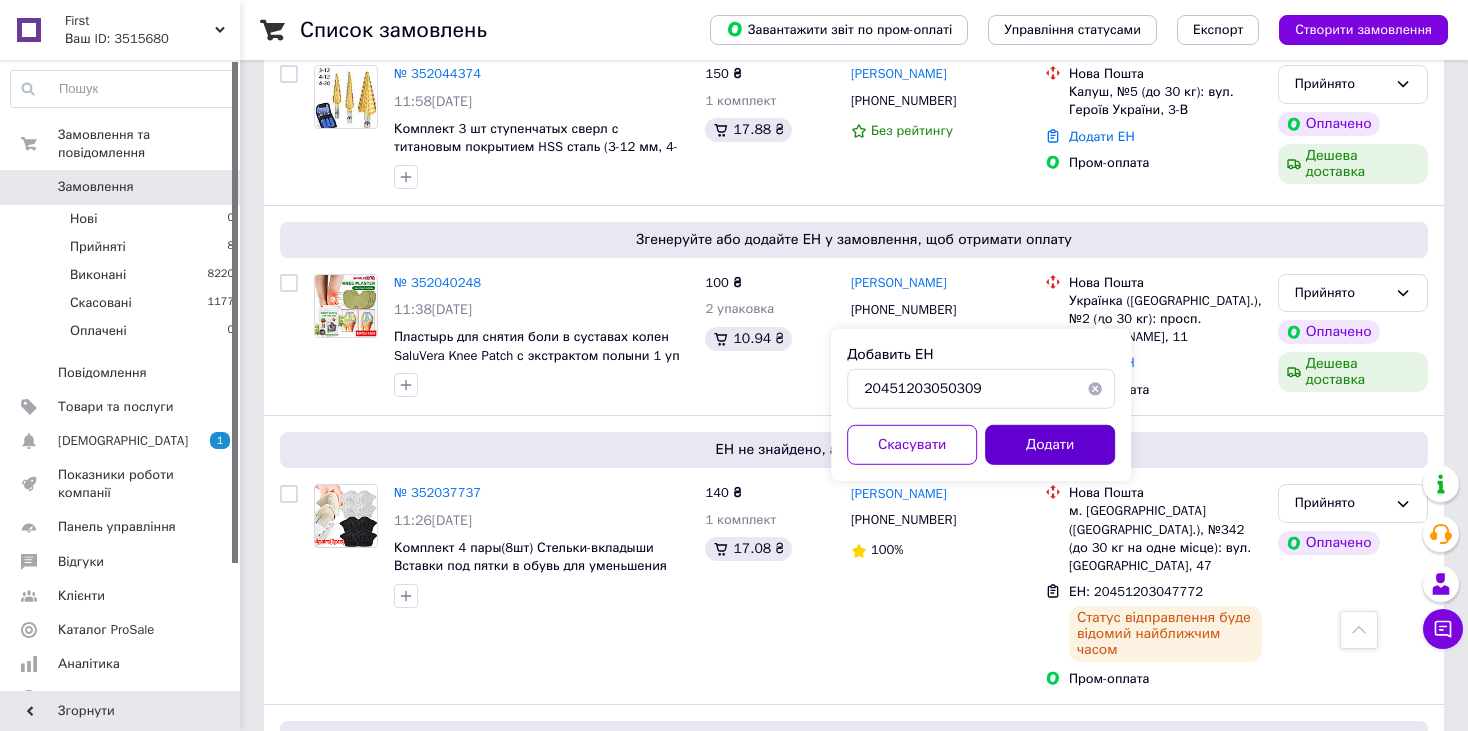 click on "Додати" at bounding box center [1050, 445] 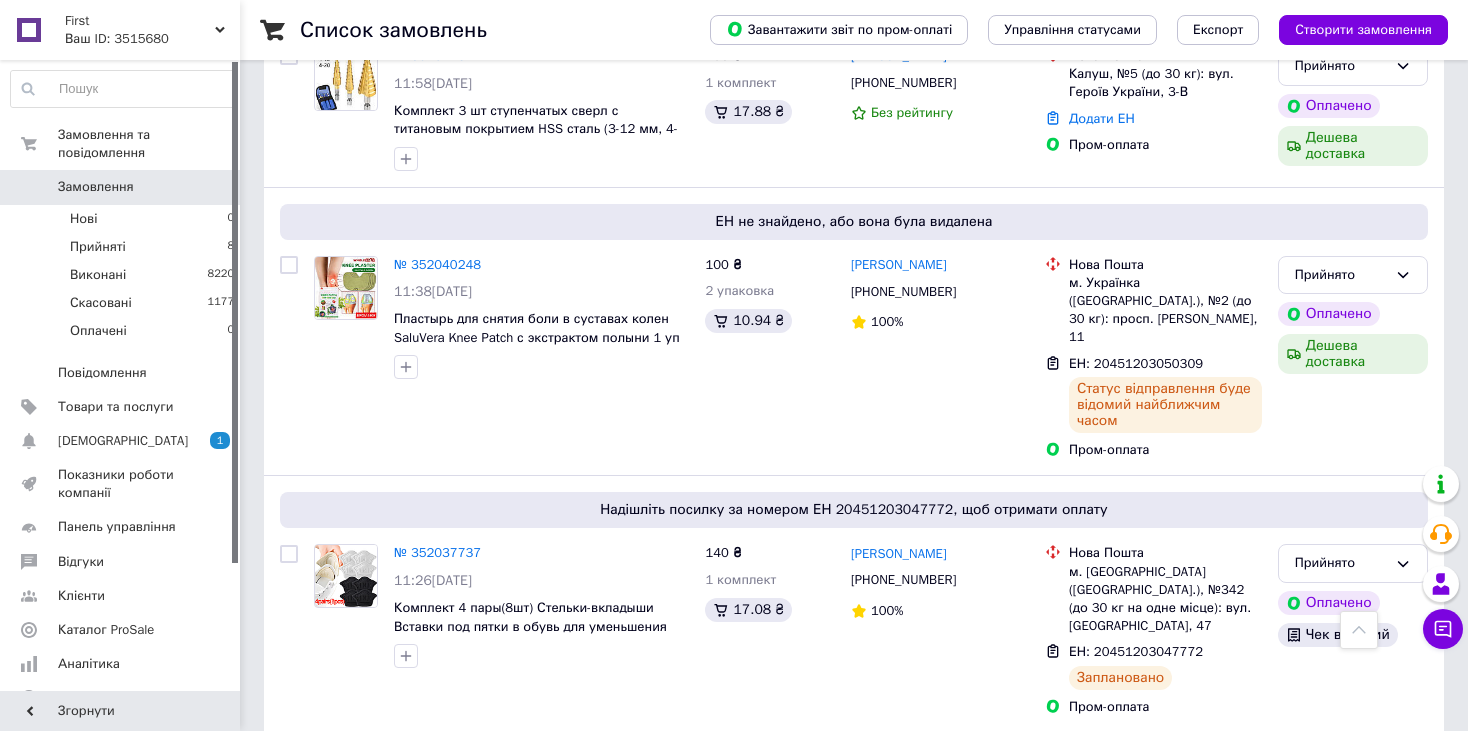 scroll, scrollTop: 600, scrollLeft: 0, axis: vertical 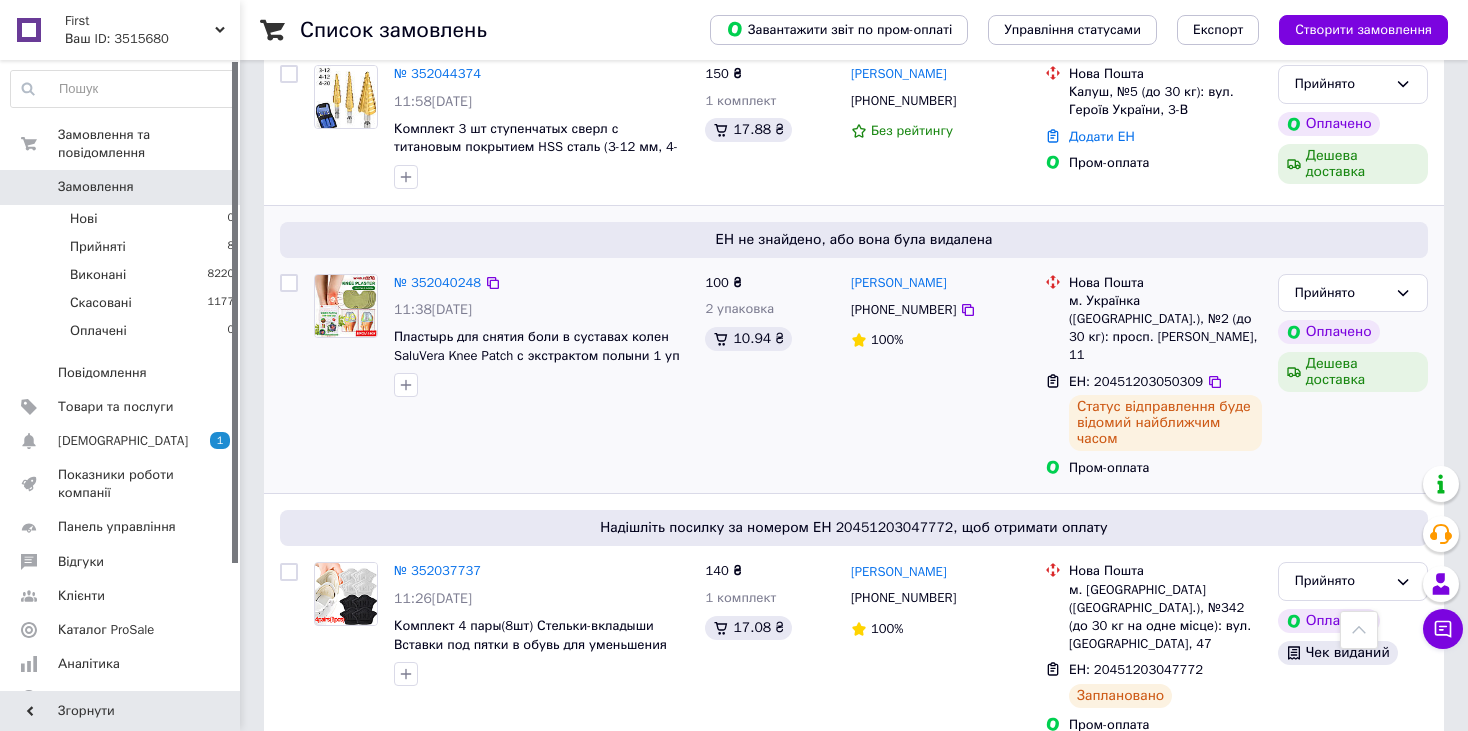 click on "Алексей Пешков +380969486727 100%" at bounding box center [940, 376] 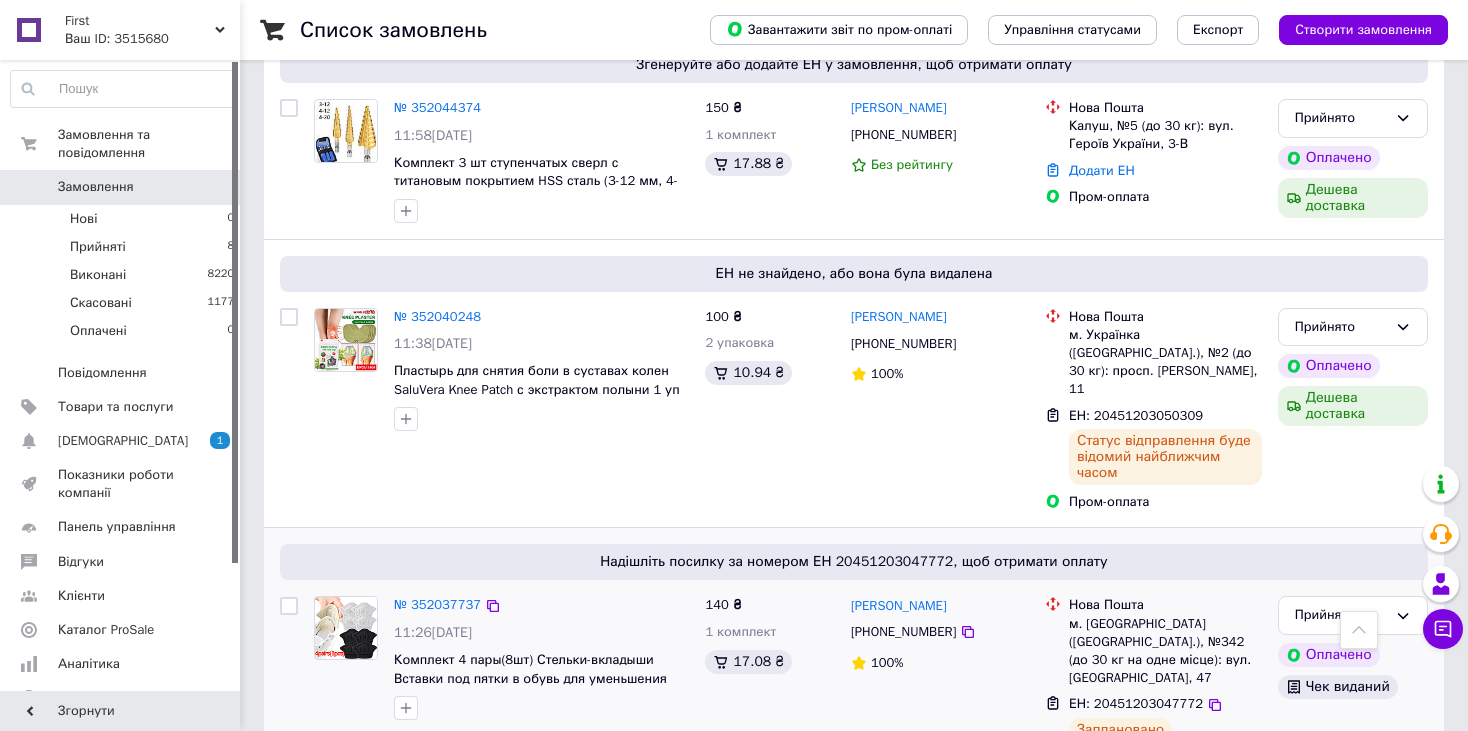 scroll, scrollTop: 600, scrollLeft: 0, axis: vertical 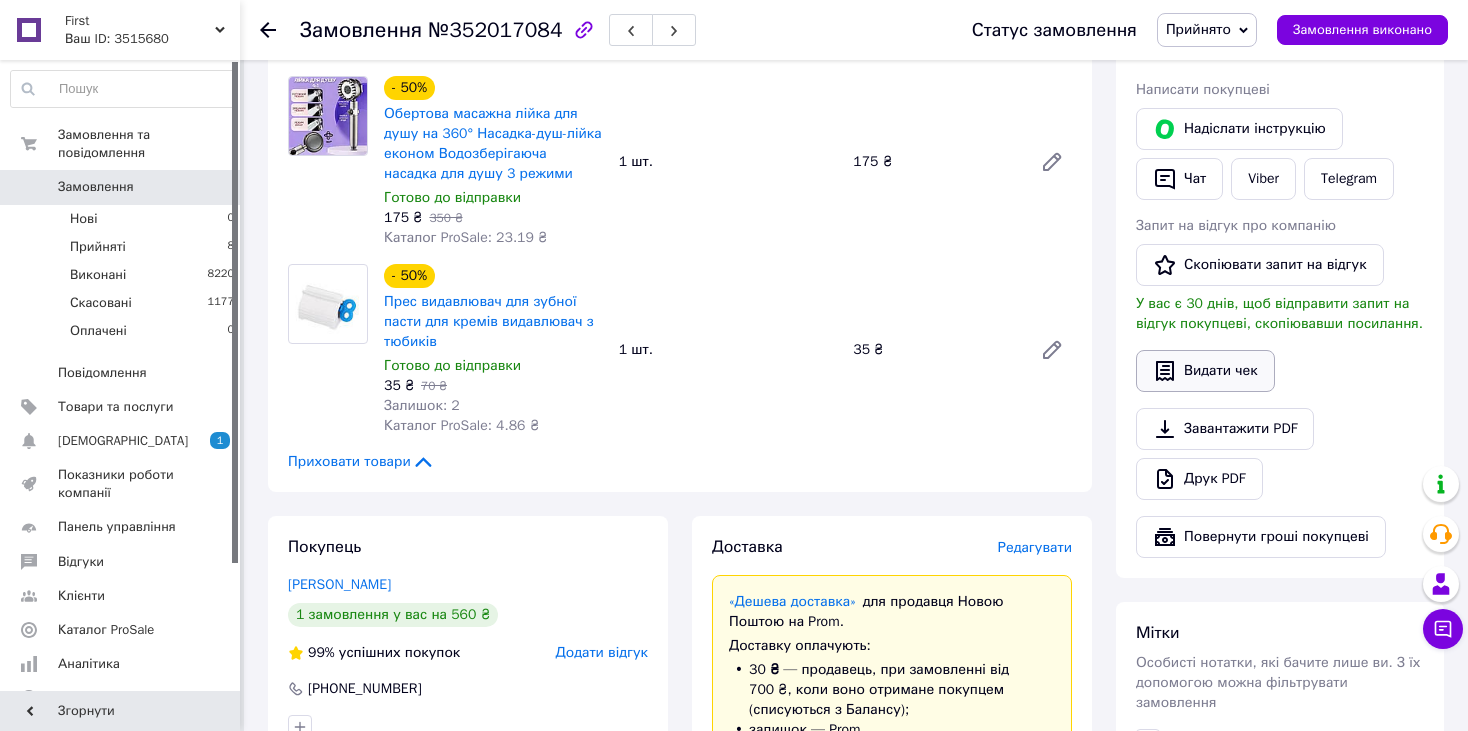 click on "Видати чек" at bounding box center (1205, 371) 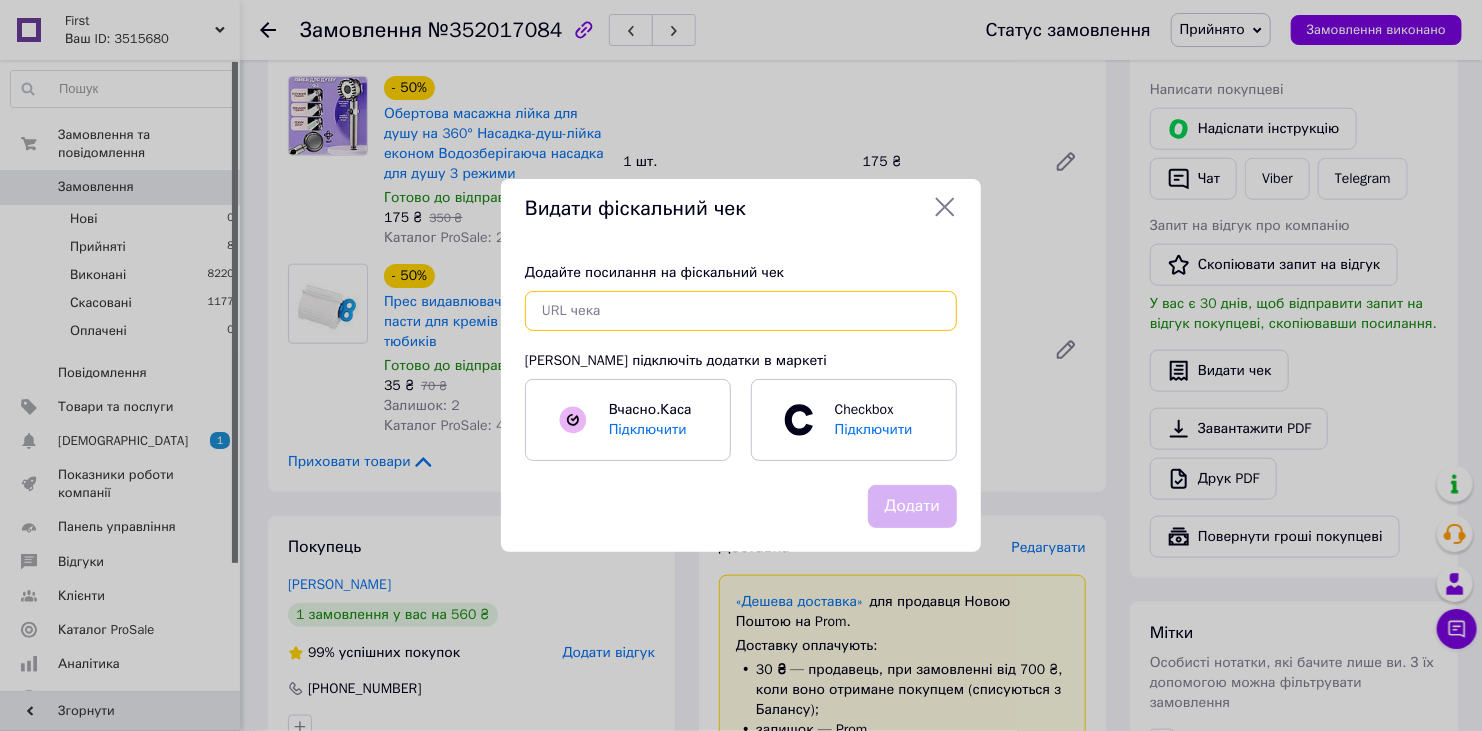 click at bounding box center [741, 311] 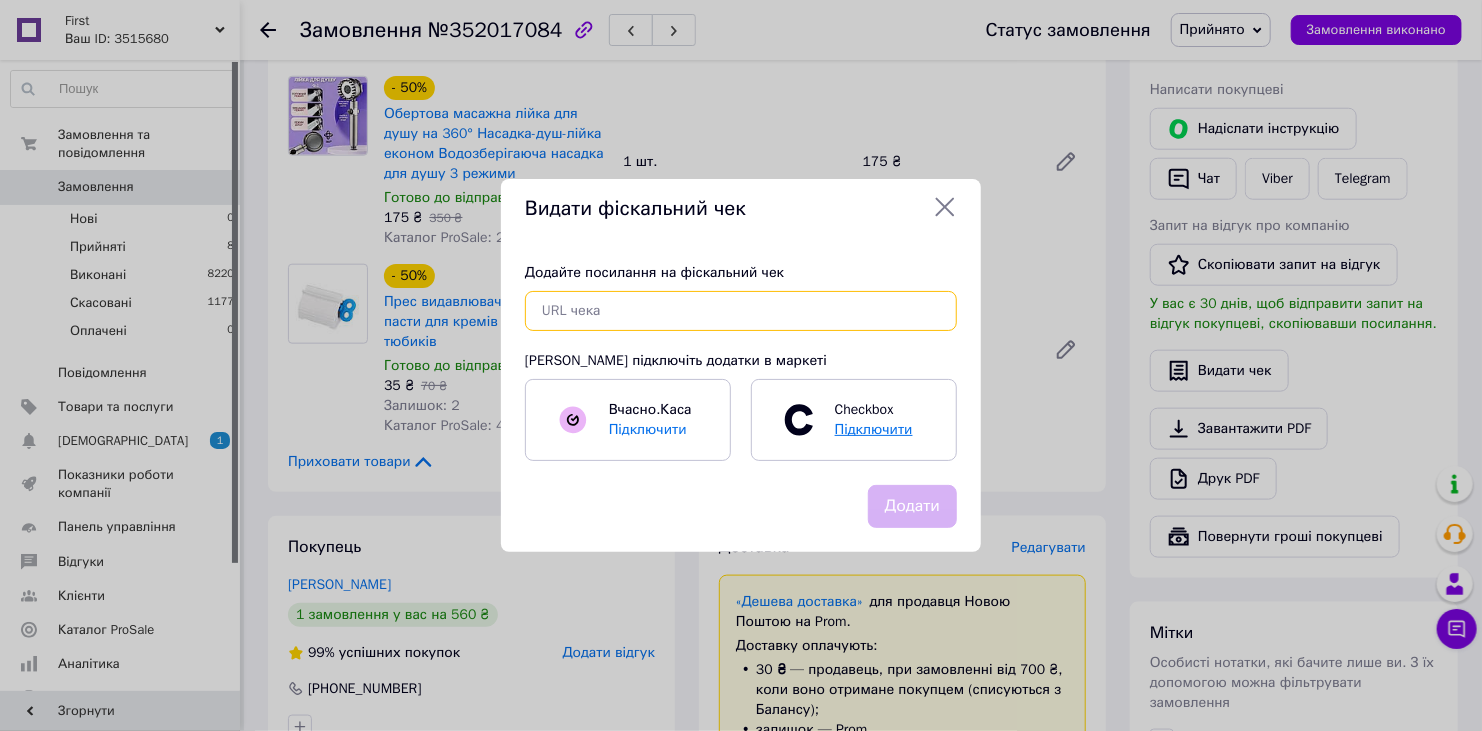paste on "[URL][DOMAIN_NAME]" 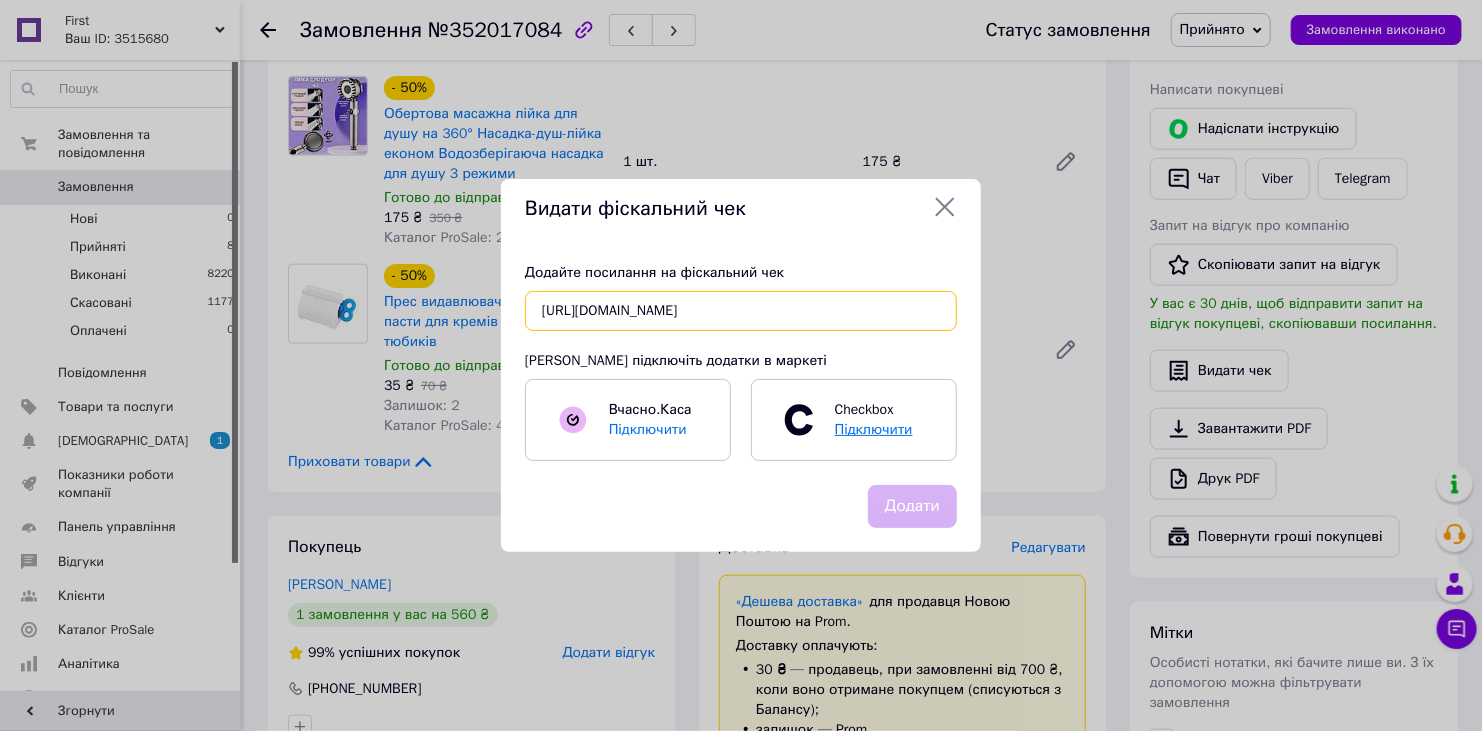 scroll, scrollTop: 0, scrollLeft: 28, axis: horizontal 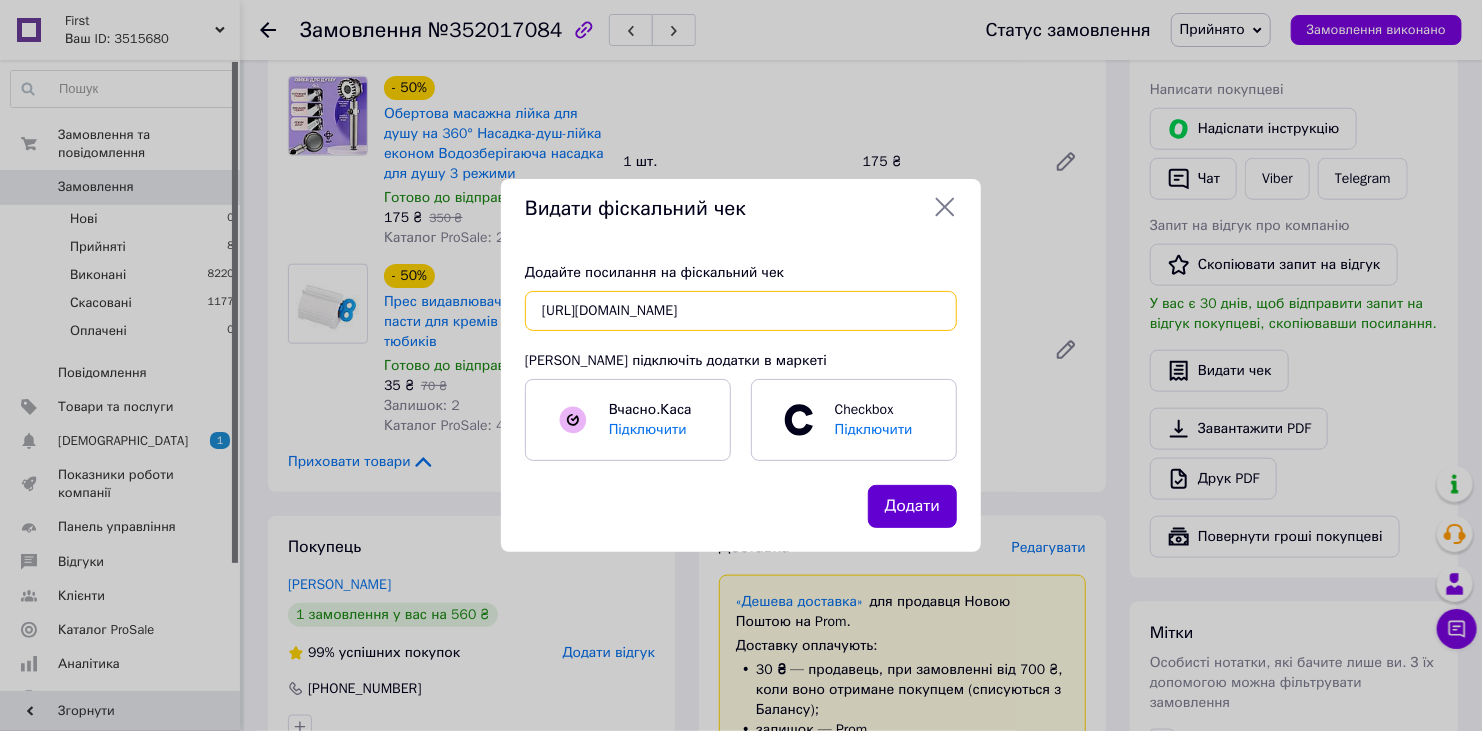 type on "[URL][DOMAIN_NAME]" 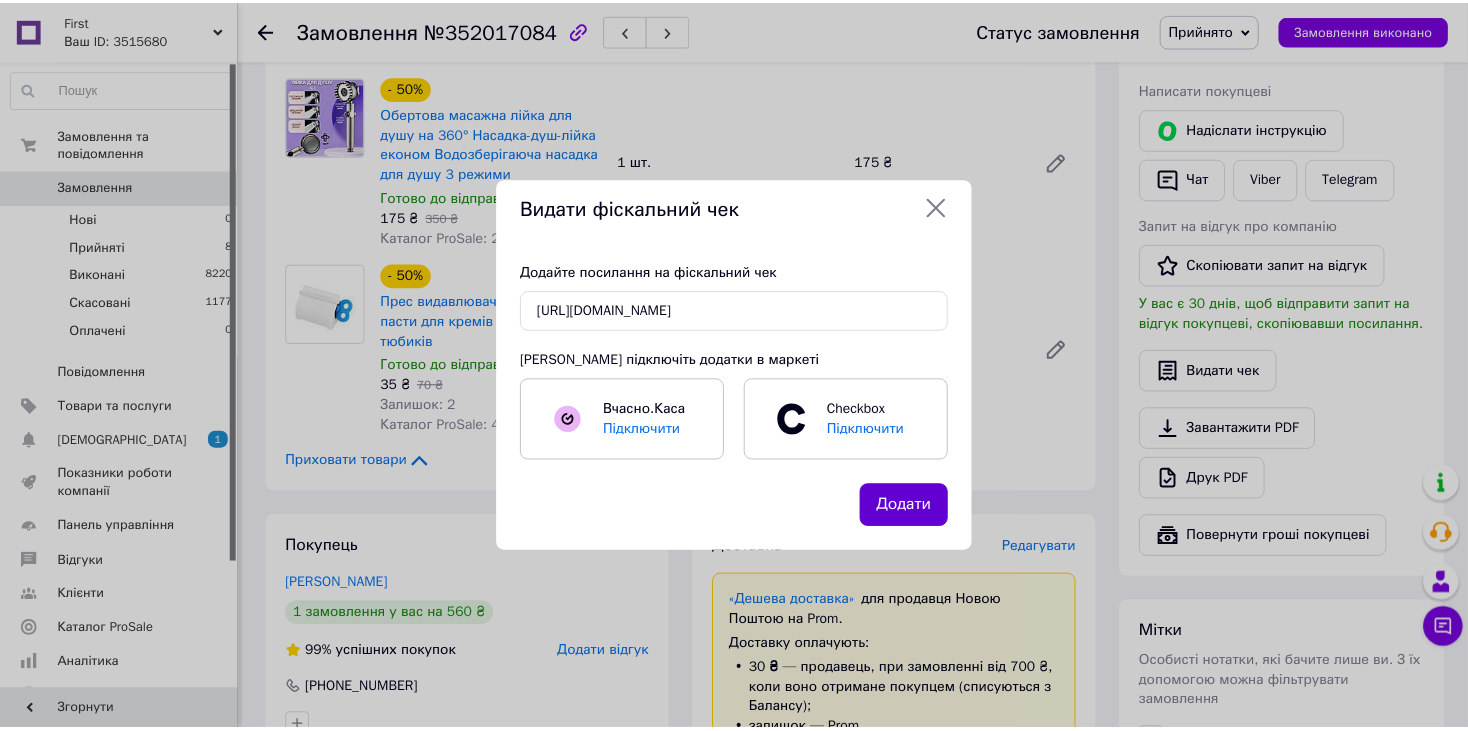 scroll, scrollTop: 0, scrollLeft: 0, axis: both 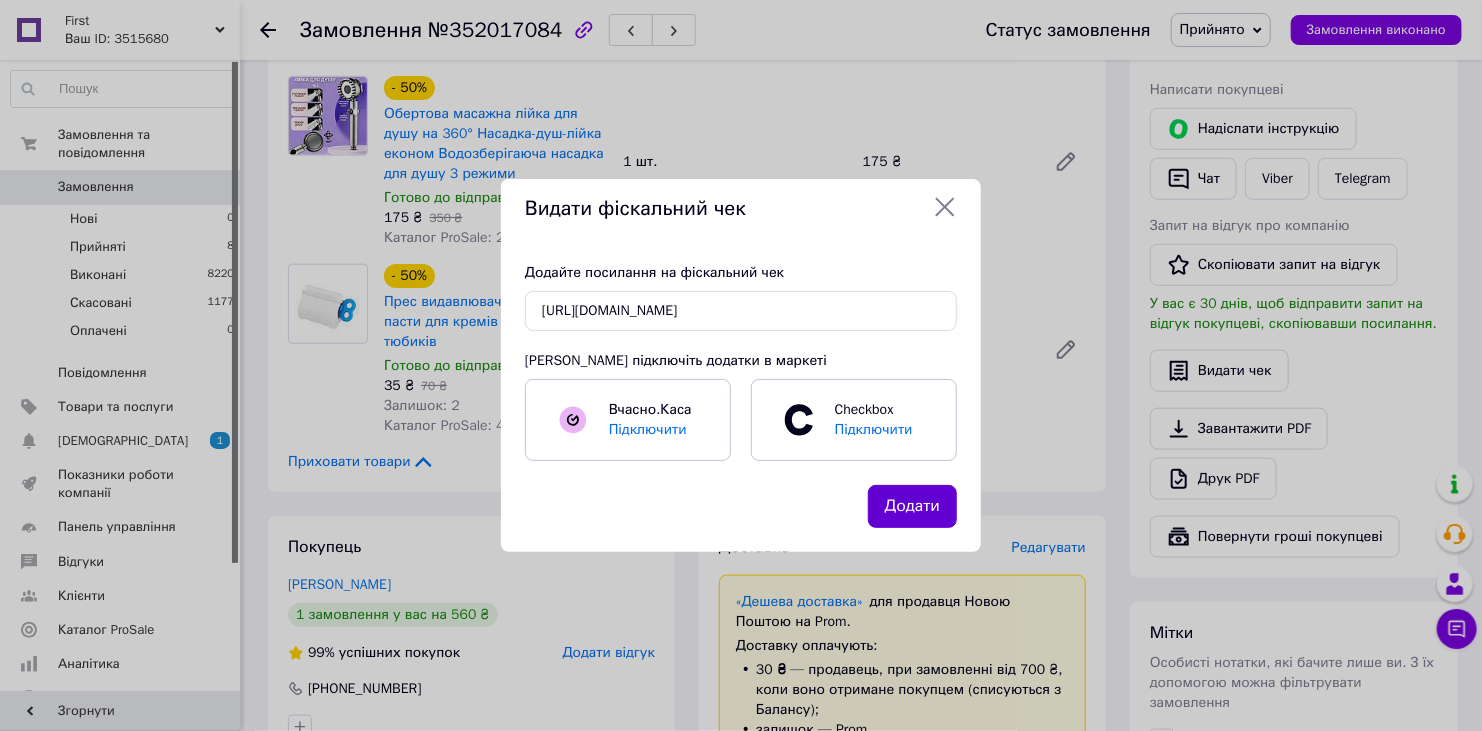 click on "Додати" at bounding box center (912, 506) 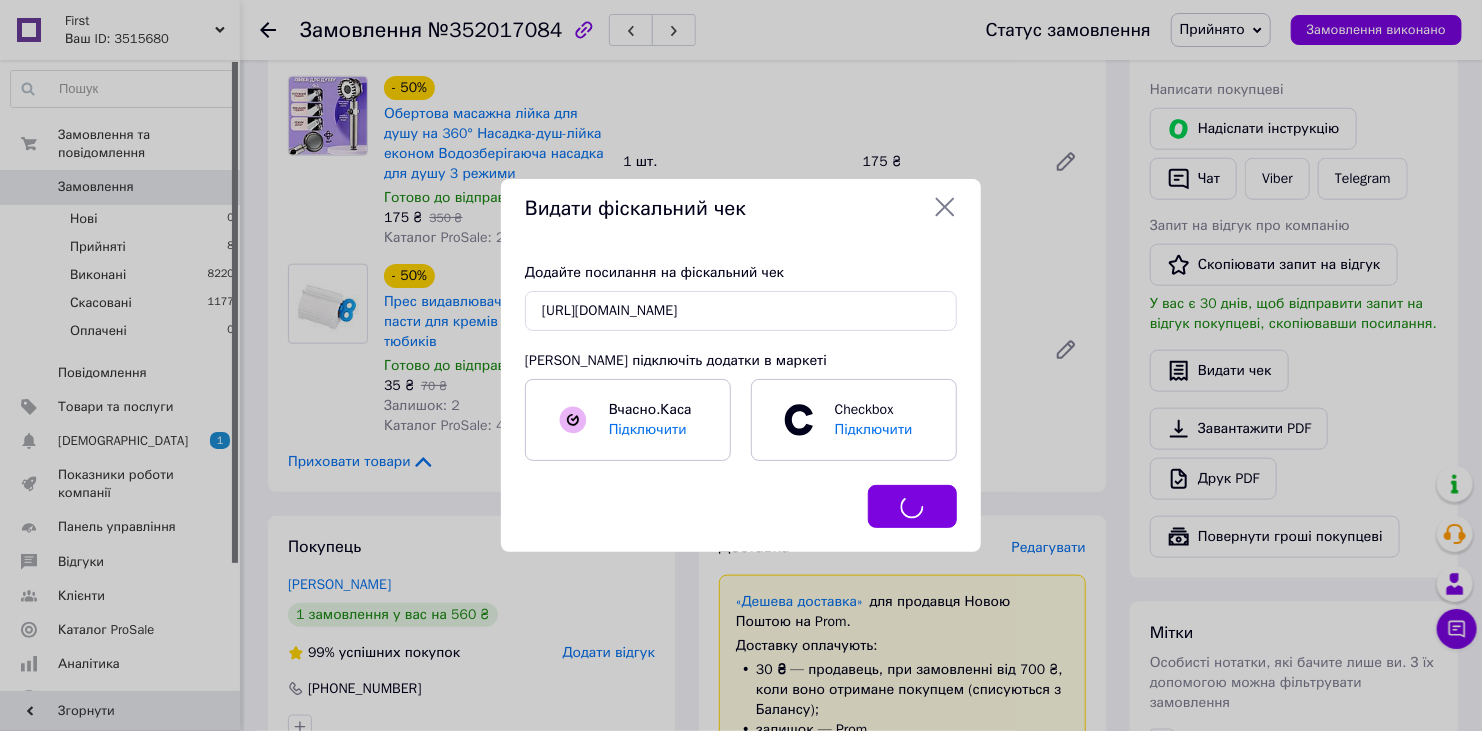type 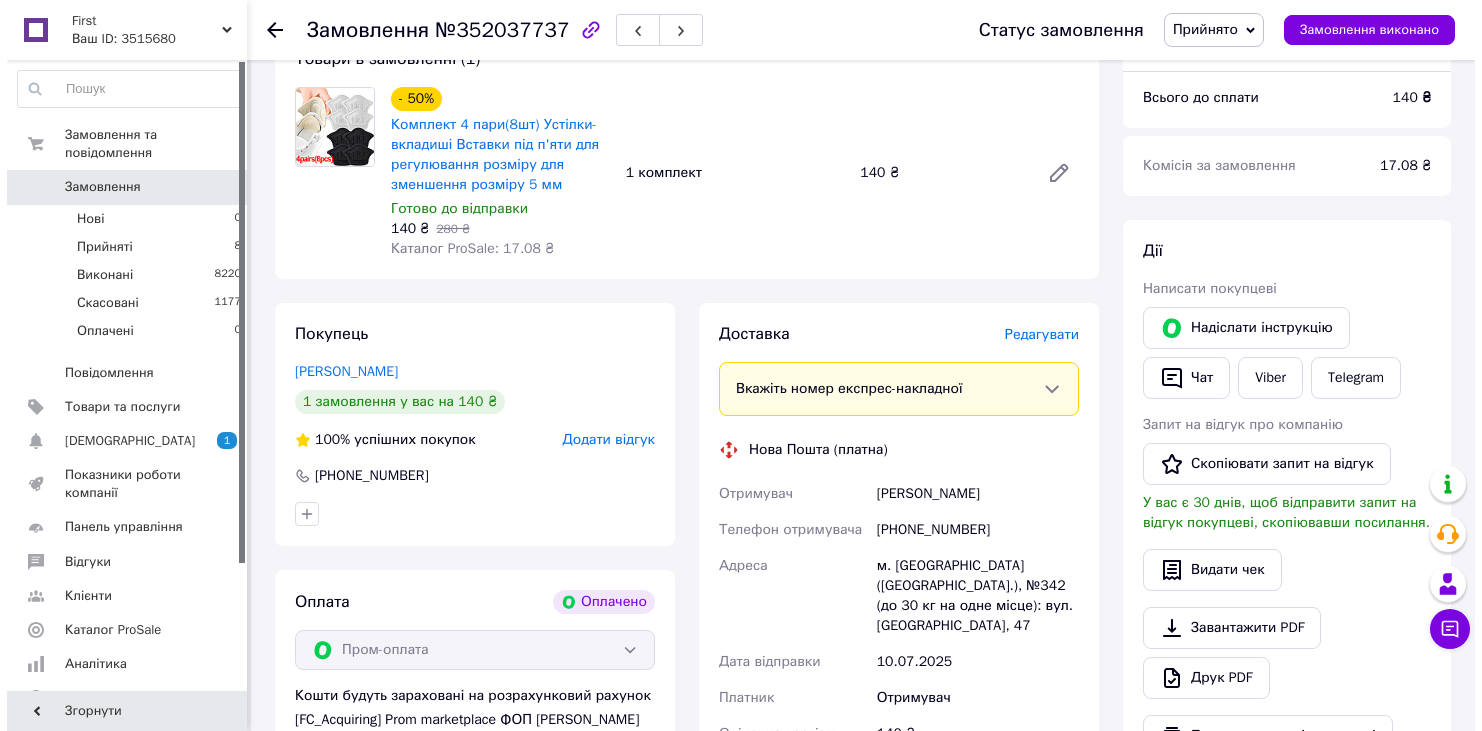 scroll, scrollTop: 800, scrollLeft: 0, axis: vertical 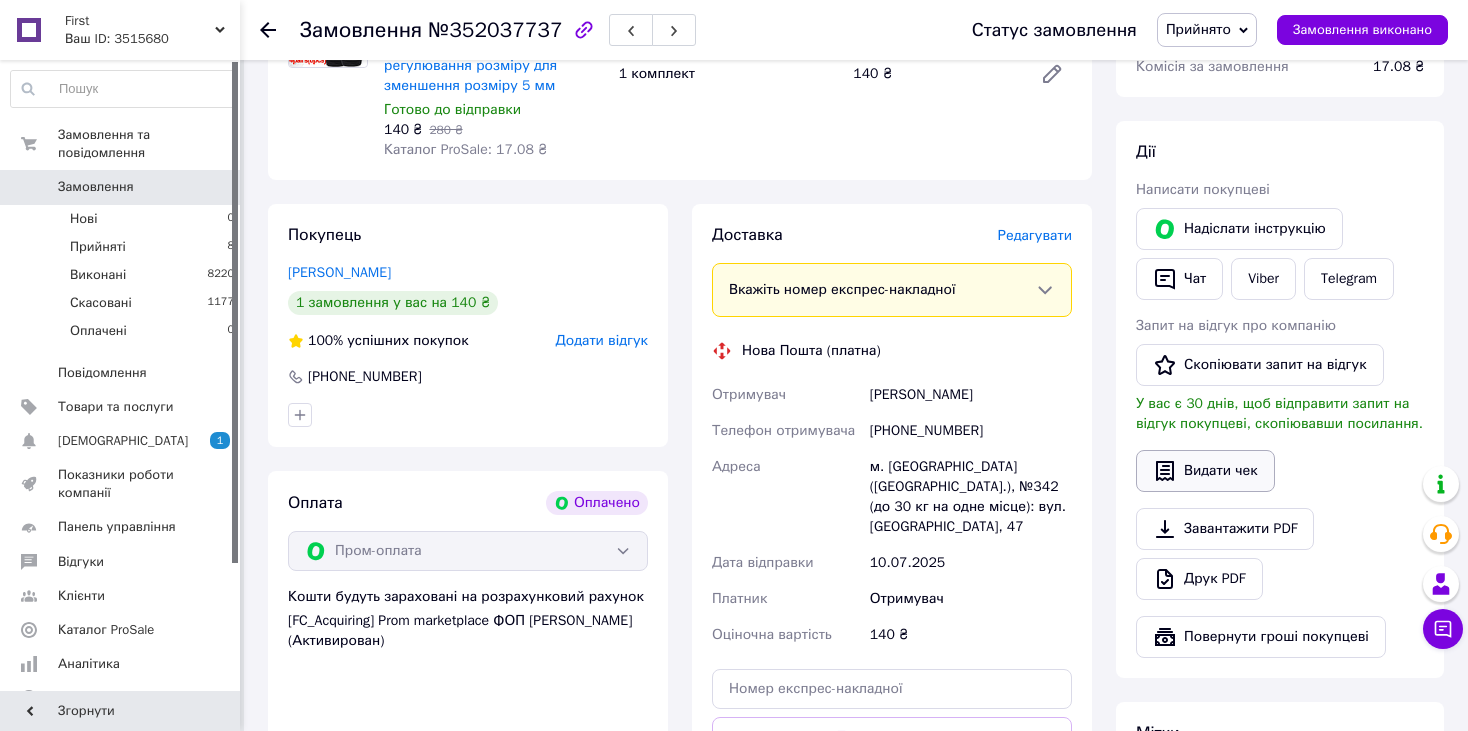 click on "Видати чек" at bounding box center [1205, 471] 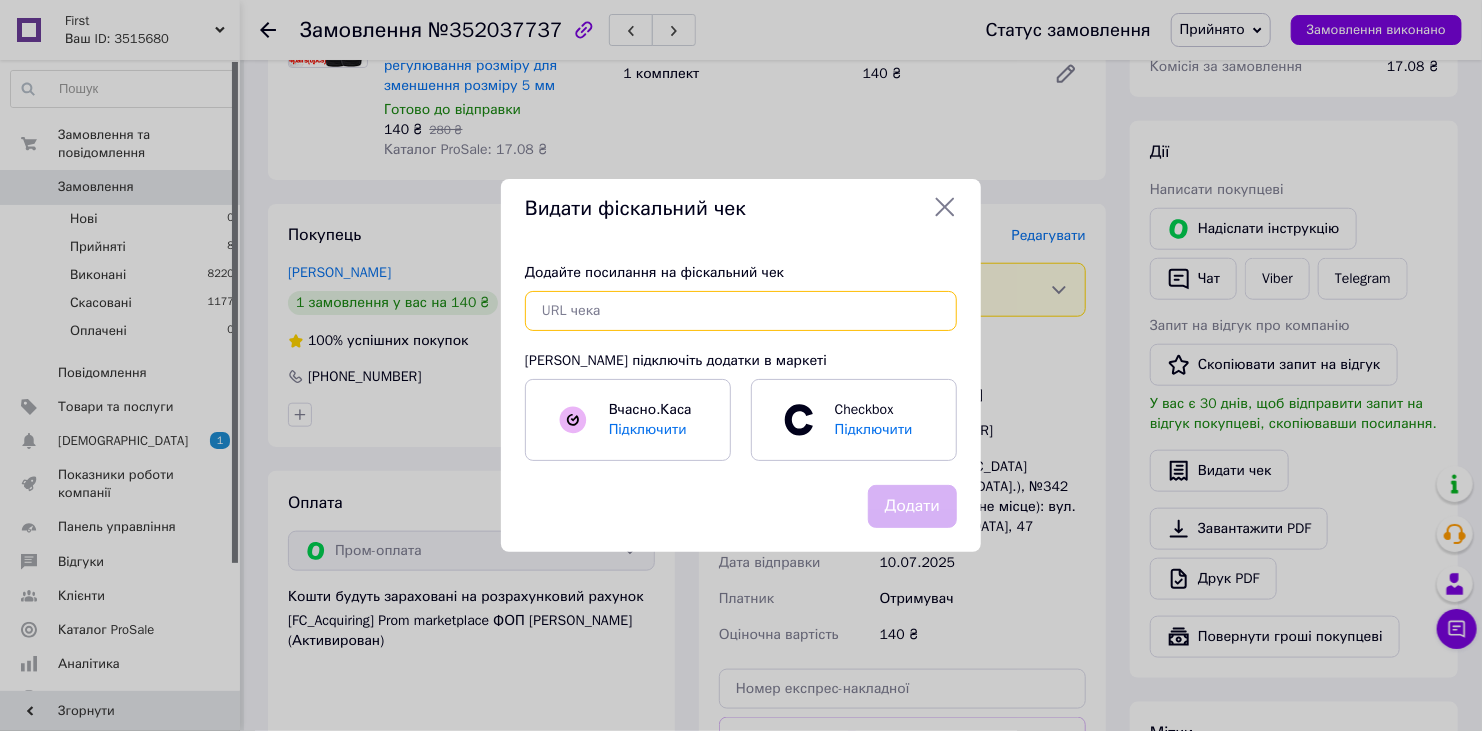 click at bounding box center (741, 311) 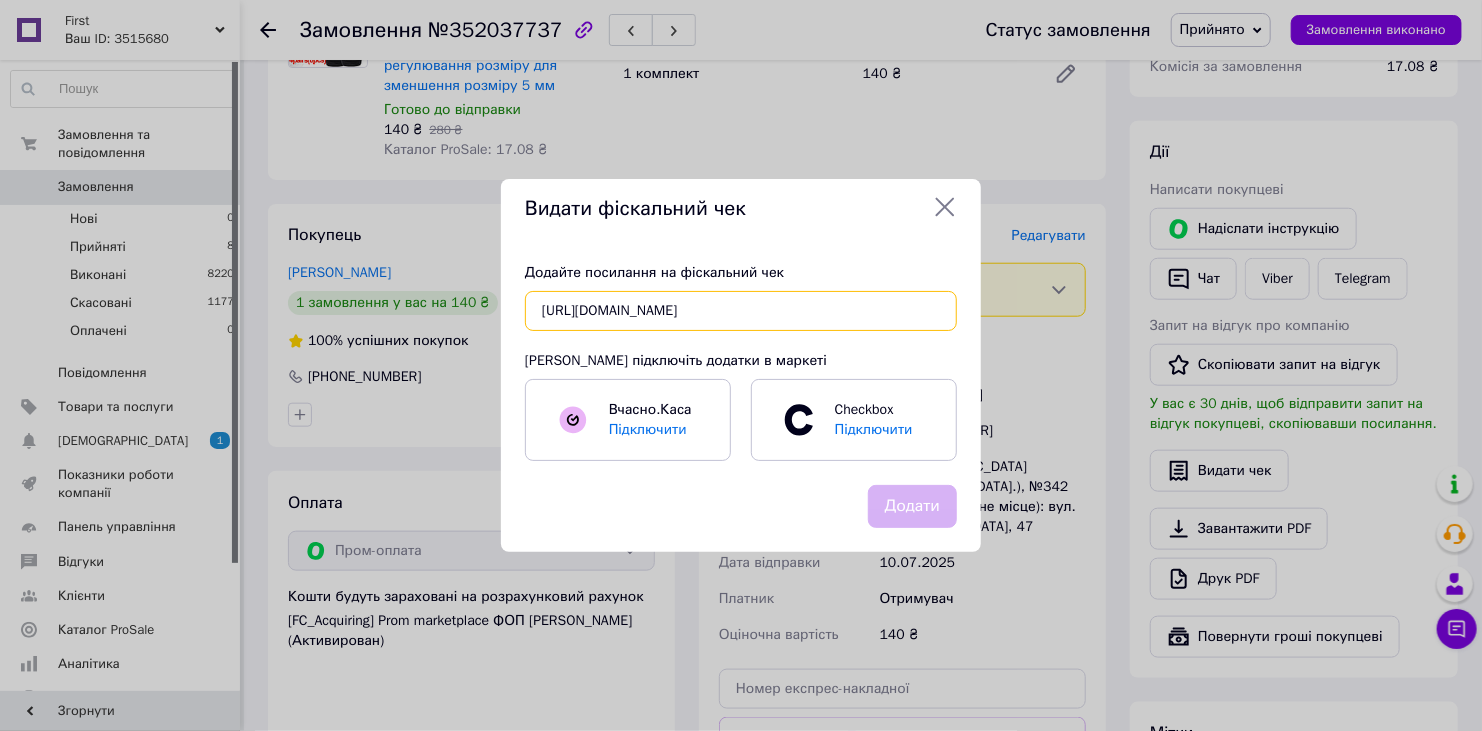 scroll, scrollTop: 0, scrollLeft: 28, axis: horizontal 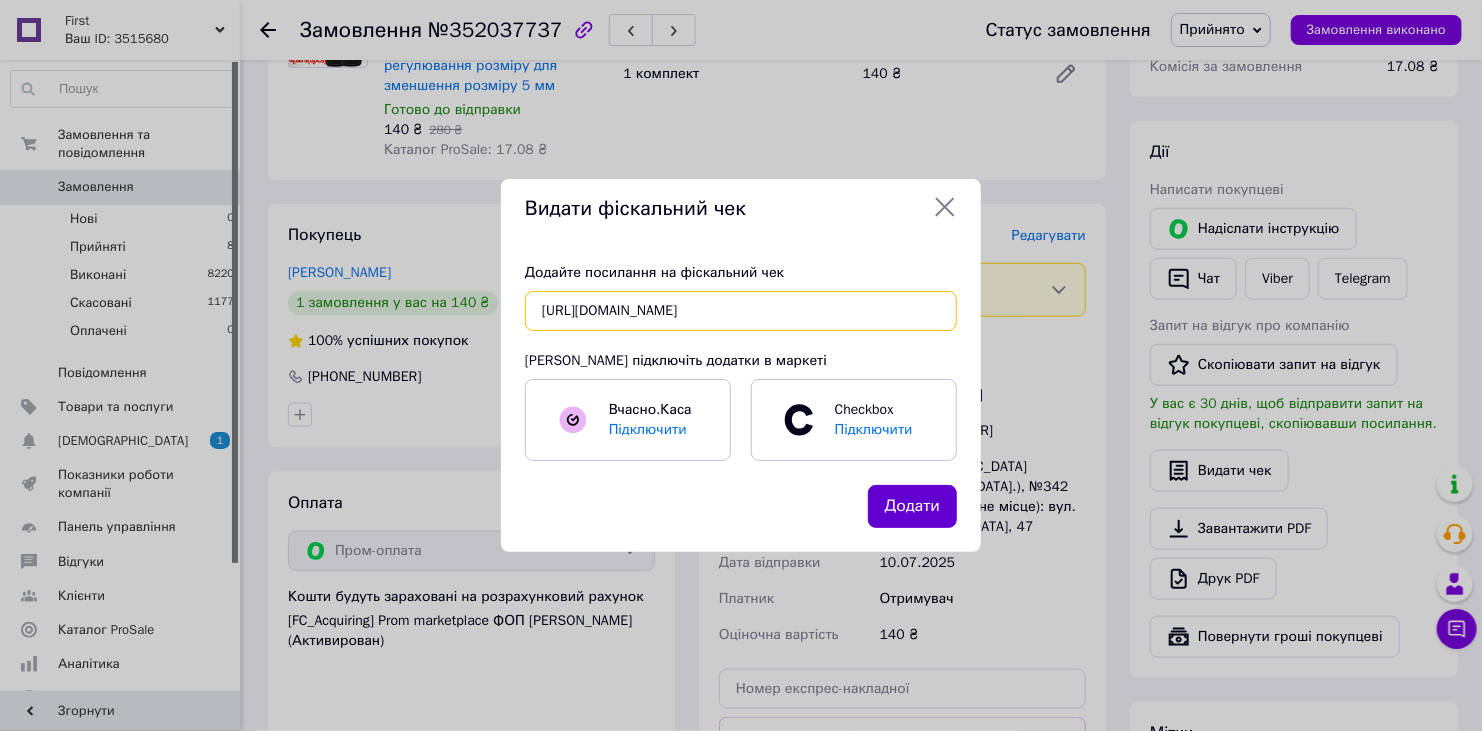 type on "https://check.checkbox.ua/e0e30cd8-36e9-4b7e-b1a5-bb19f0270381" 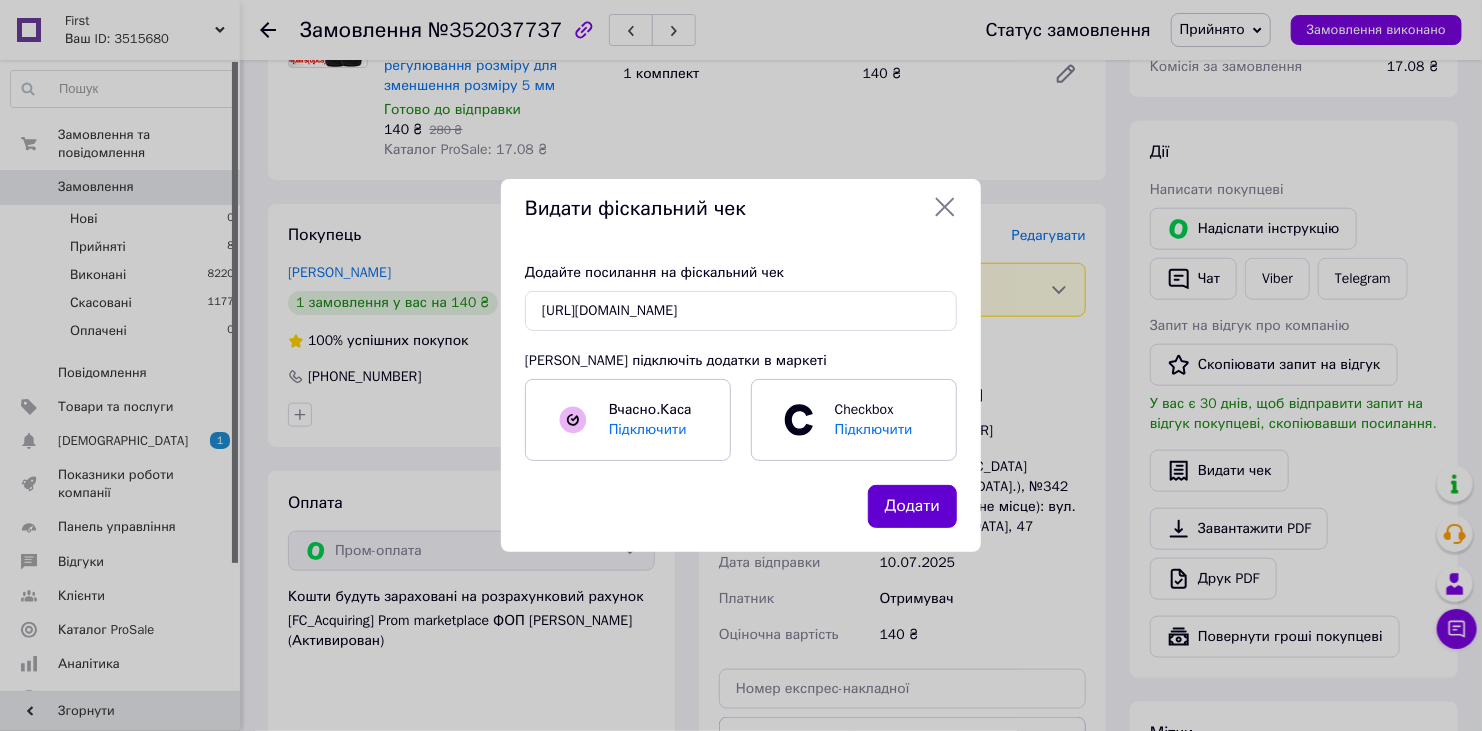 click on "Додати" at bounding box center (912, 506) 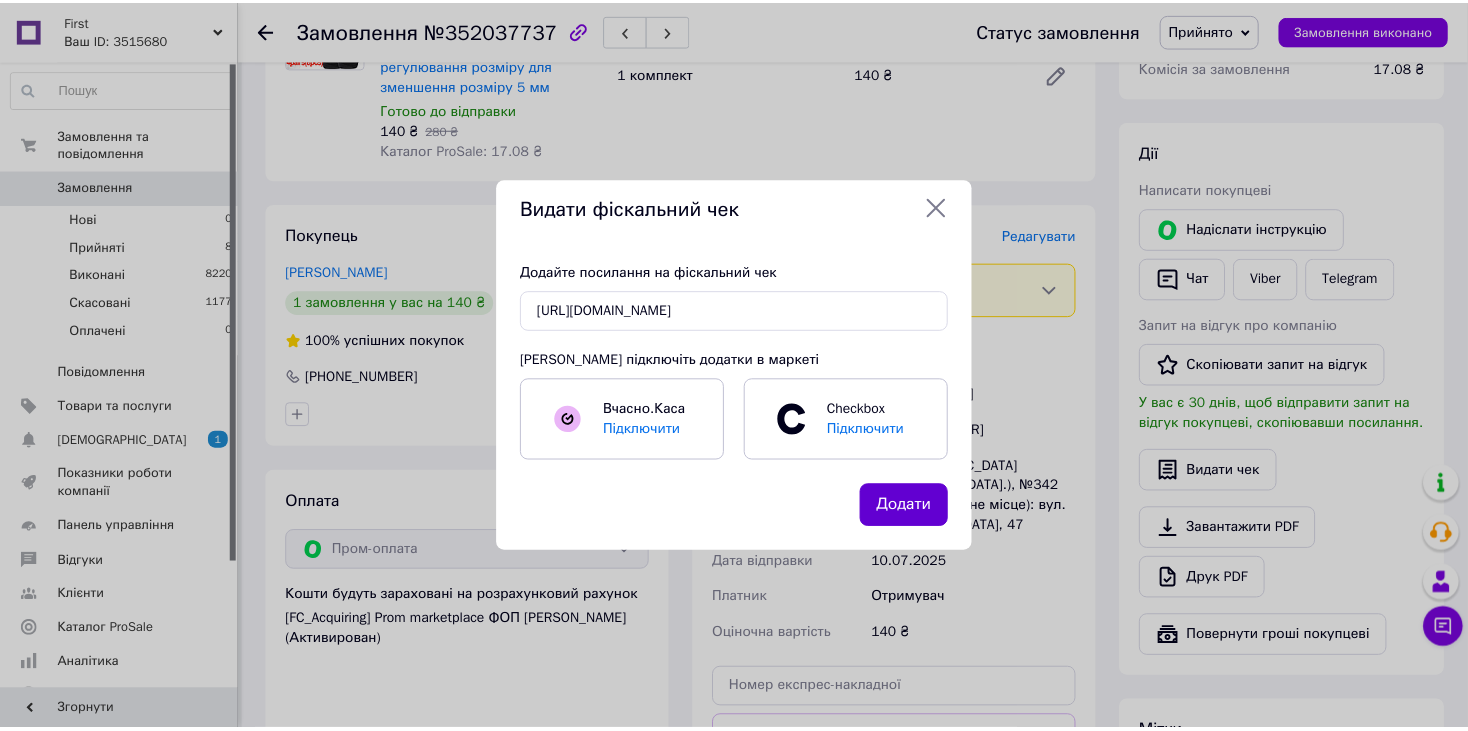scroll, scrollTop: 0, scrollLeft: 0, axis: both 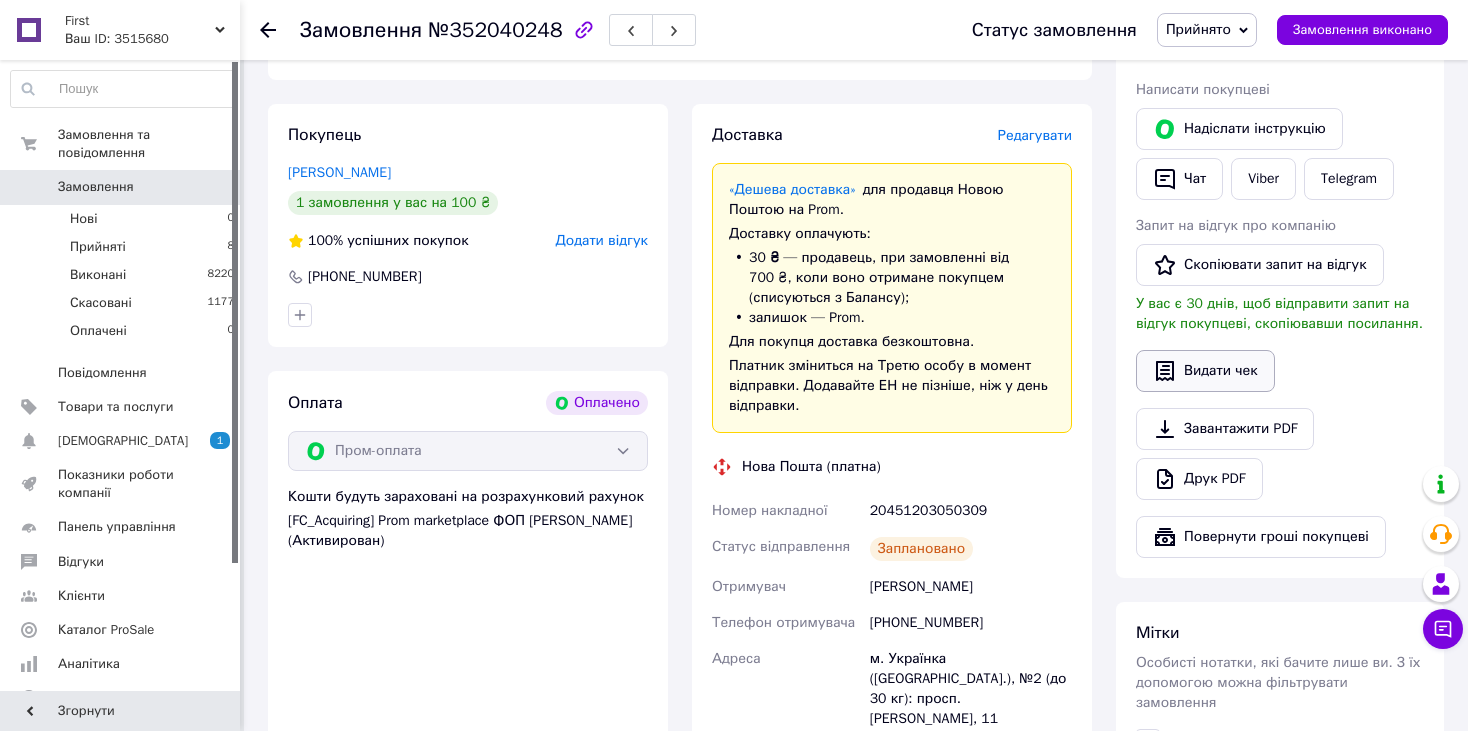 click on "Видати чек" at bounding box center [1205, 371] 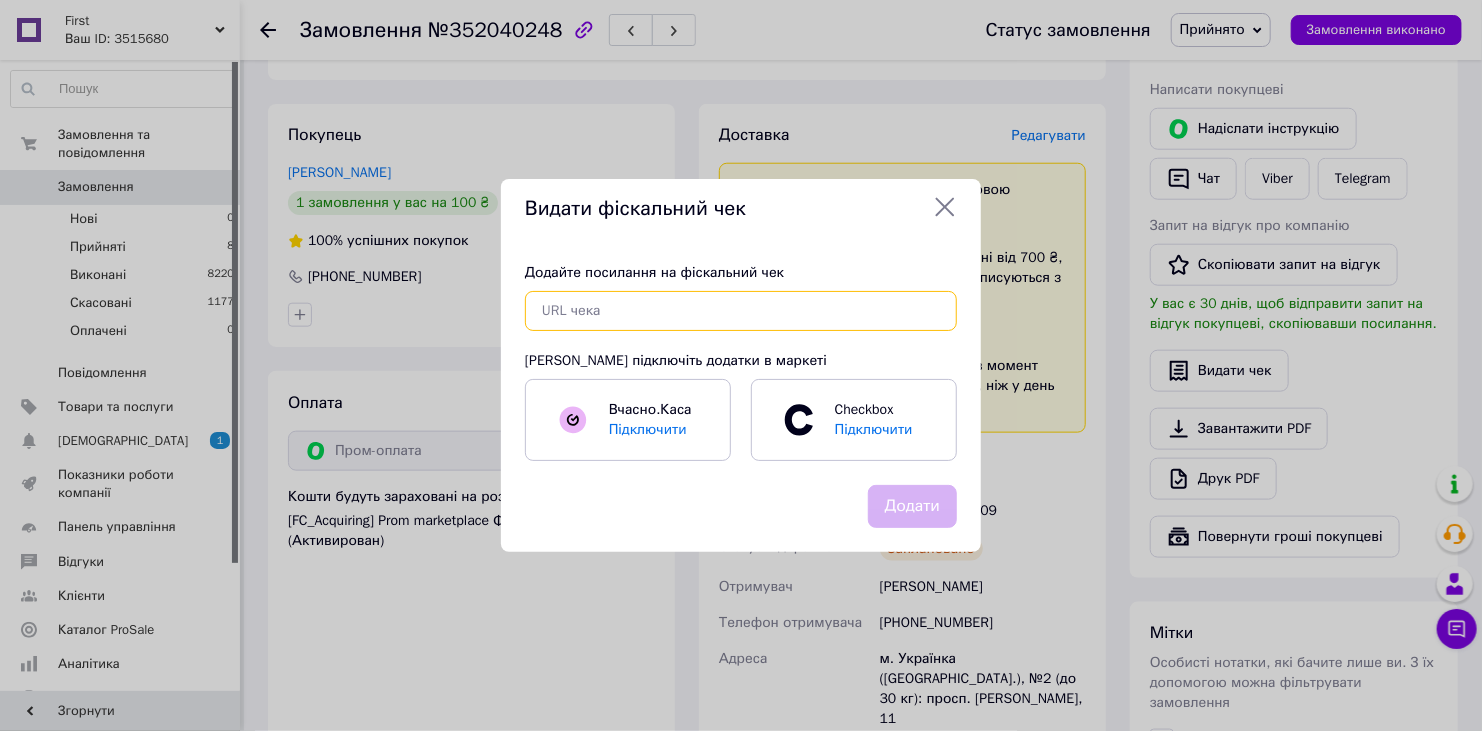 click at bounding box center [741, 311] 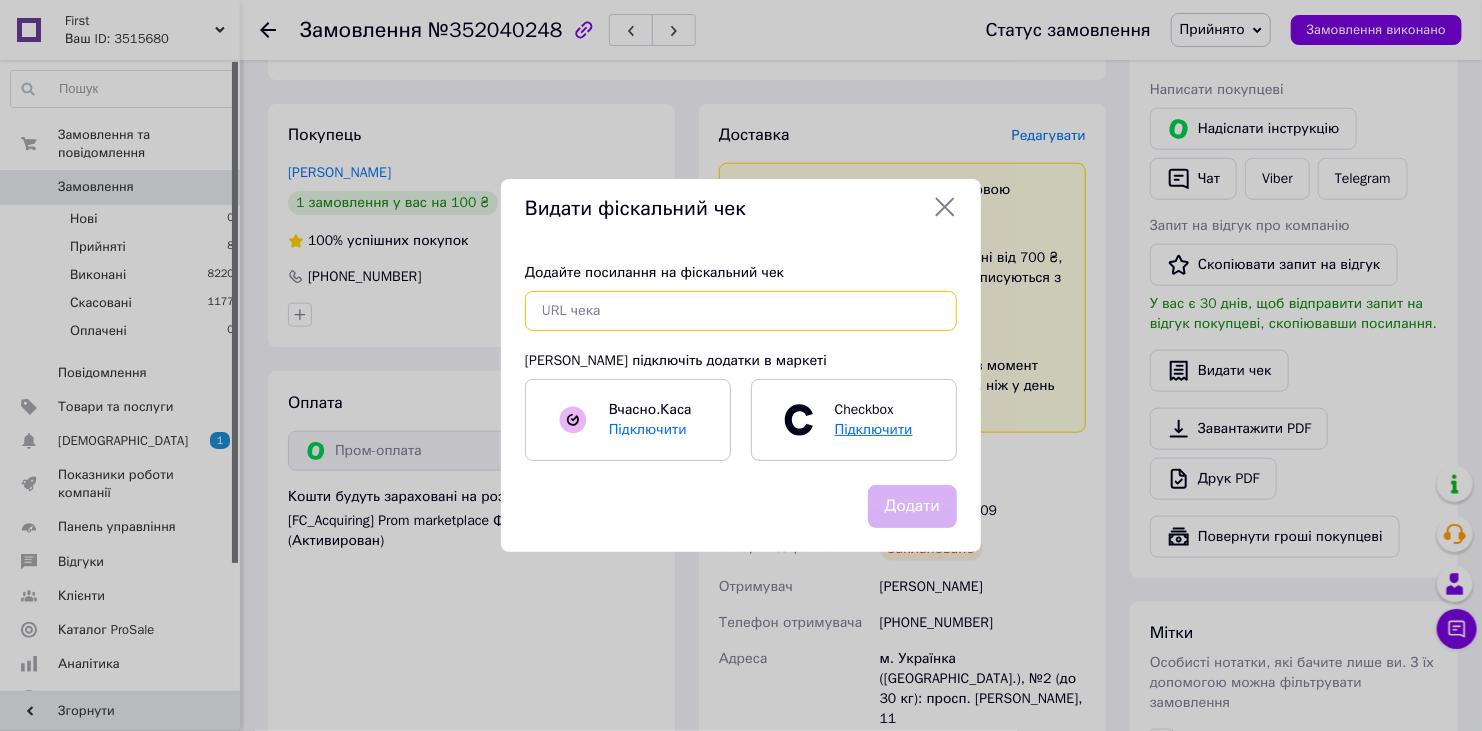 paste on "https://check.checkbox.ua/9efceb61-6690-4c62-aa06-7f6f1a4f1c62" 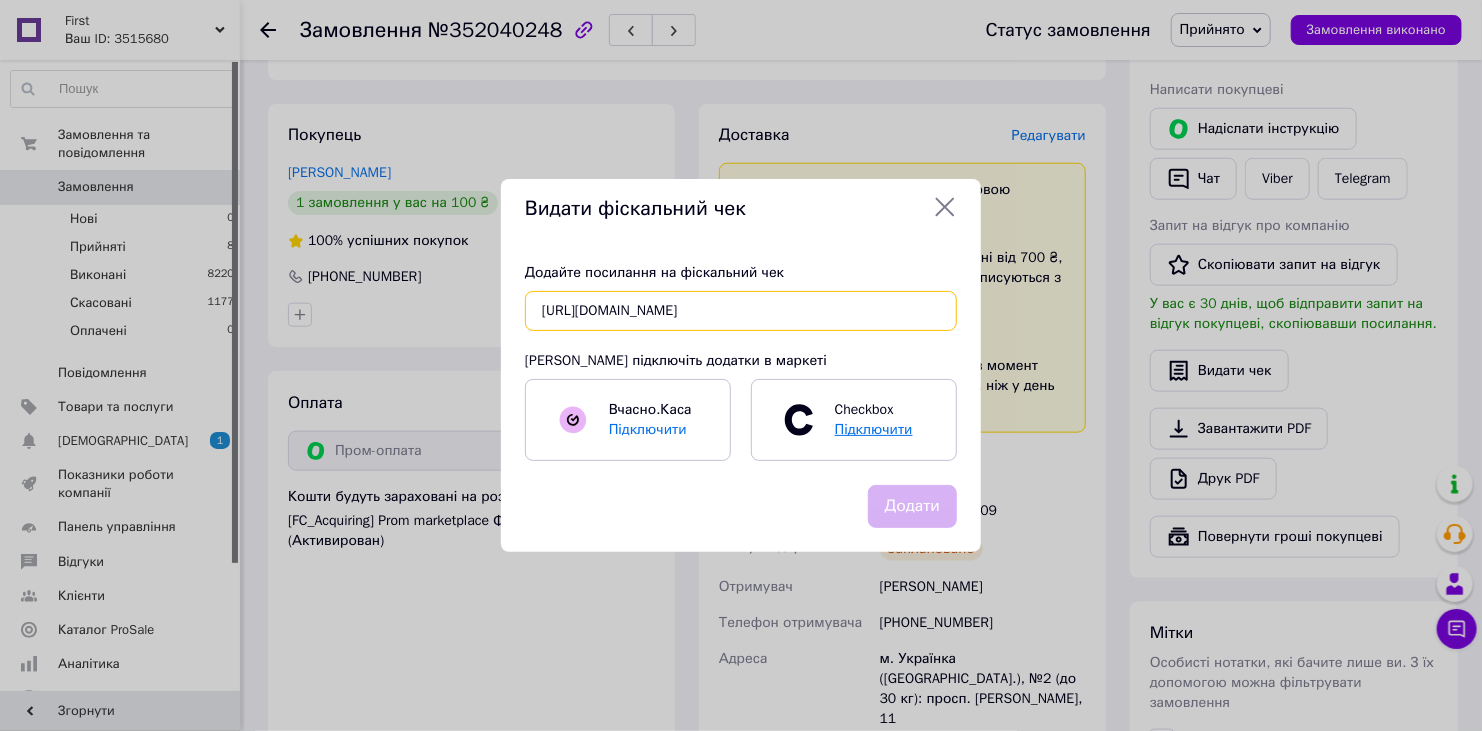 scroll, scrollTop: 0, scrollLeft: 13, axis: horizontal 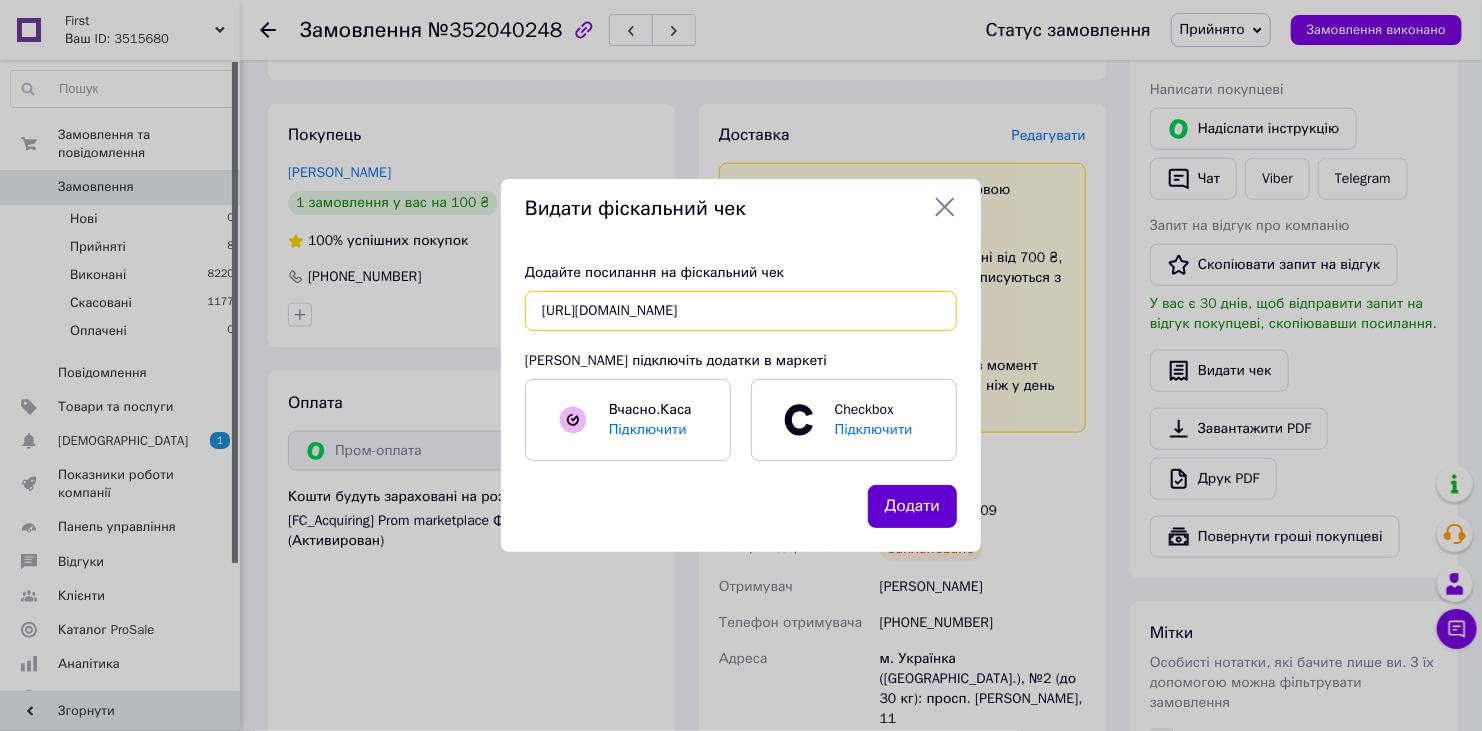 type on "https://check.checkbox.ua/9efceb61-6690-4c62-aa06-7f6f1a4f1c62" 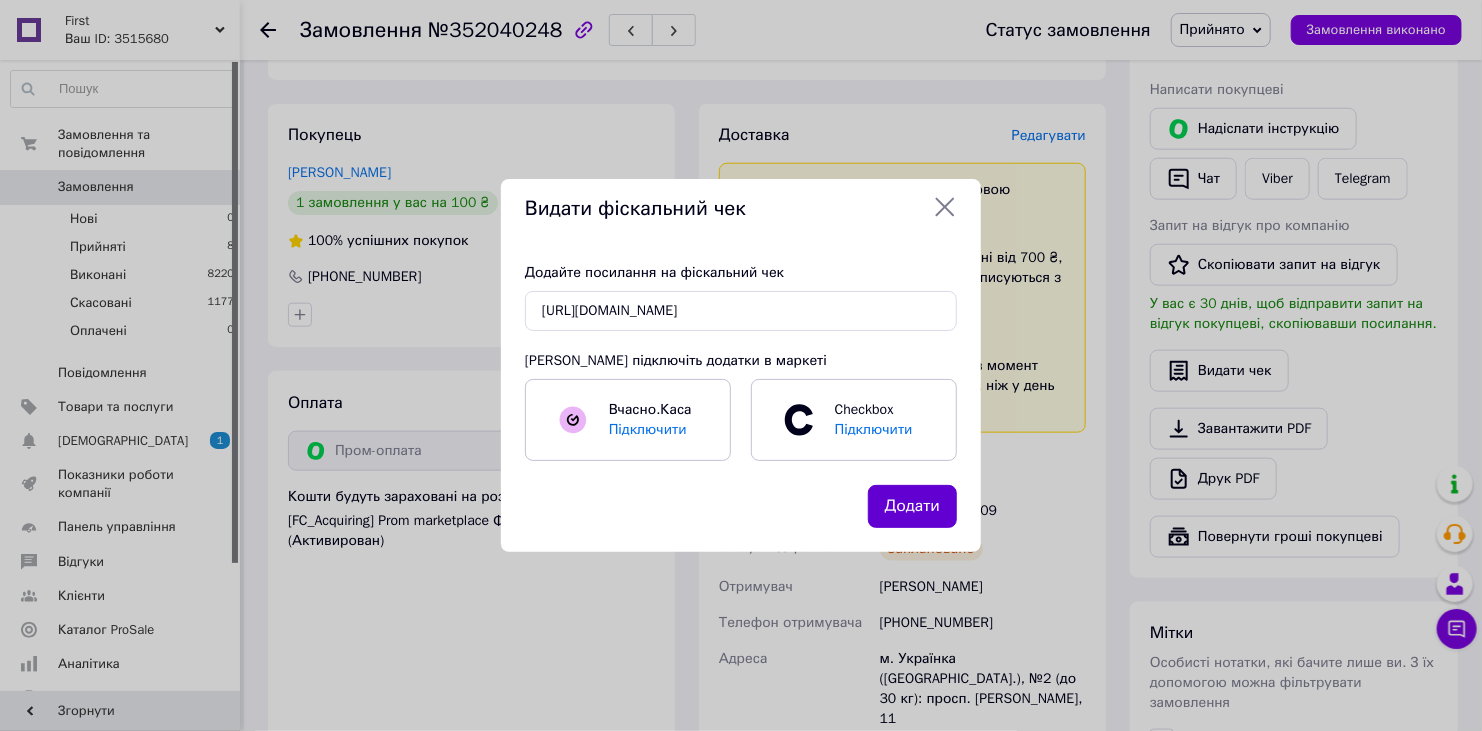 click on "Додати" at bounding box center (912, 506) 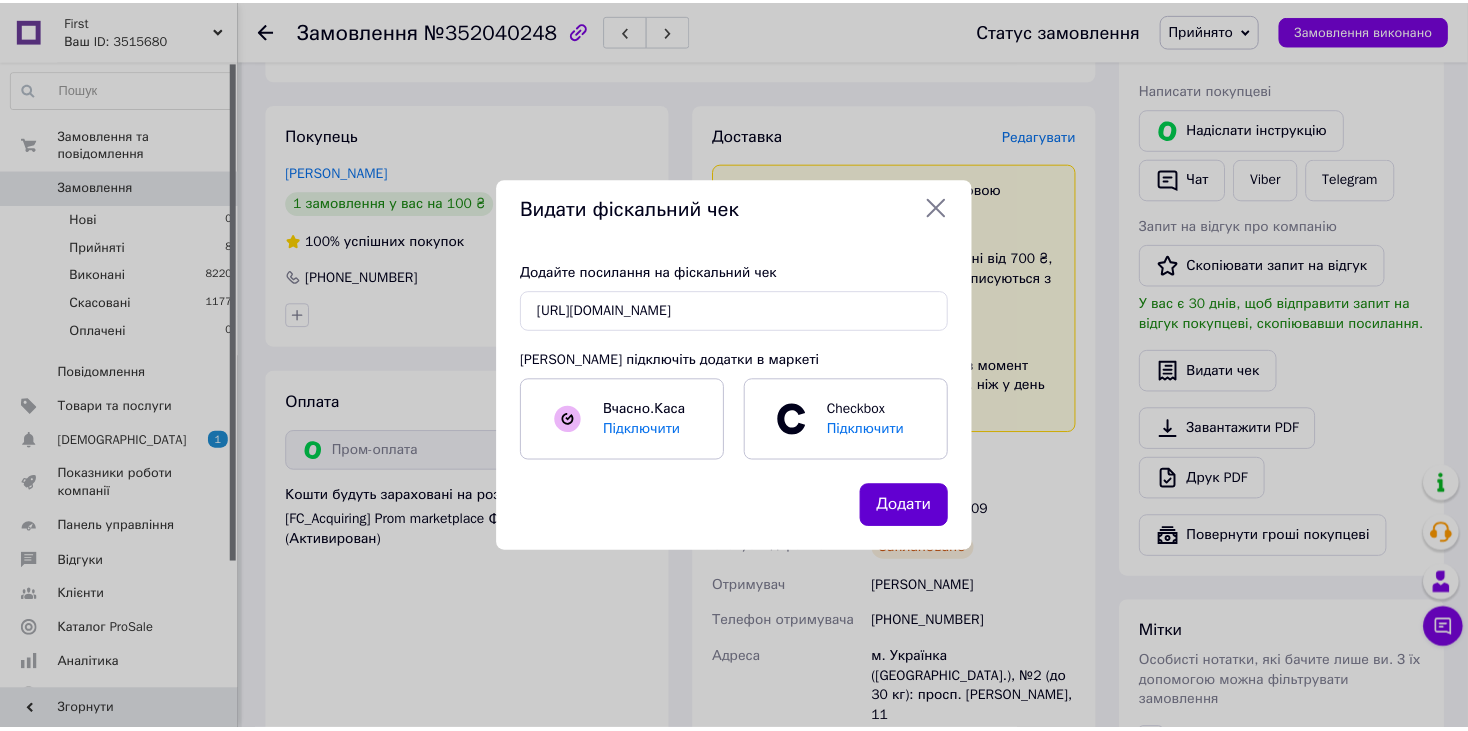 scroll, scrollTop: 0, scrollLeft: 0, axis: both 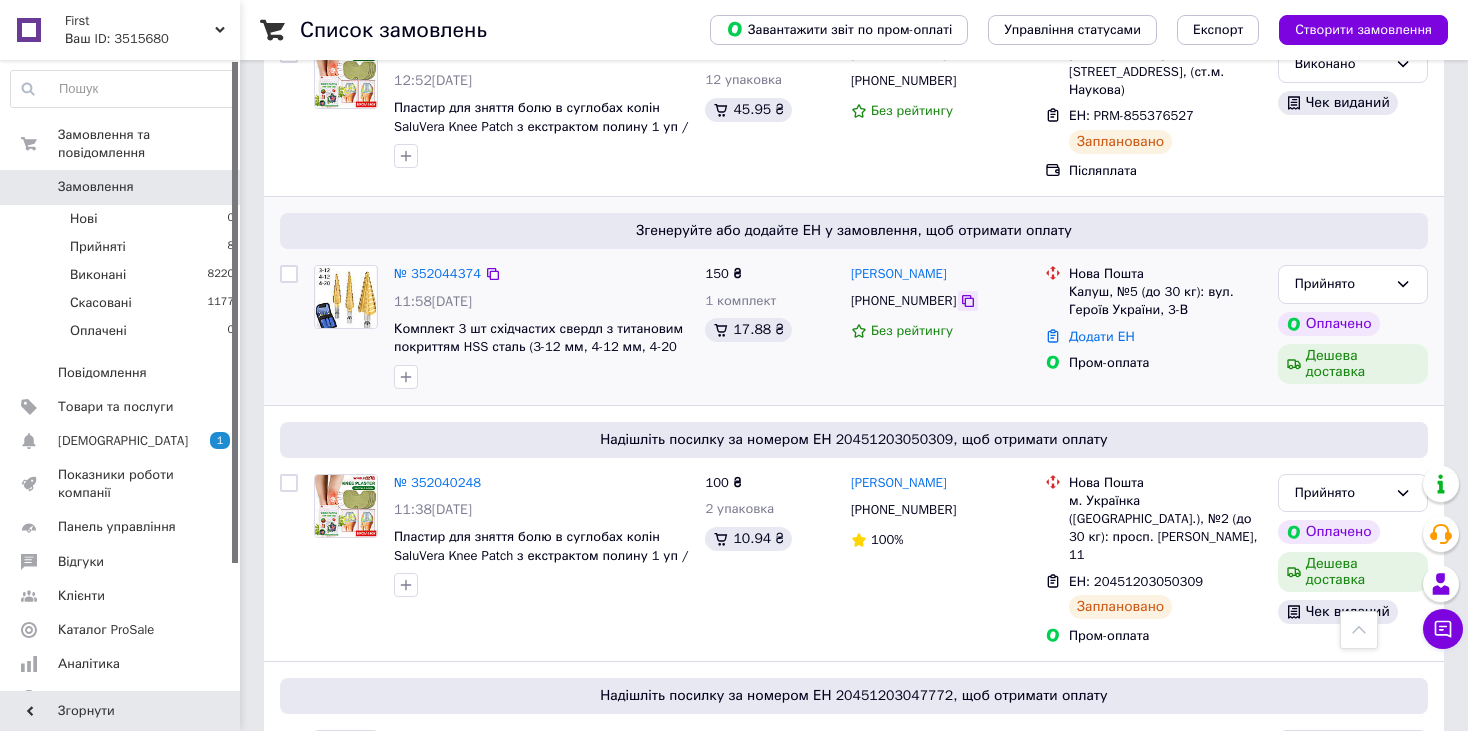 click 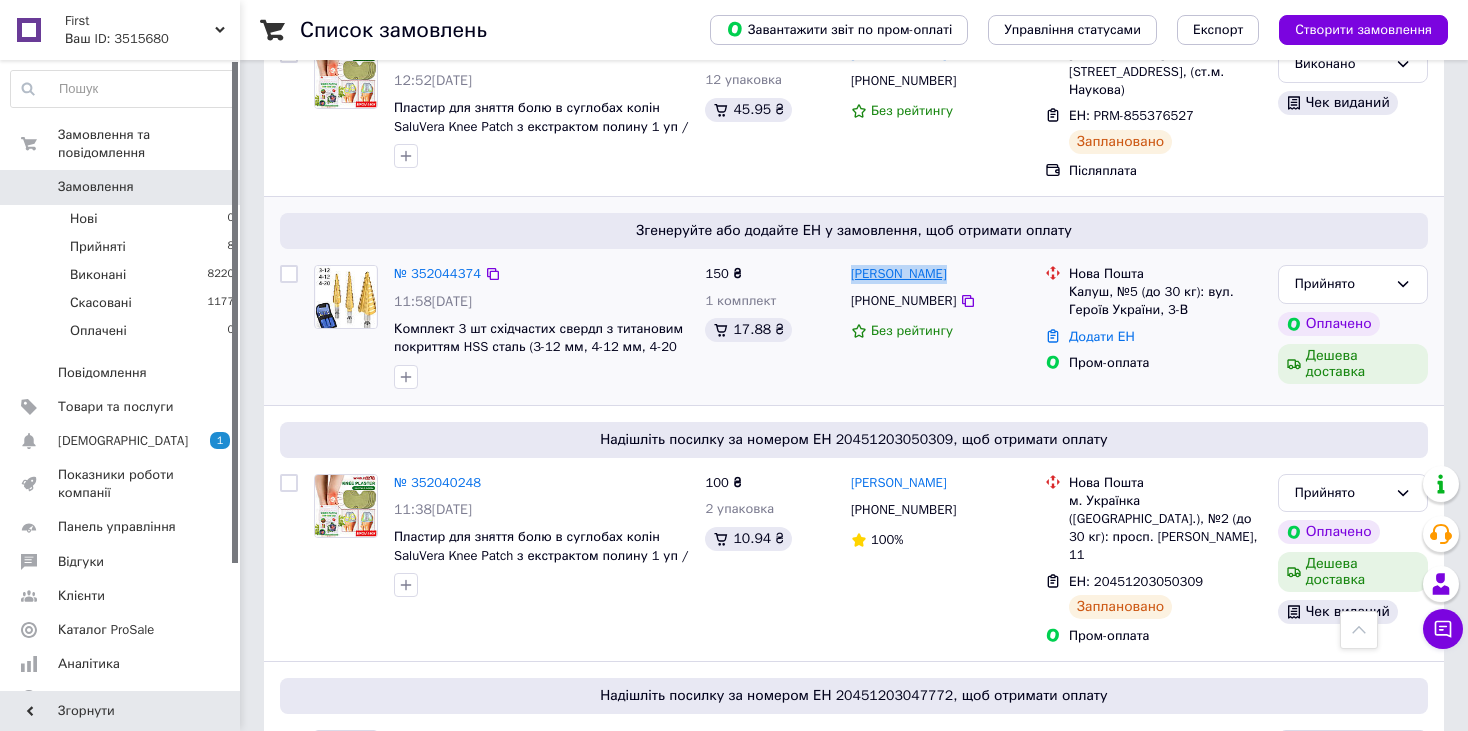 drag, startPoint x: 947, startPoint y: 237, endPoint x: 850, endPoint y: 240, distance: 97.04638 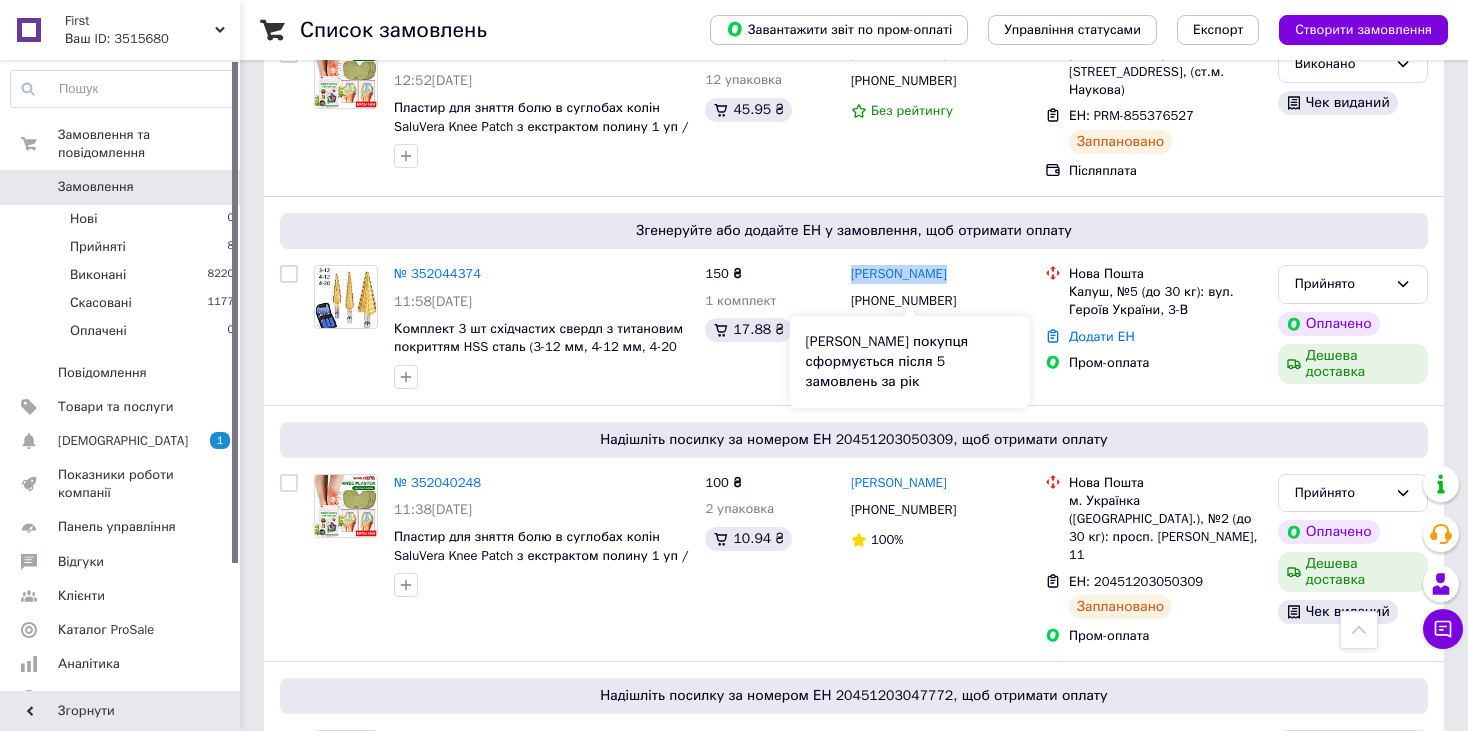 copy on "[PERSON_NAME]" 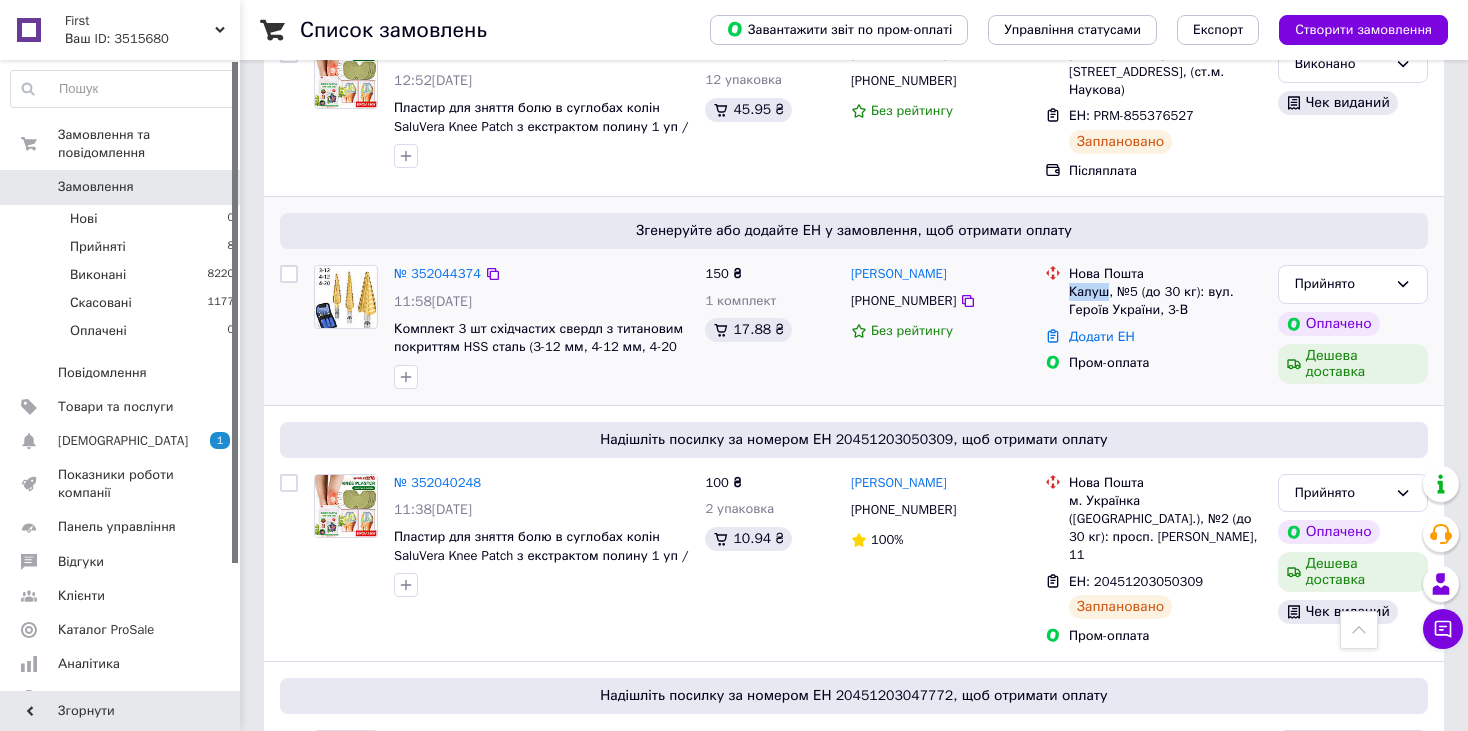 drag, startPoint x: 1107, startPoint y: 252, endPoint x: 1068, endPoint y: 252, distance: 39 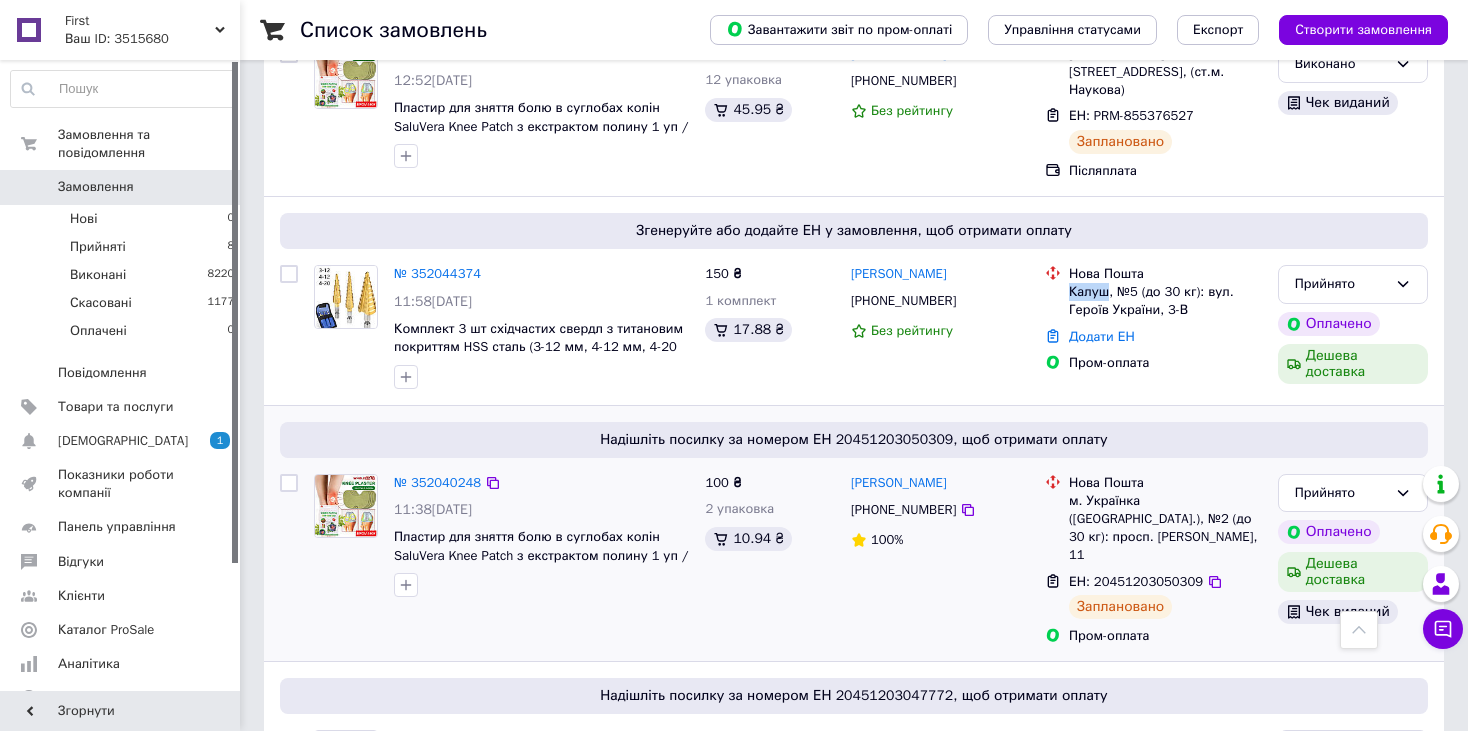 copy on "Калуш" 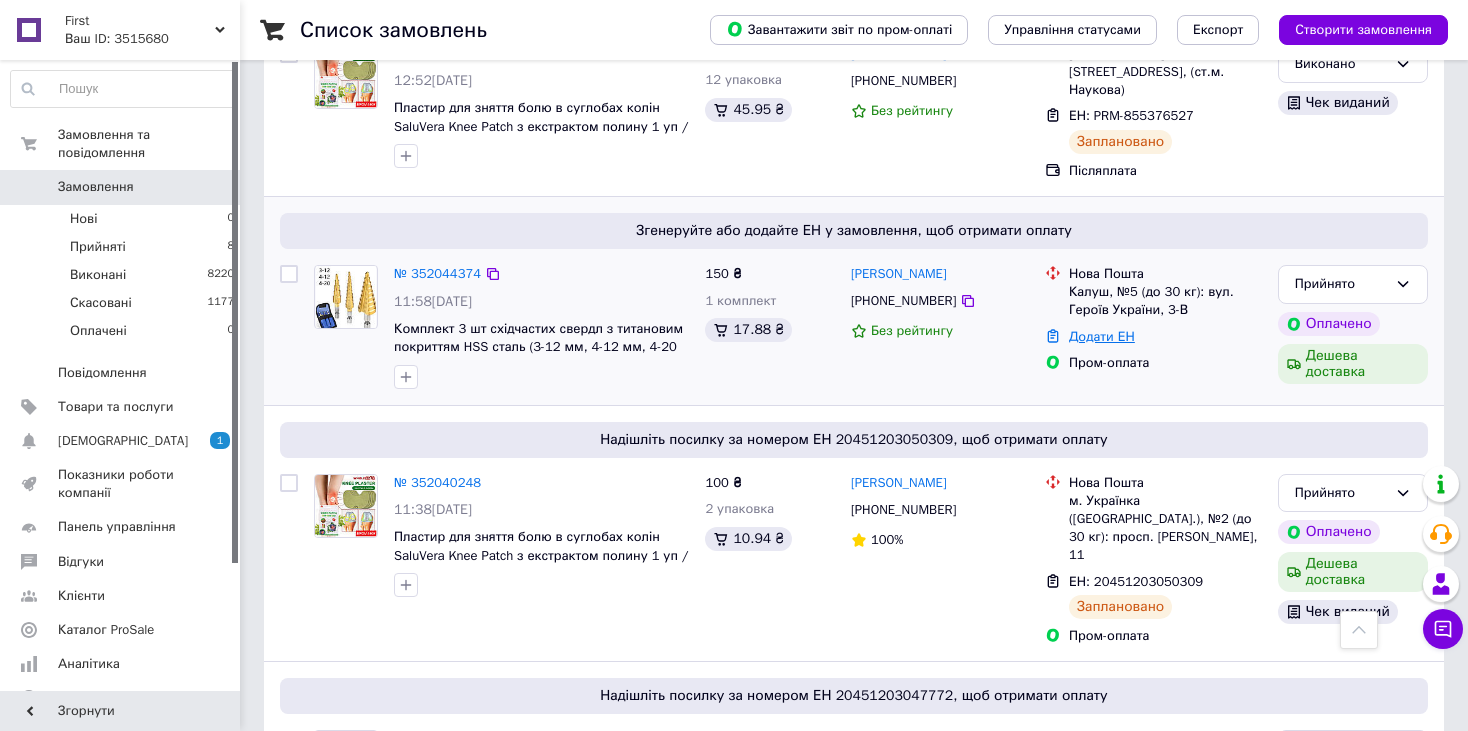 click on "Додати ЕН" at bounding box center (1102, 336) 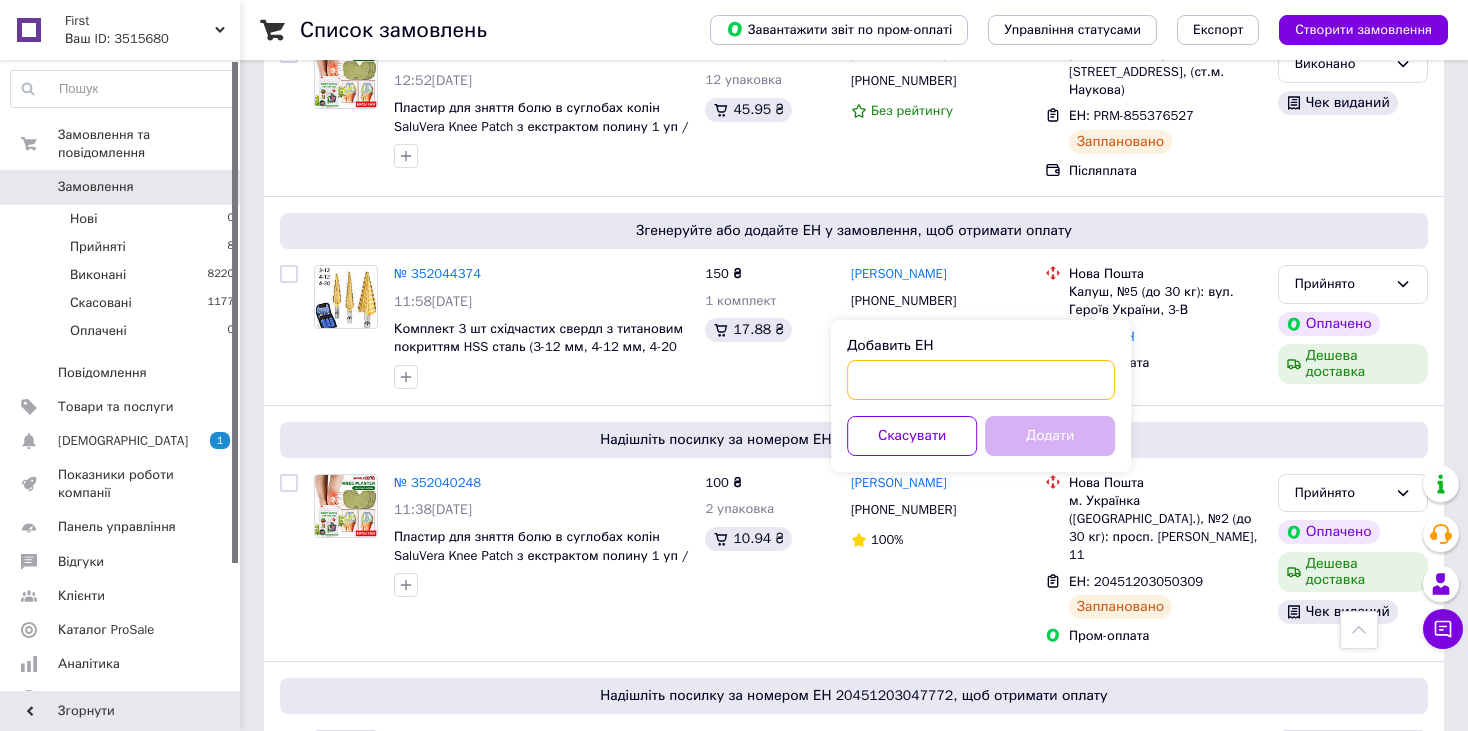 click on "Добавить ЕН" at bounding box center [981, 380] 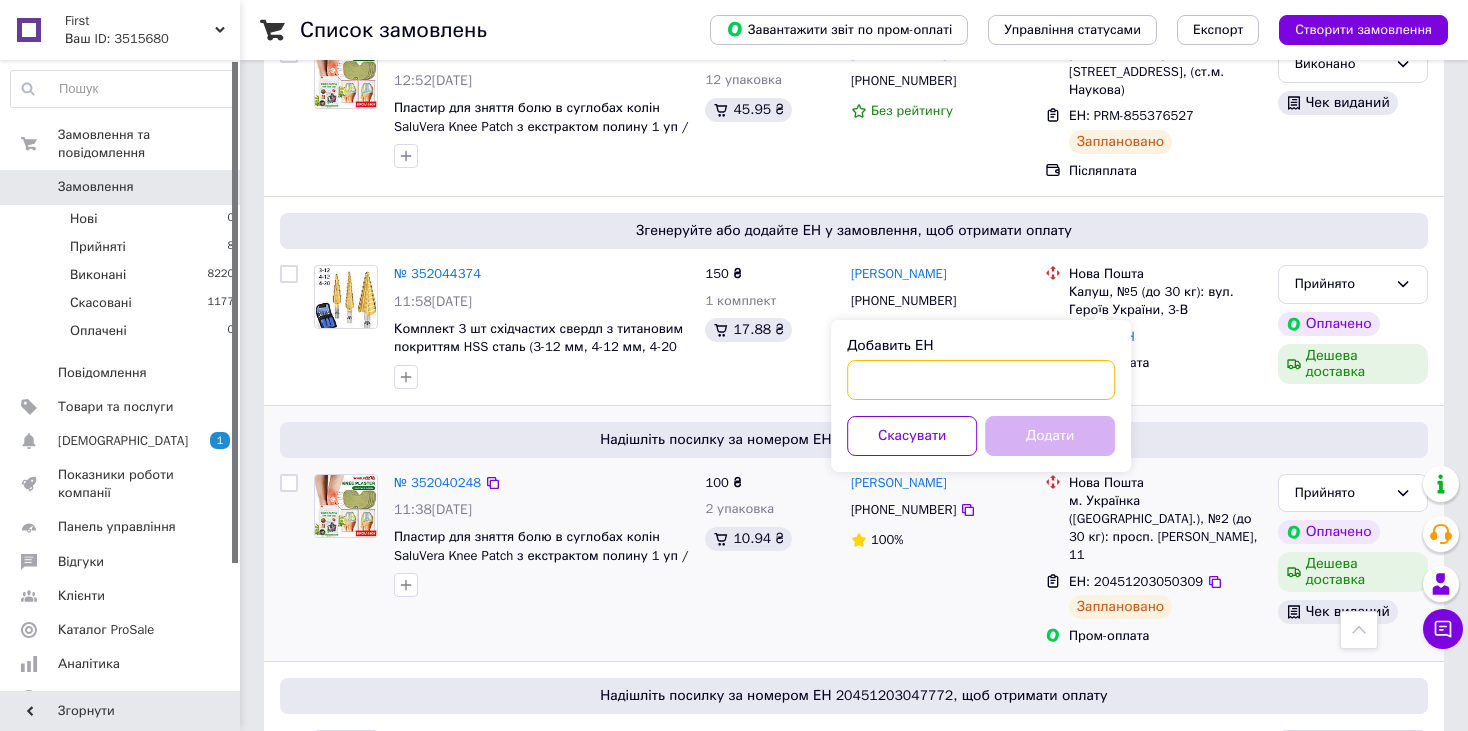 paste on "20451203059055" 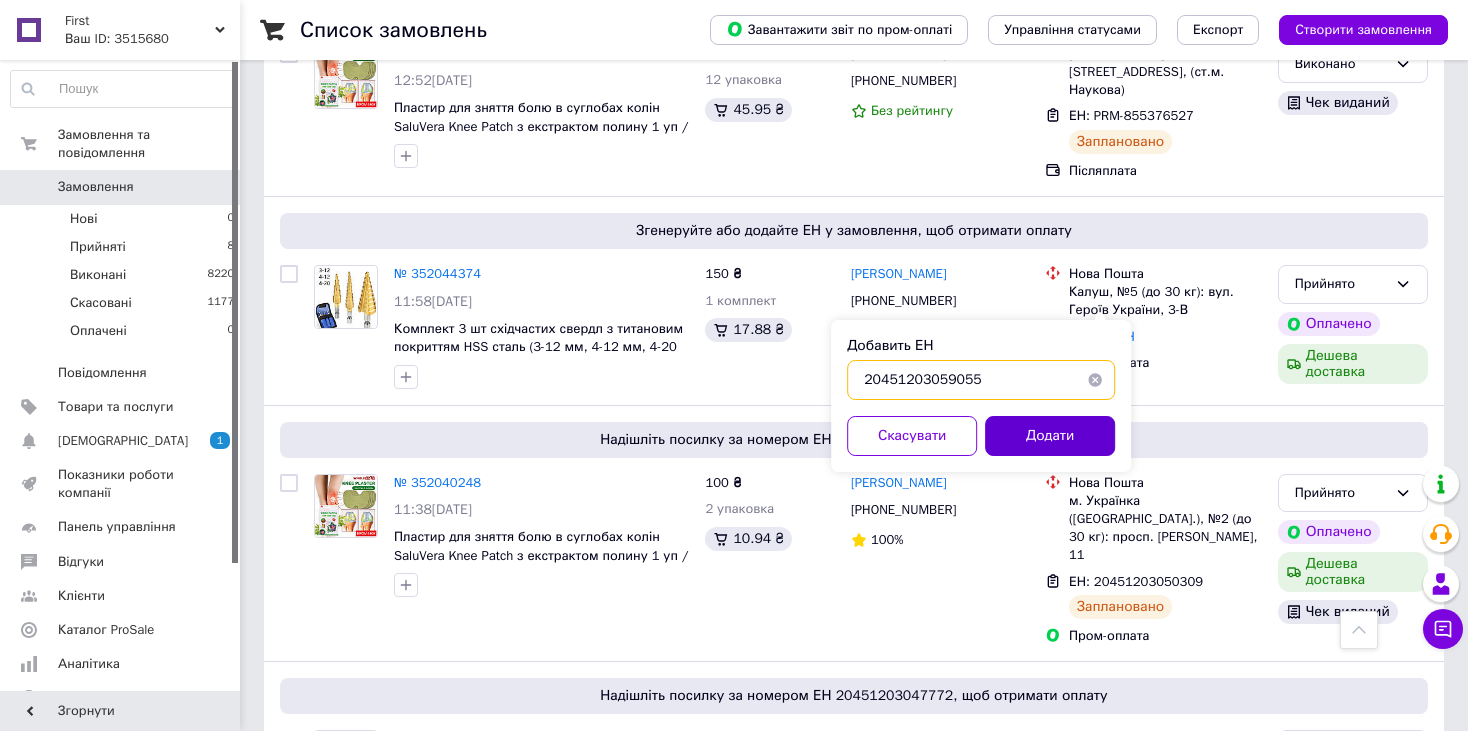 type on "20451203059055" 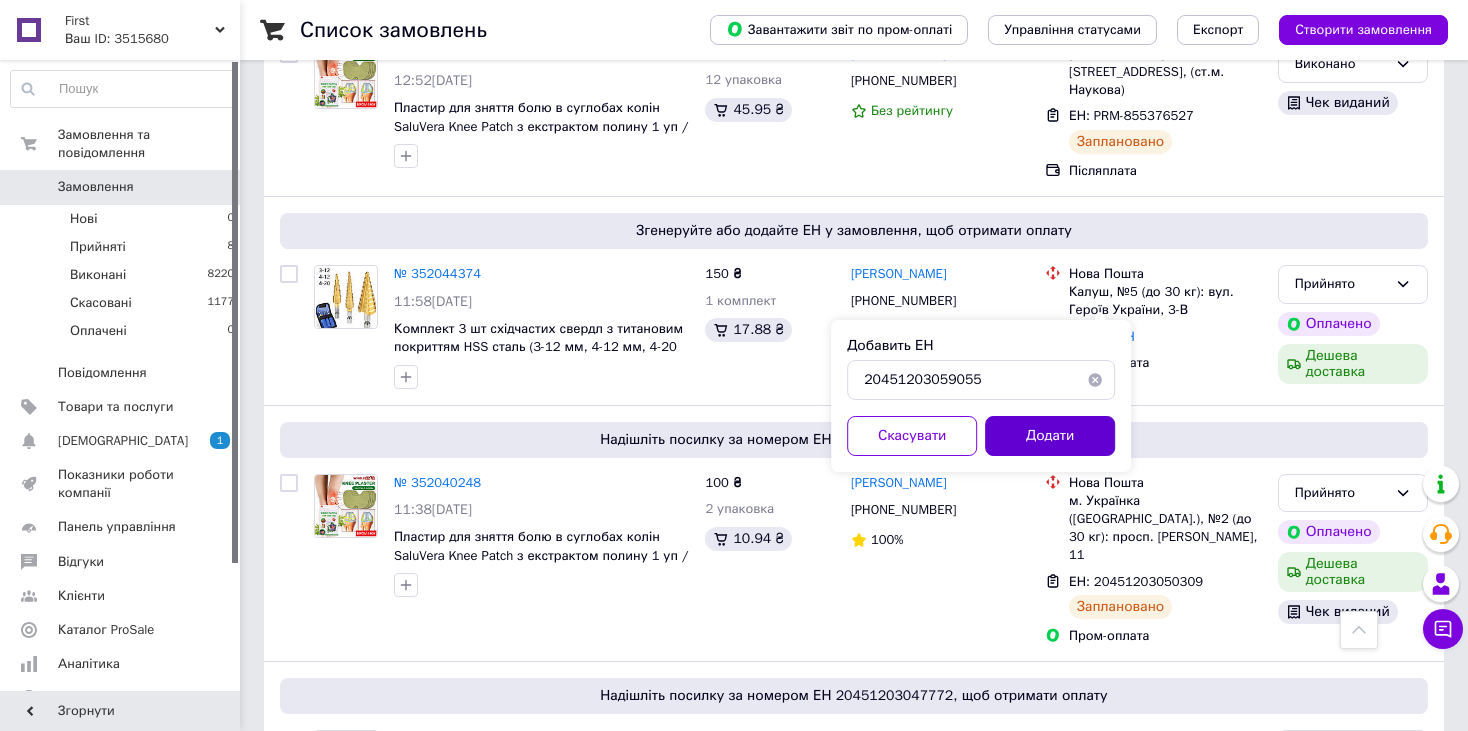 click on "Додати" at bounding box center (1050, 436) 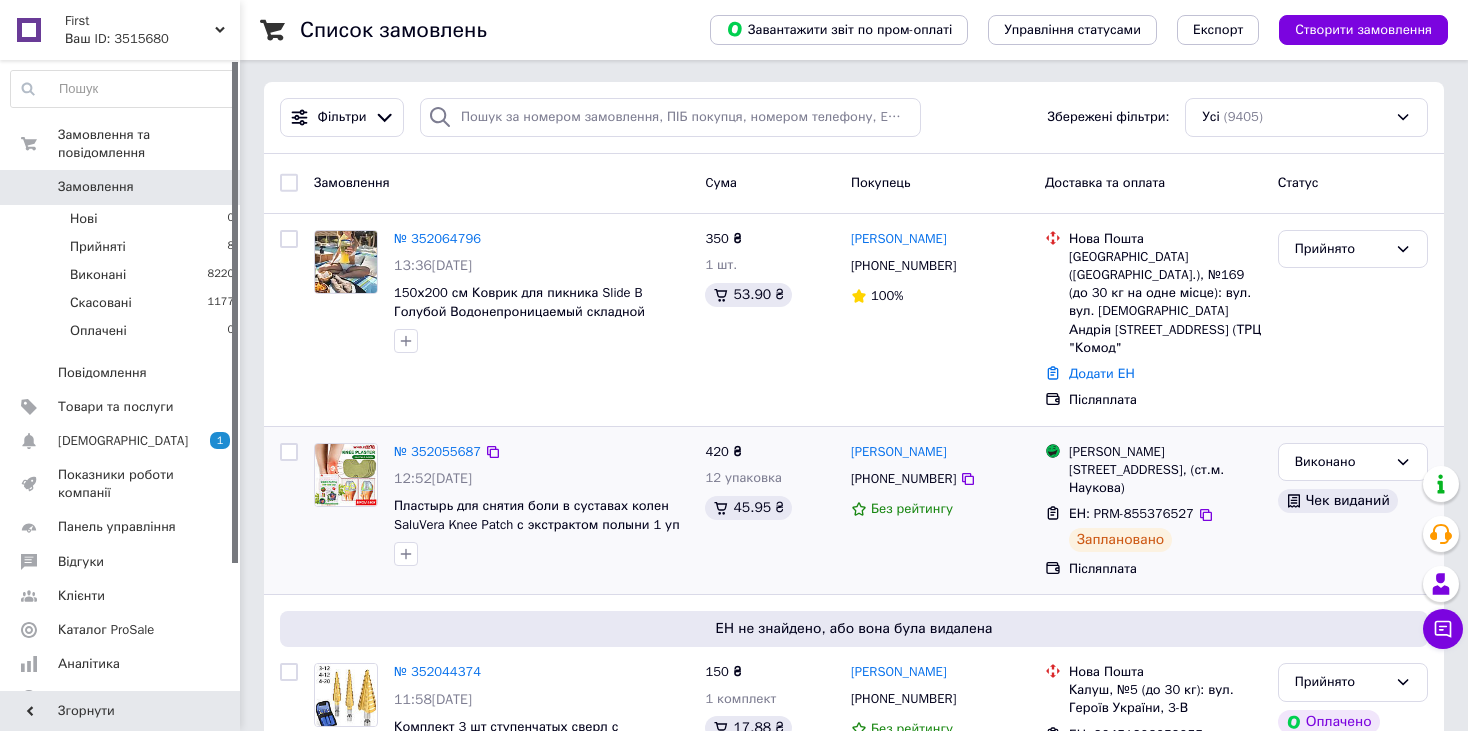 scroll, scrollTop: 0, scrollLeft: 0, axis: both 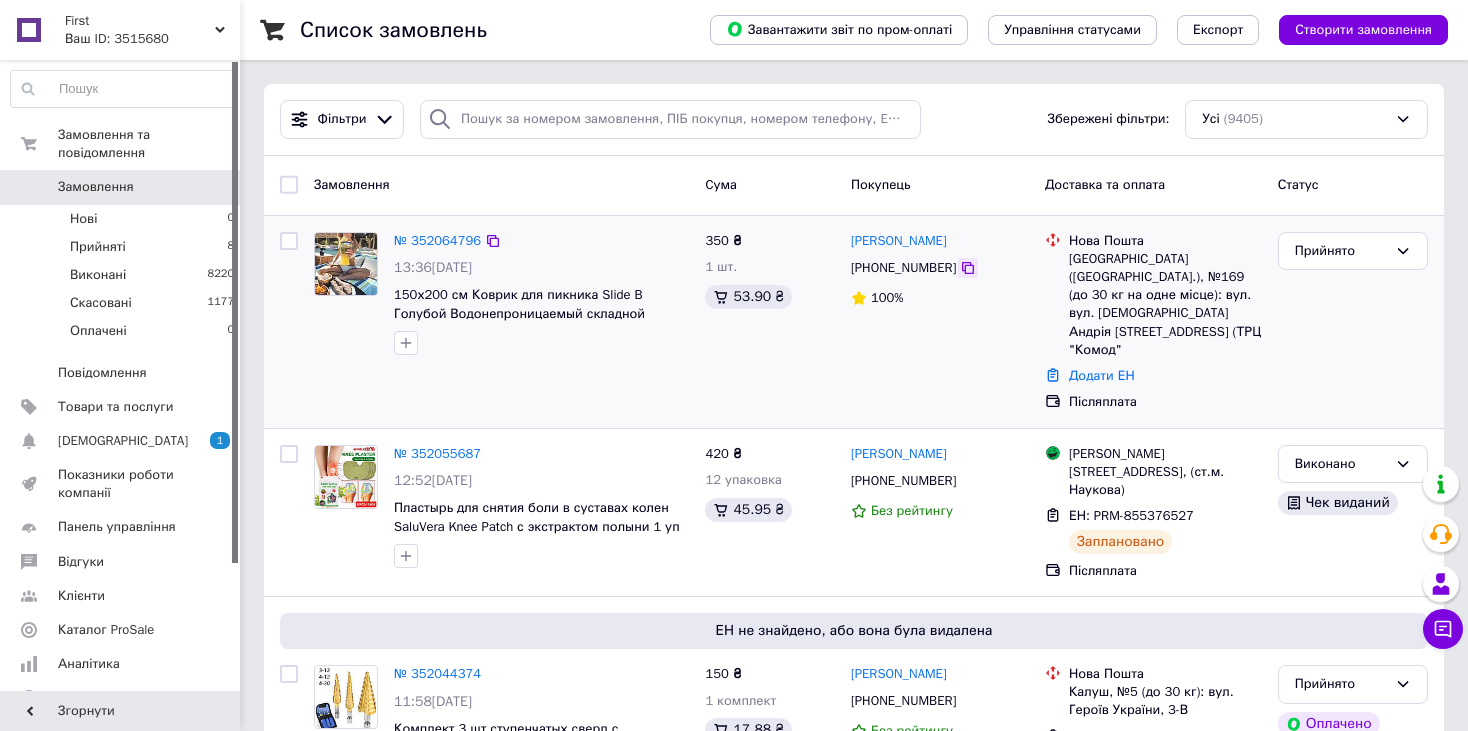 click 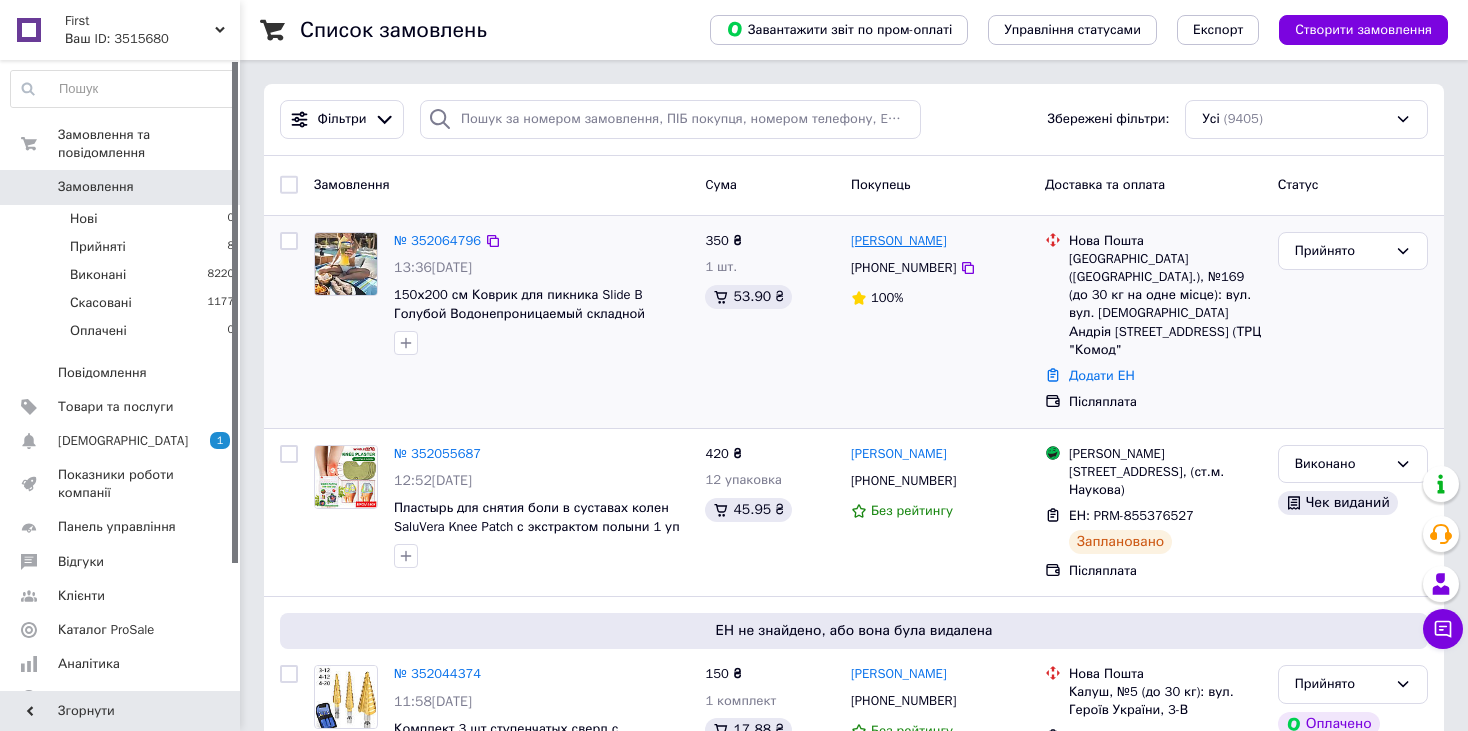 drag, startPoint x: 970, startPoint y: 234, endPoint x: 851, endPoint y: 237, distance: 119.03781 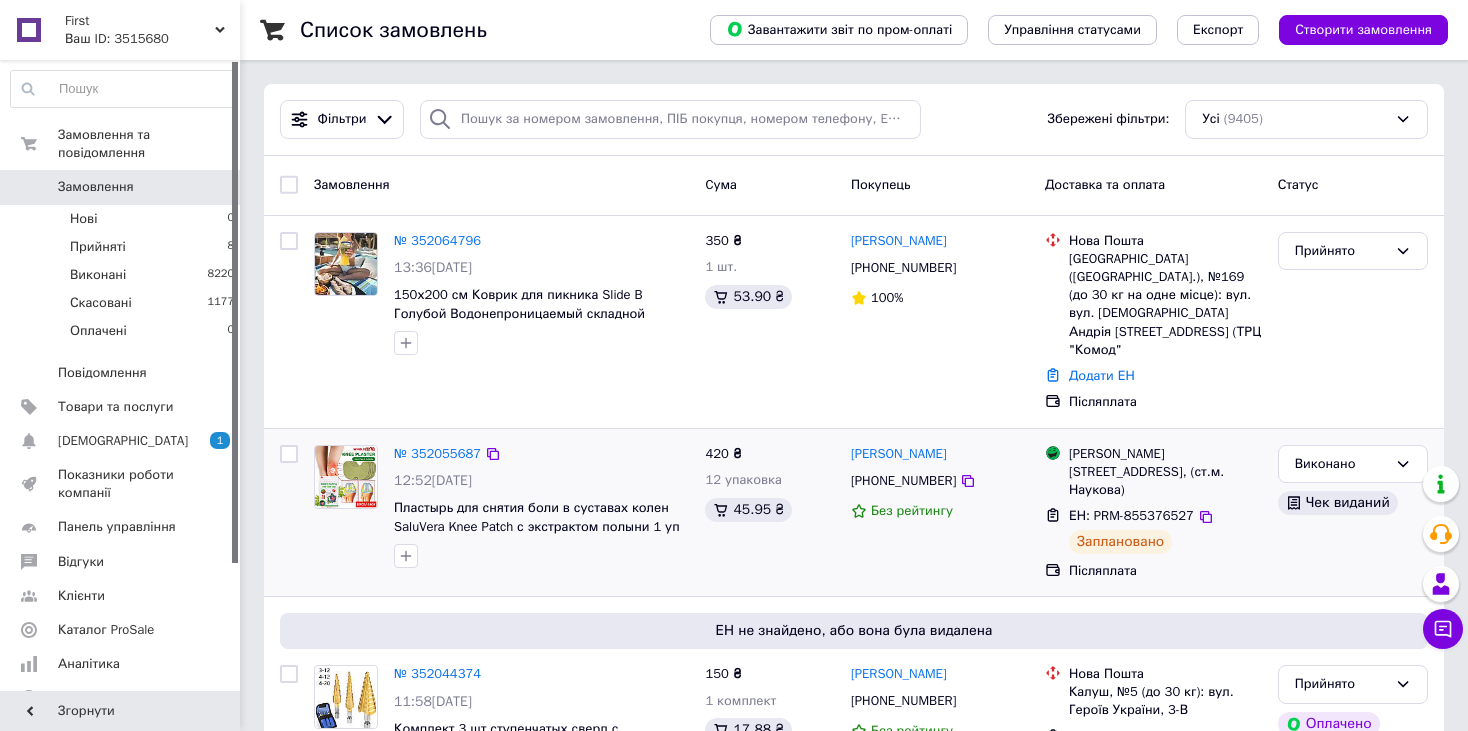 copy on "[PERSON_NAME]" 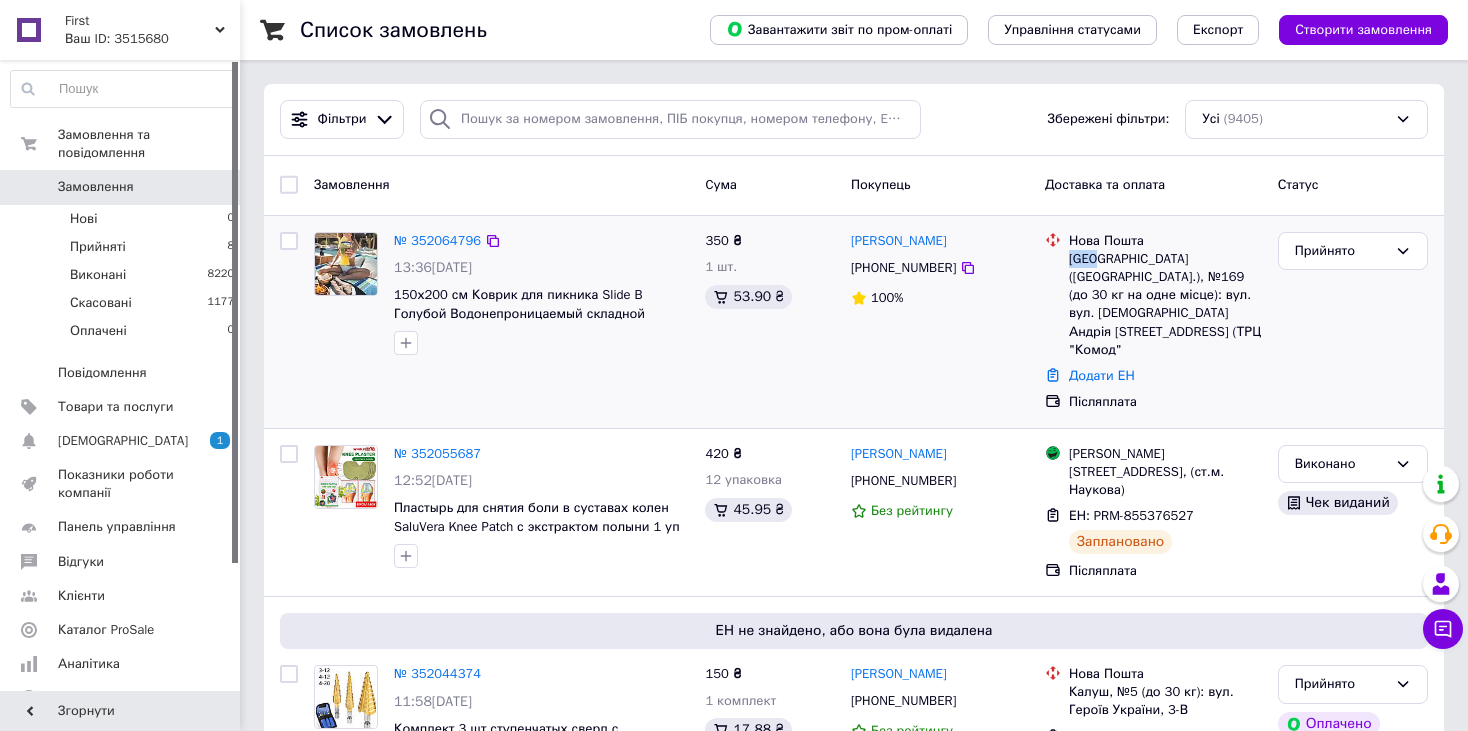 drag, startPoint x: 1095, startPoint y: 260, endPoint x: 1069, endPoint y: 254, distance: 26.683329 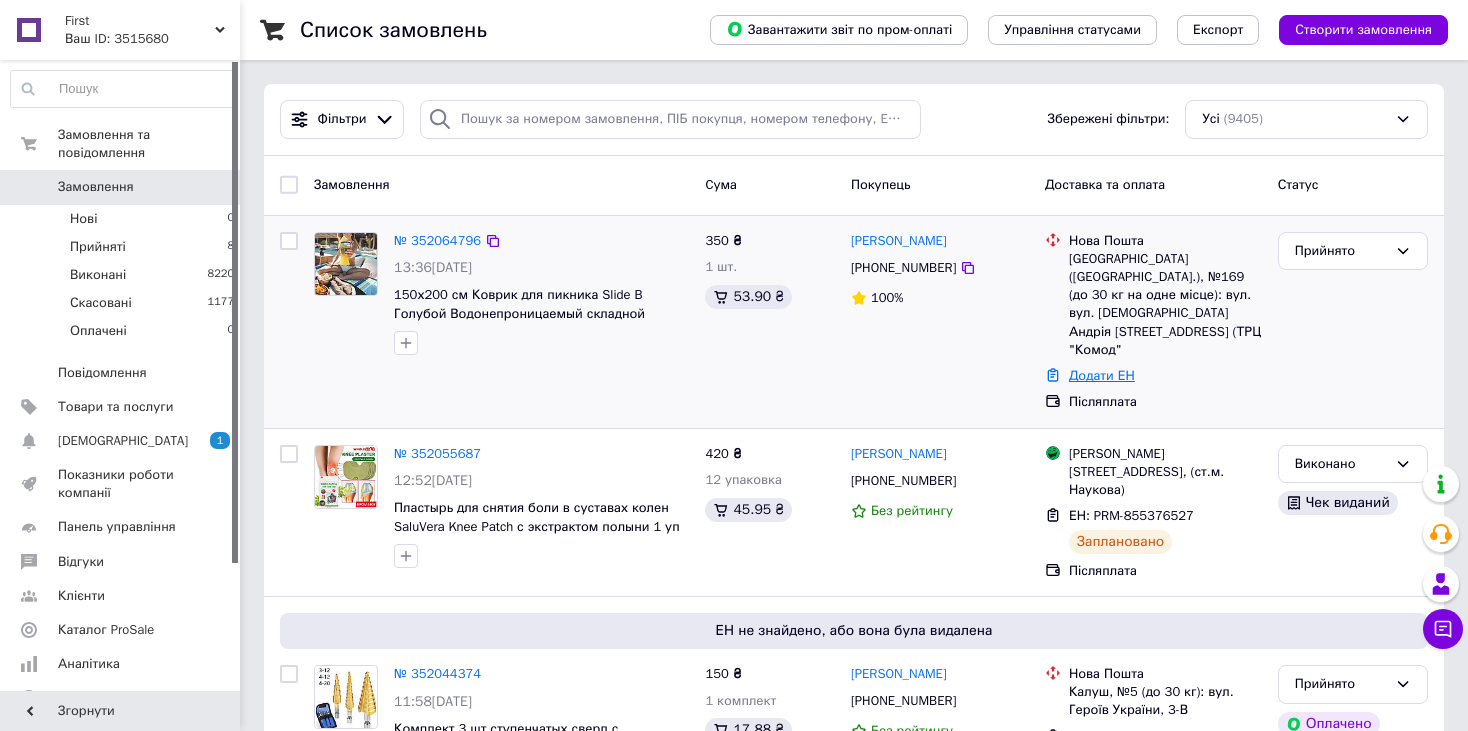 click on "Додати ЕН" at bounding box center [1102, 375] 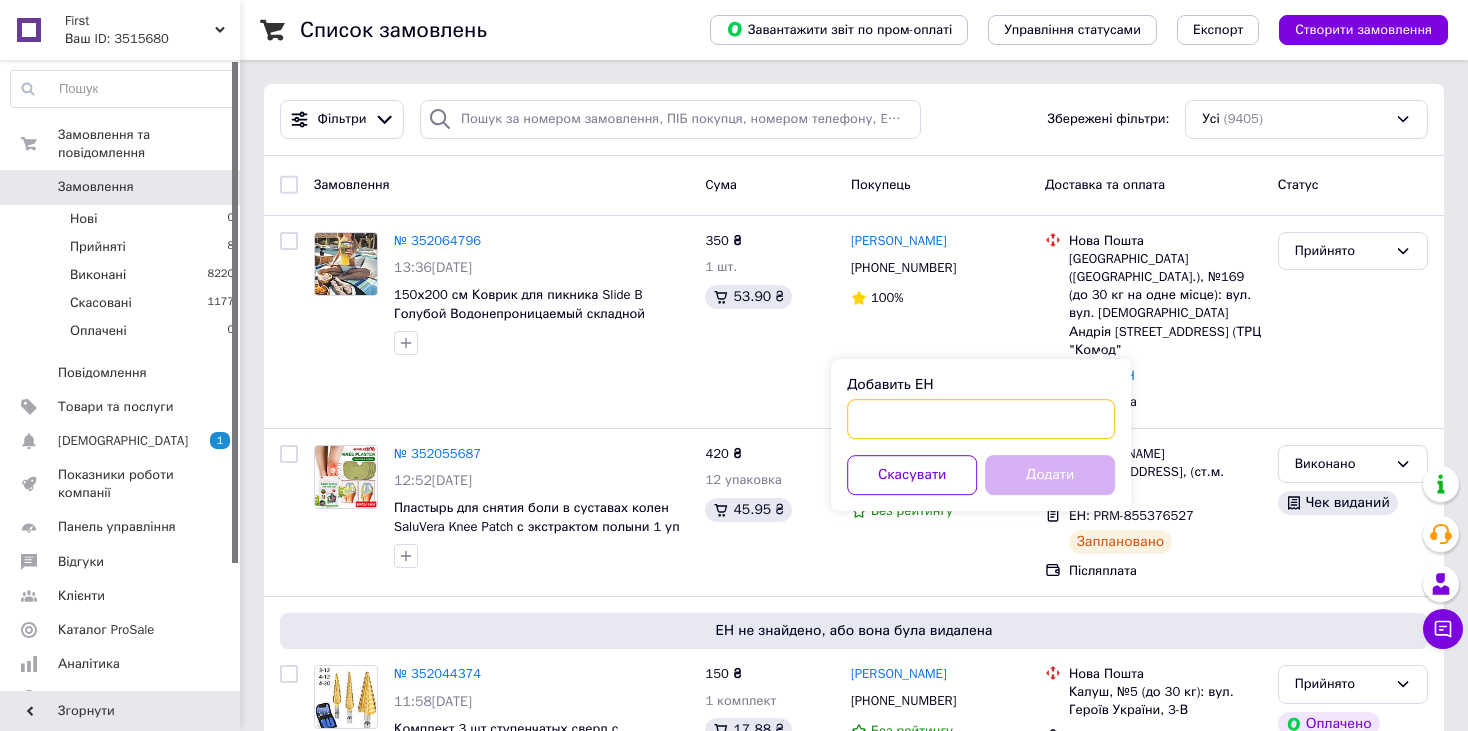 click on "Добавить ЕН" at bounding box center (981, 419) 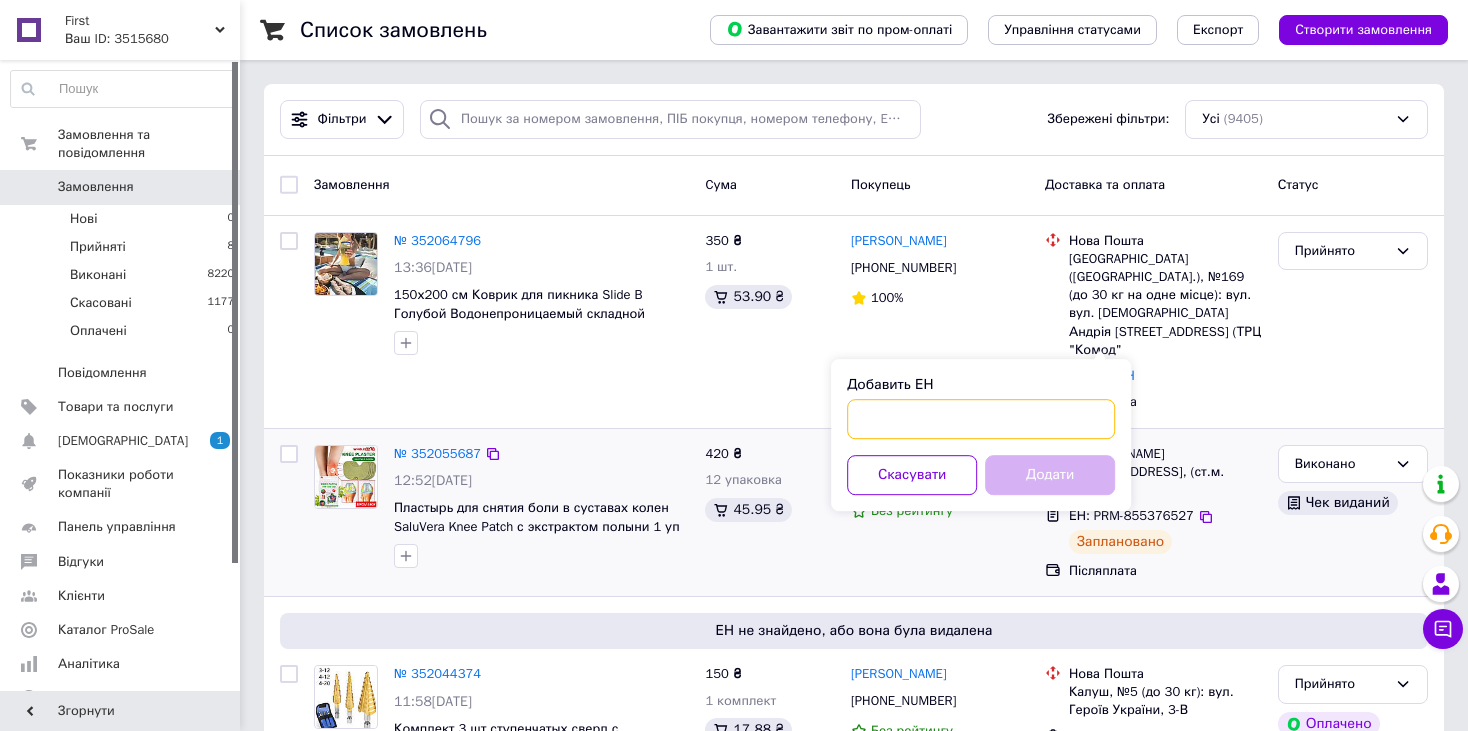 paste on "20451203062113" 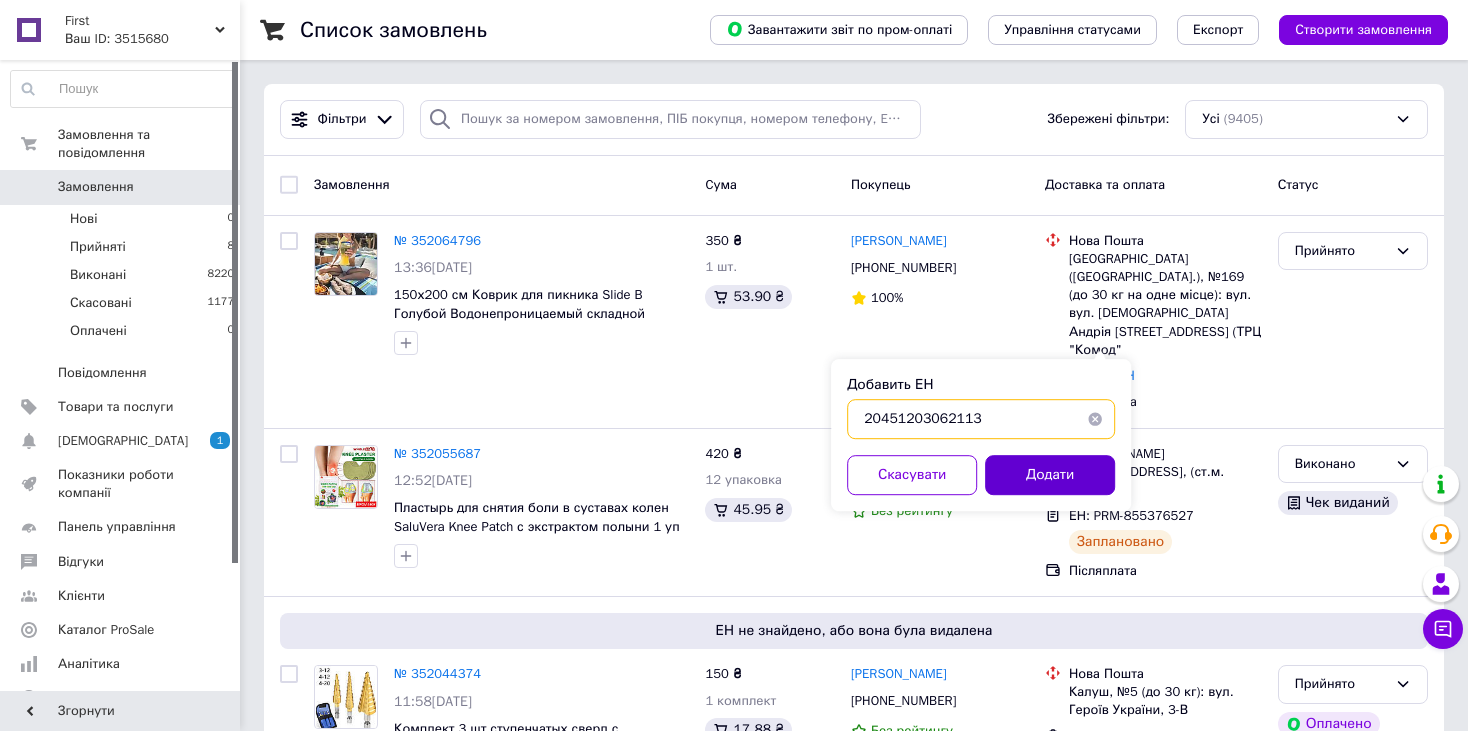 type on "20451203062113" 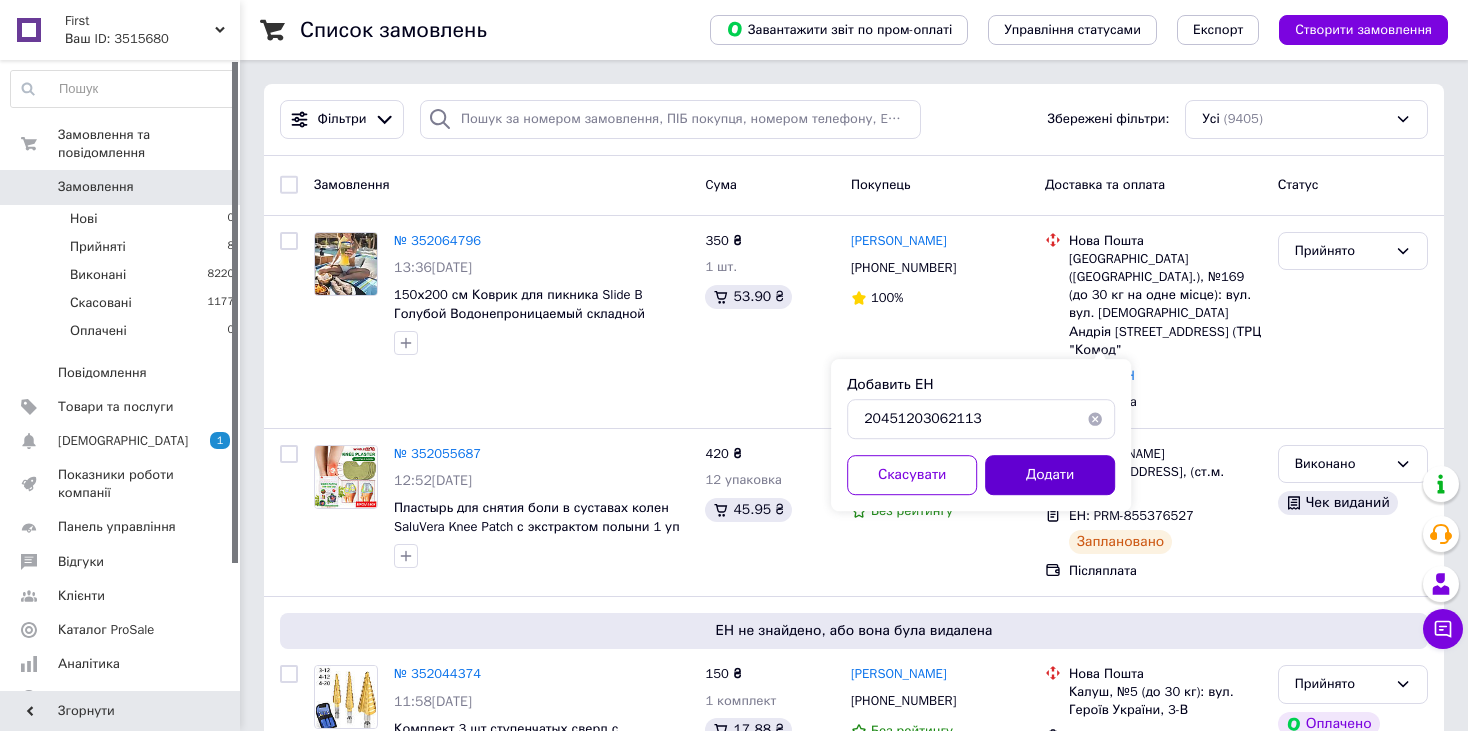 click on "Додати" at bounding box center [1050, 475] 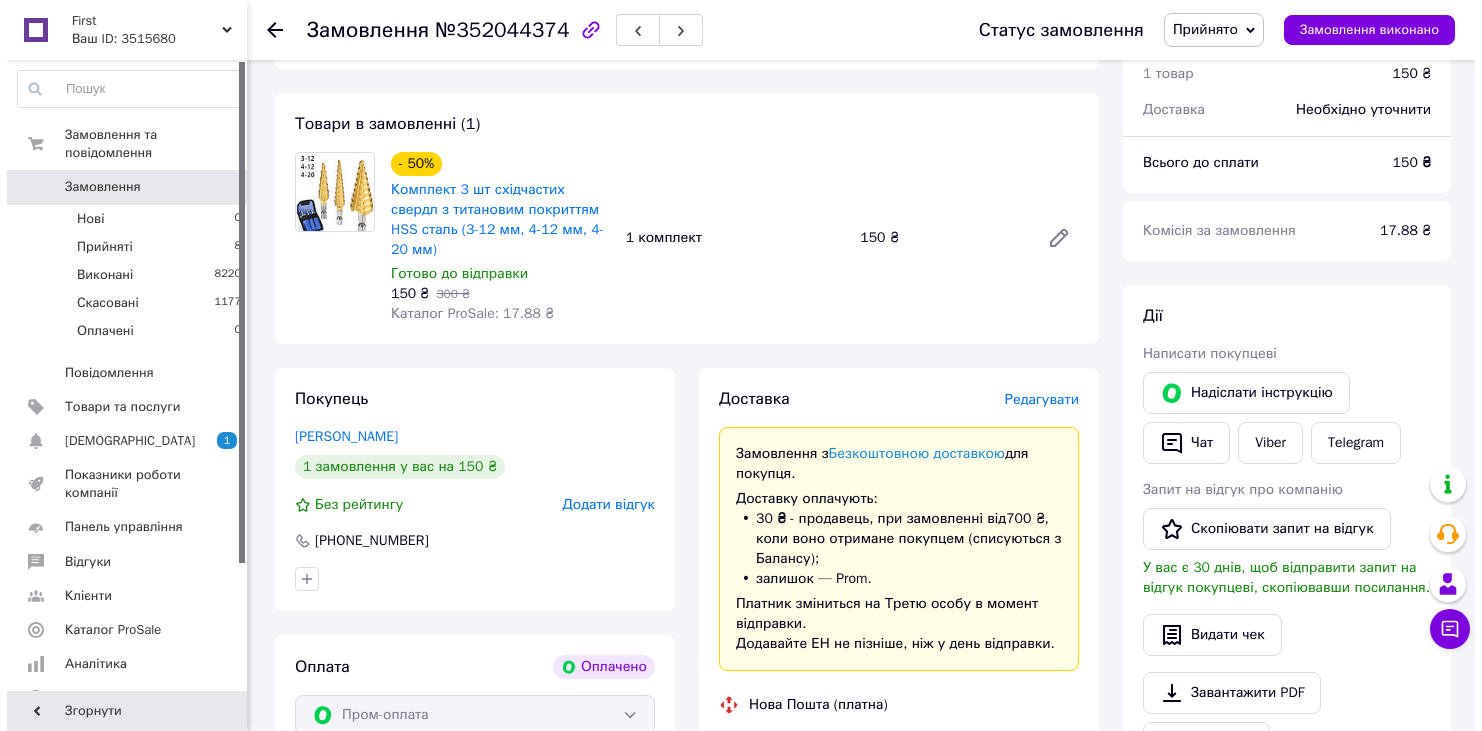 scroll, scrollTop: 700, scrollLeft: 0, axis: vertical 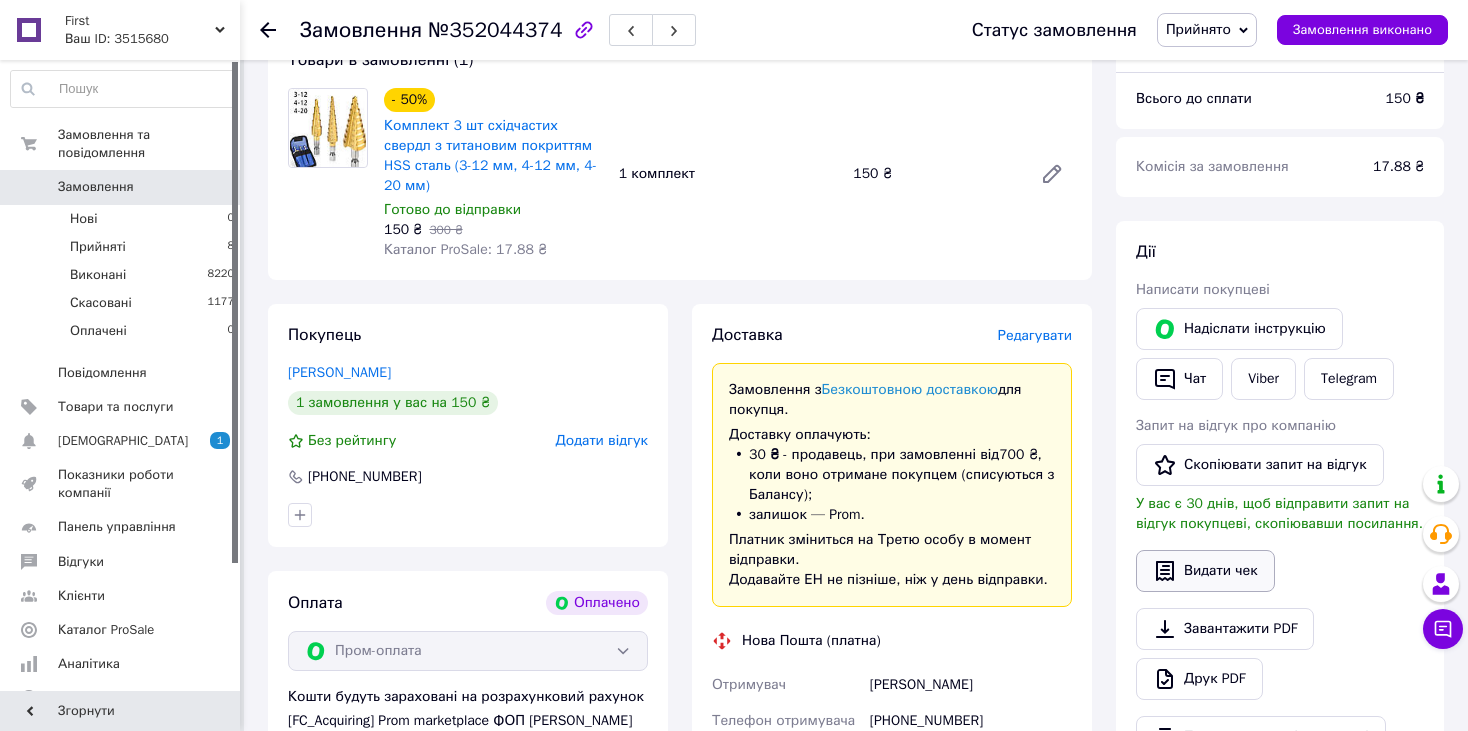 click on "Видати чек" at bounding box center (1205, 571) 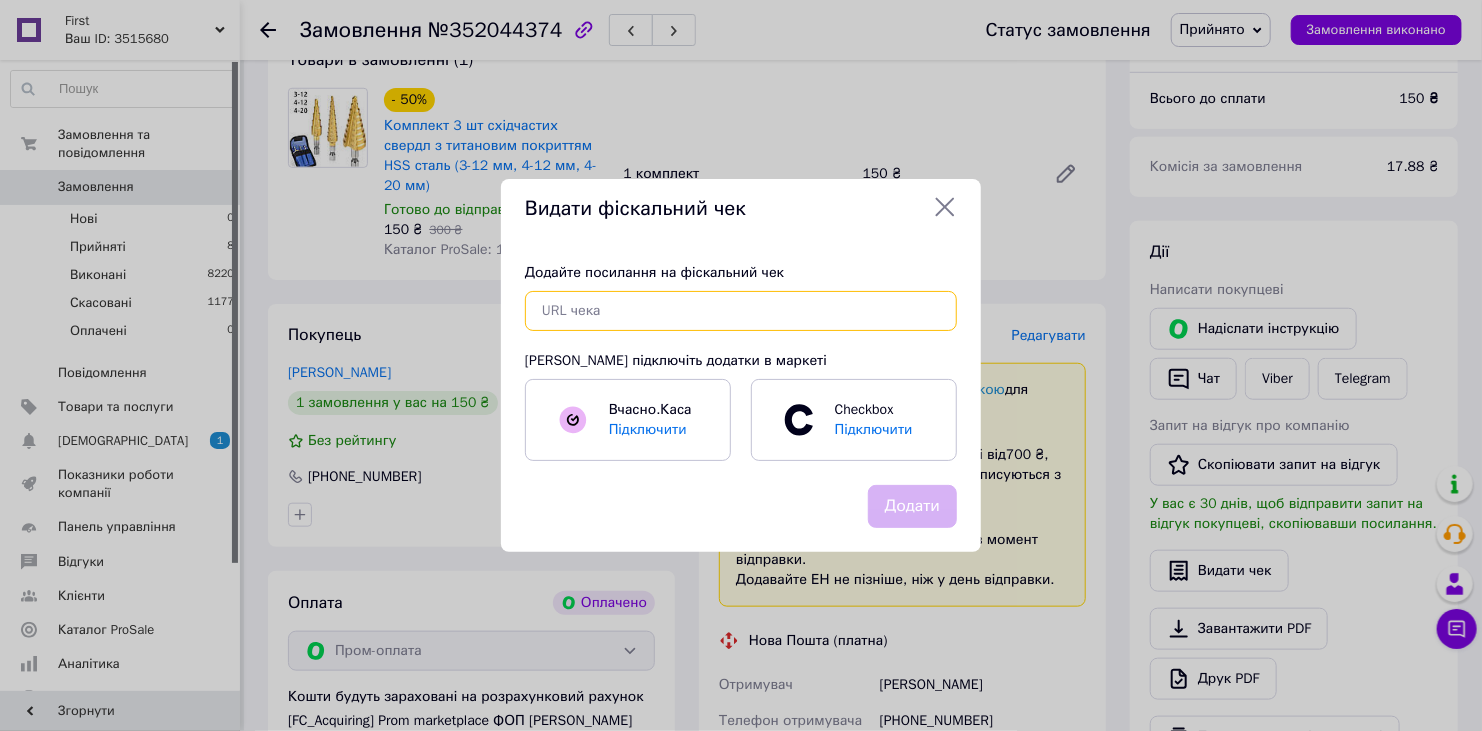 click at bounding box center [741, 311] 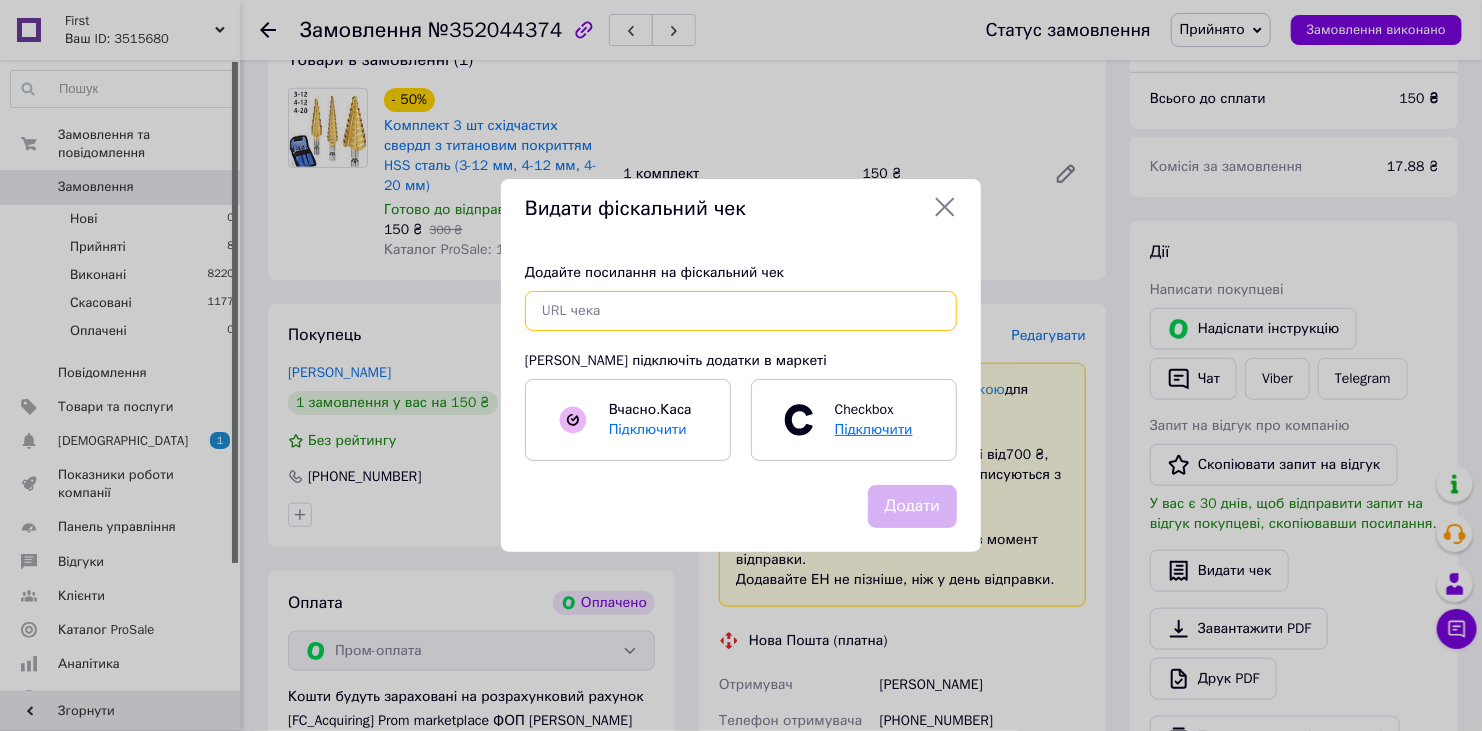 paste on "[URL][DOMAIN_NAME]" 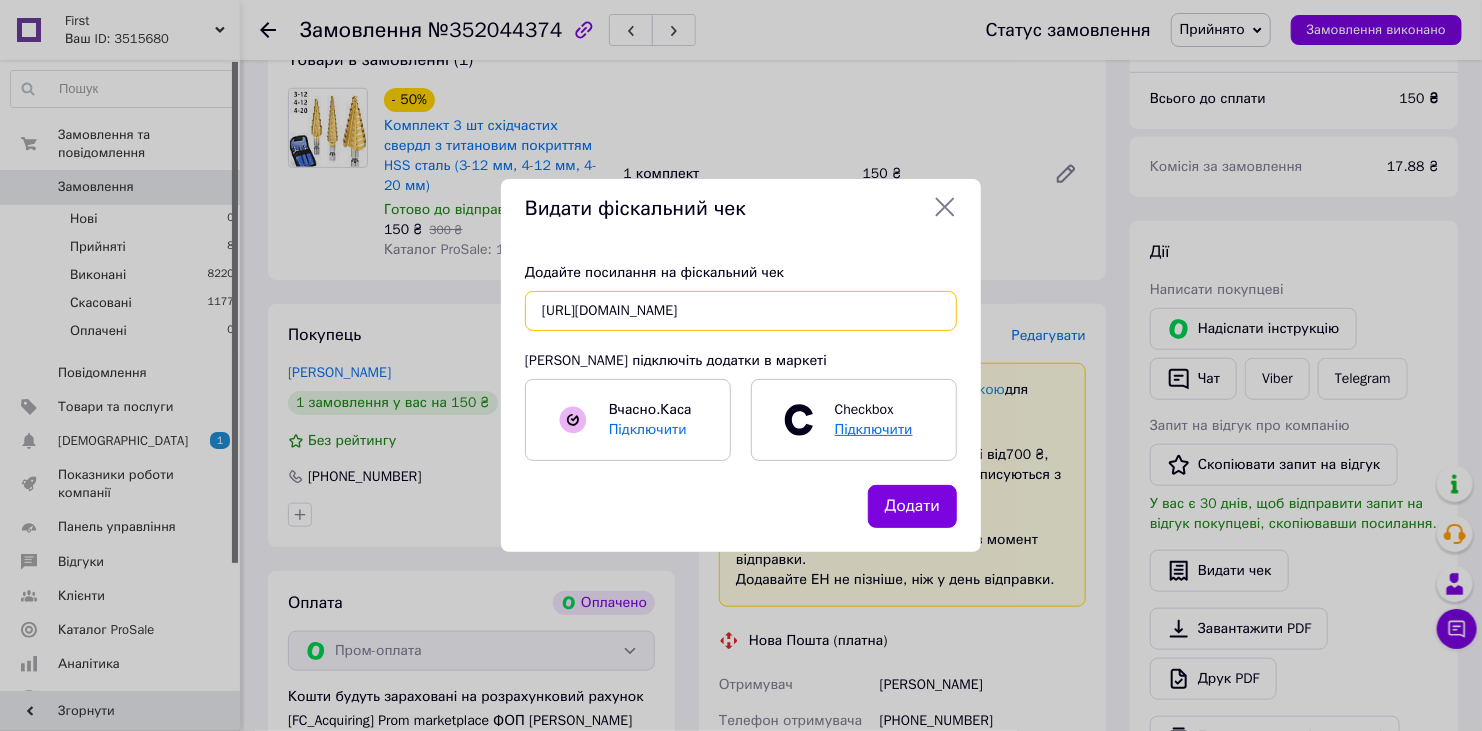 scroll, scrollTop: 0, scrollLeft: 26, axis: horizontal 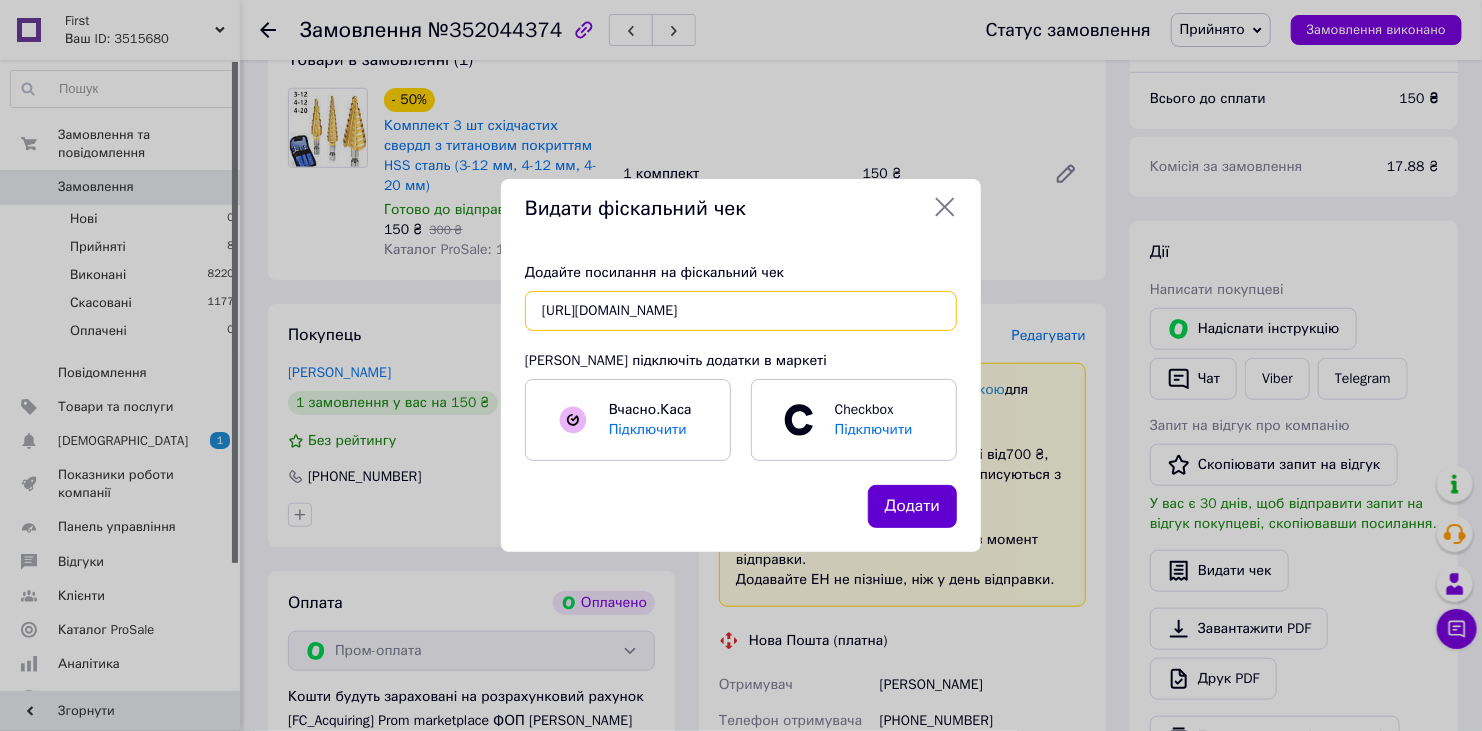 type on "[URL][DOMAIN_NAME]" 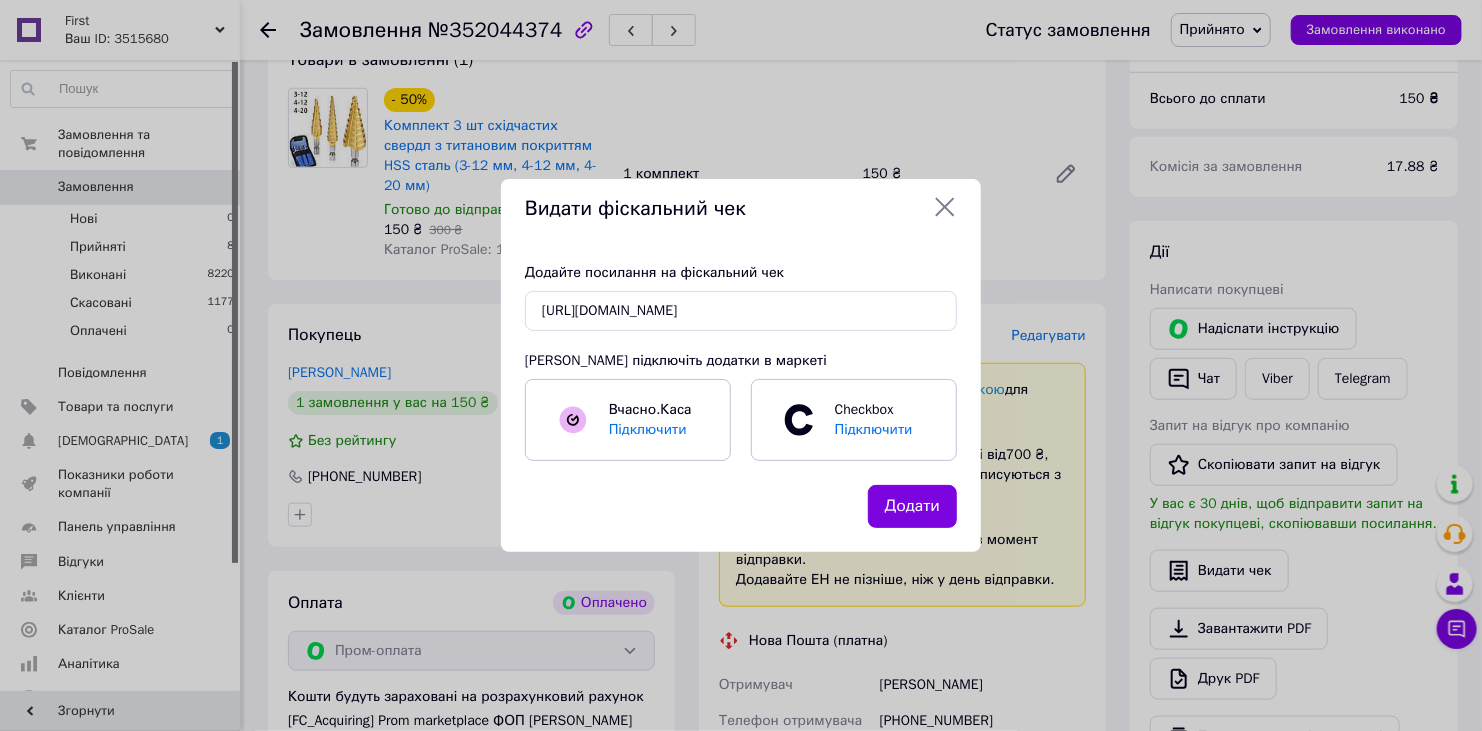 click on "Додати" at bounding box center [912, 506] 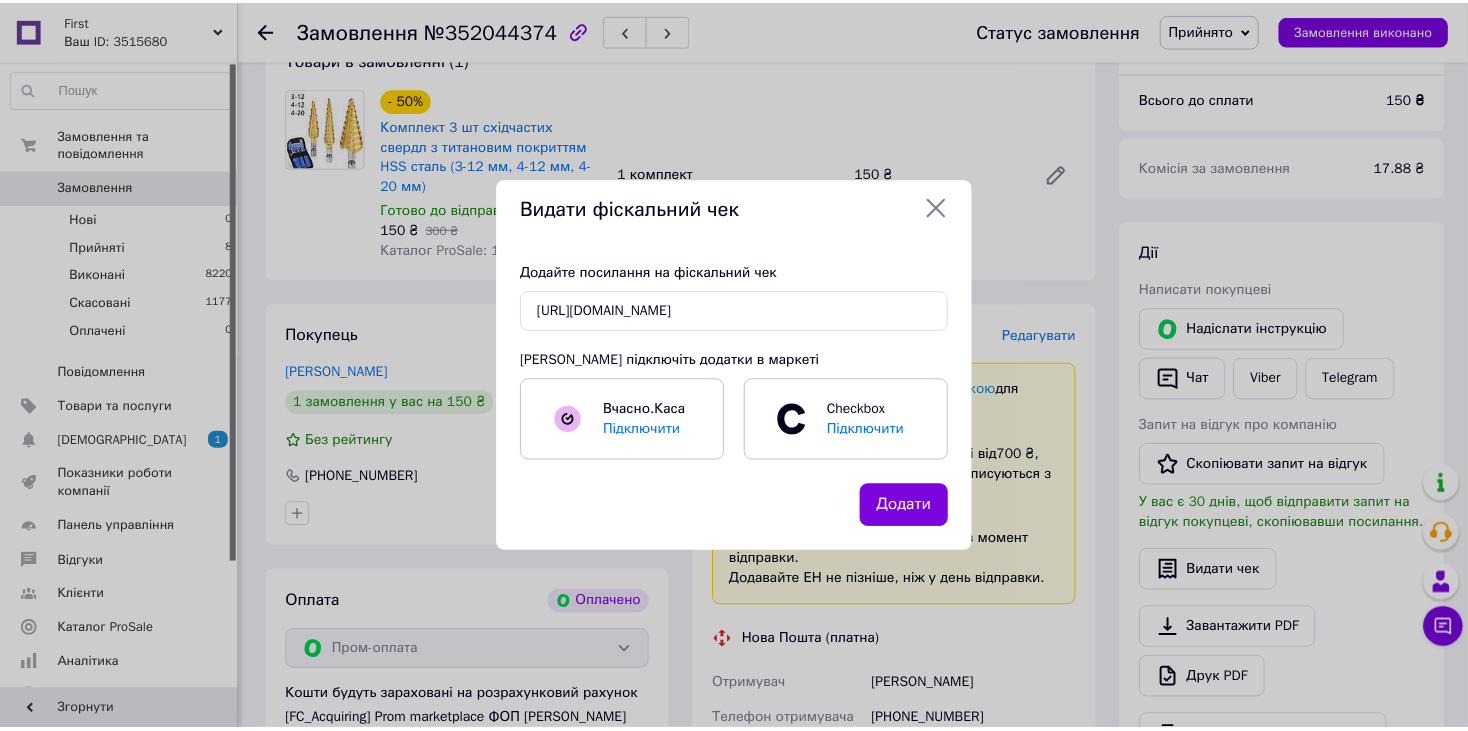 scroll, scrollTop: 0, scrollLeft: 0, axis: both 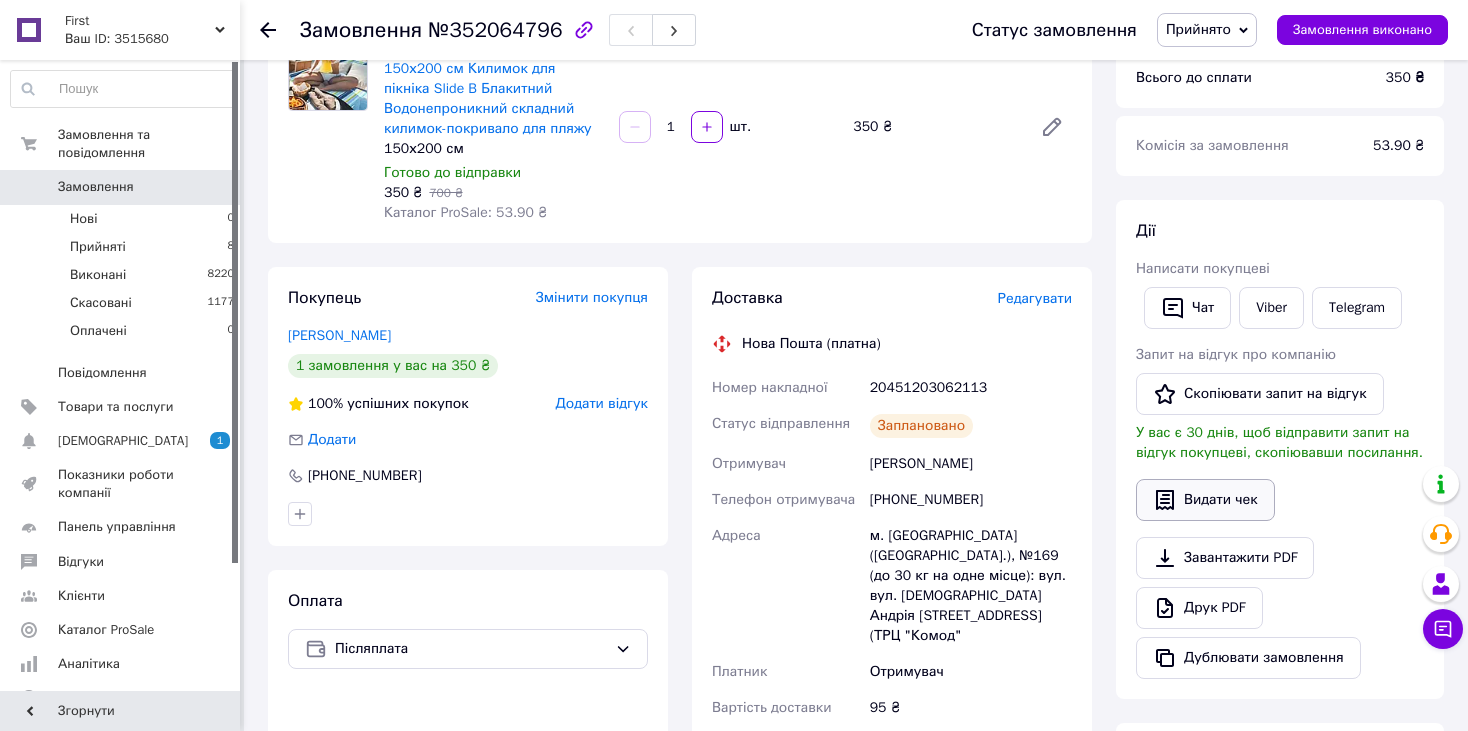 click on "Видати чек" at bounding box center [1205, 500] 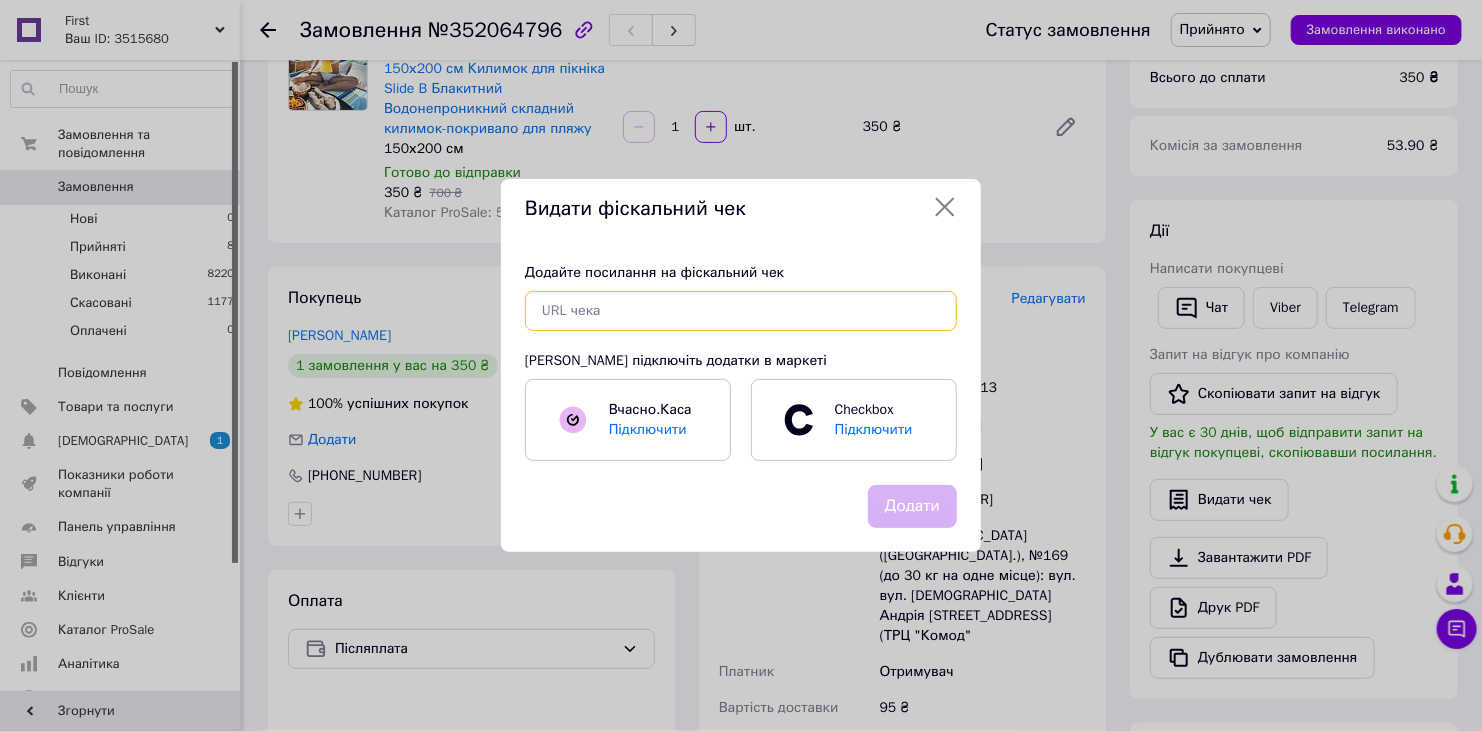 click at bounding box center (741, 311) 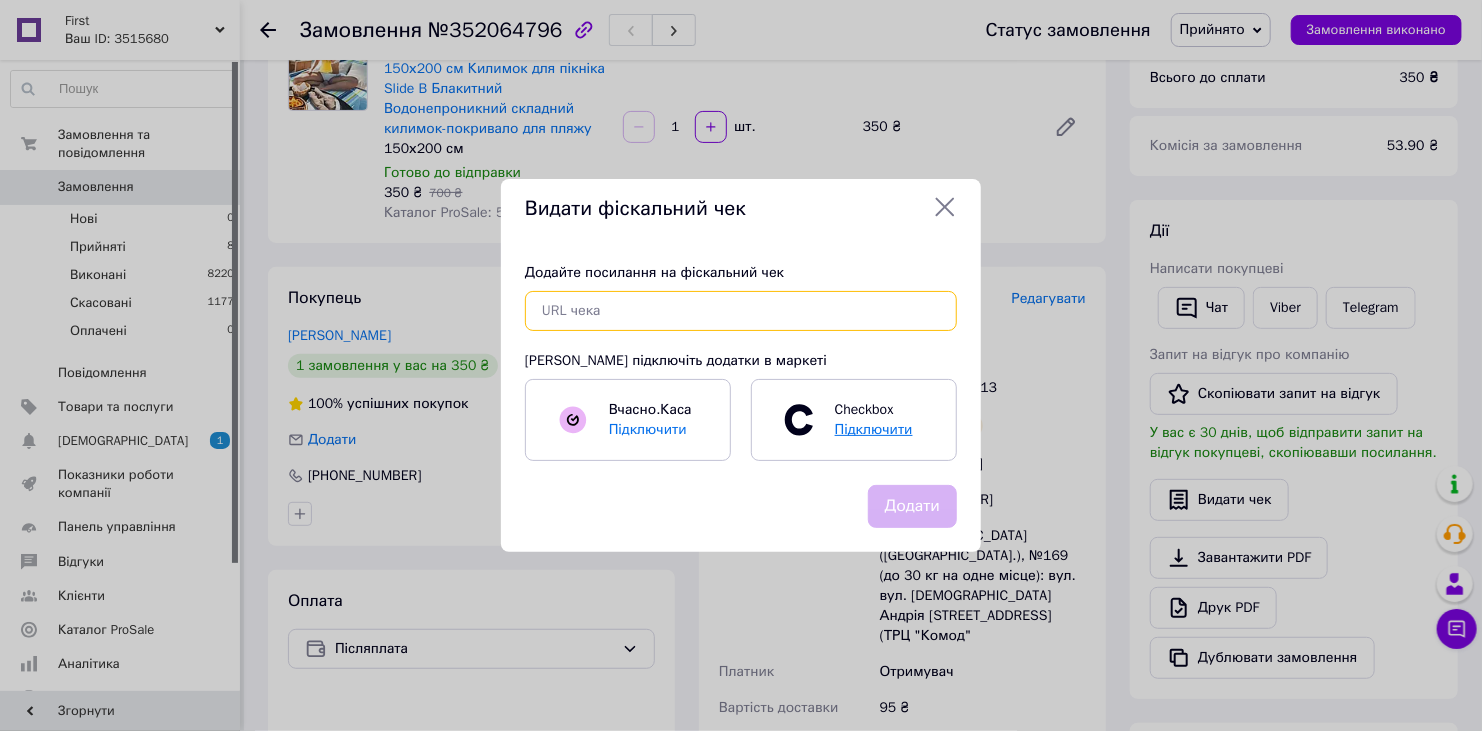 paste on "[URL][DOMAIN_NAME]" 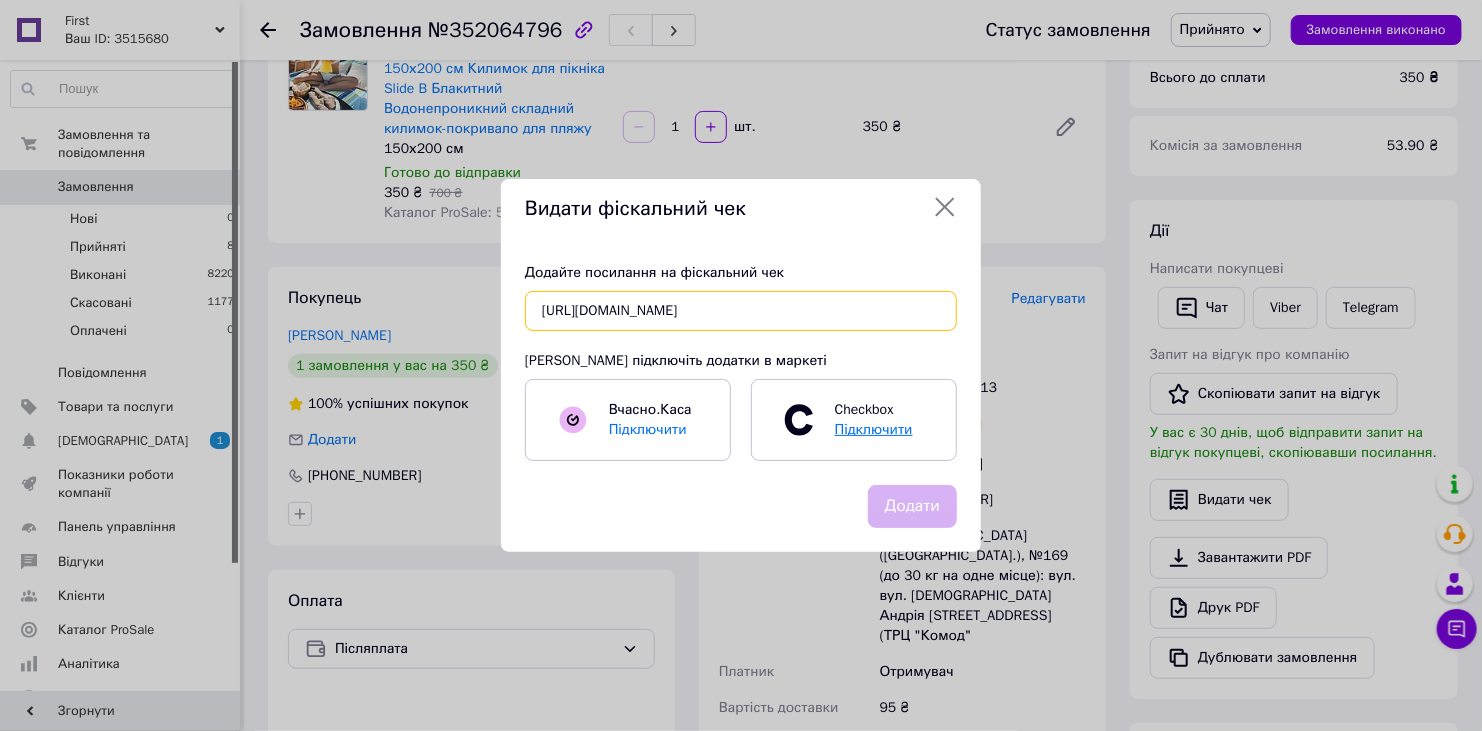 scroll, scrollTop: 0, scrollLeft: 21, axis: horizontal 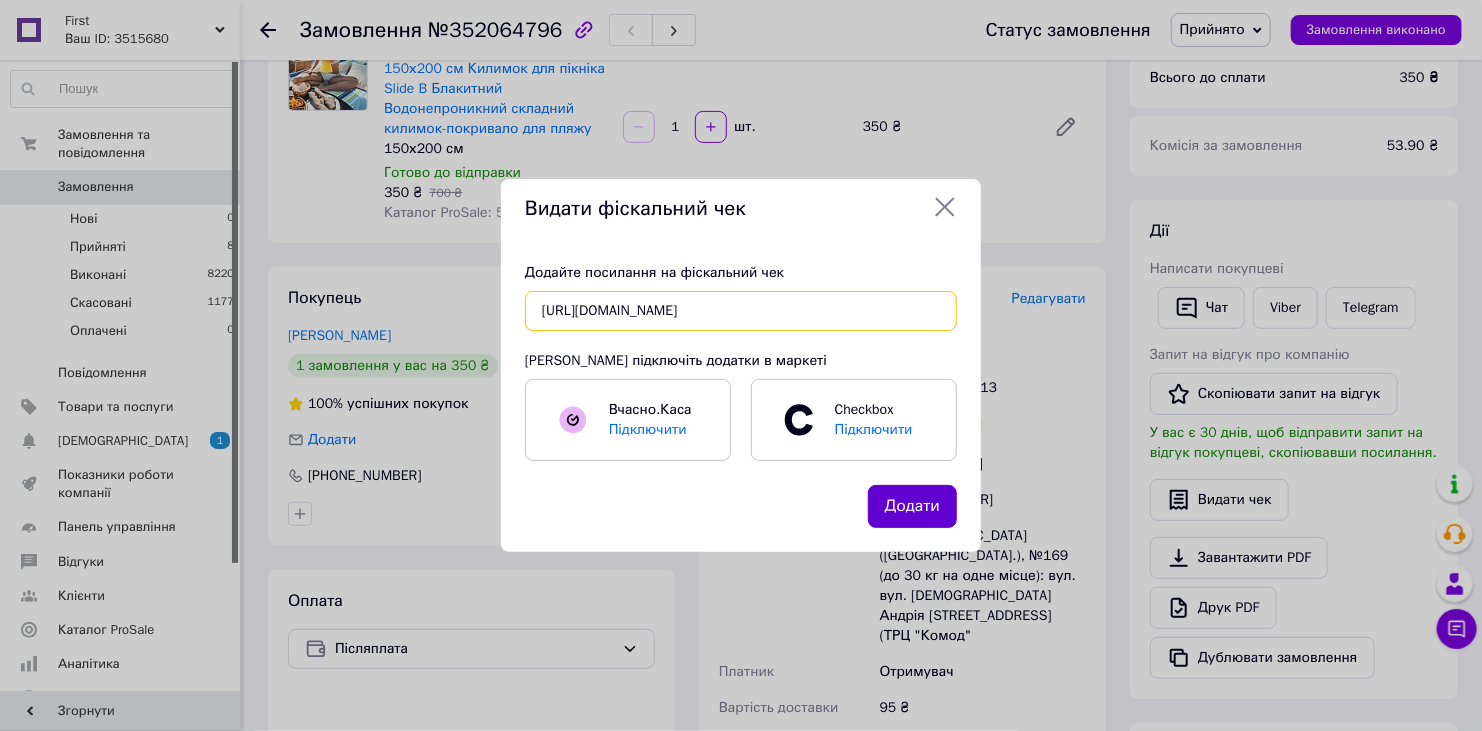 type on "[URL][DOMAIN_NAME]" 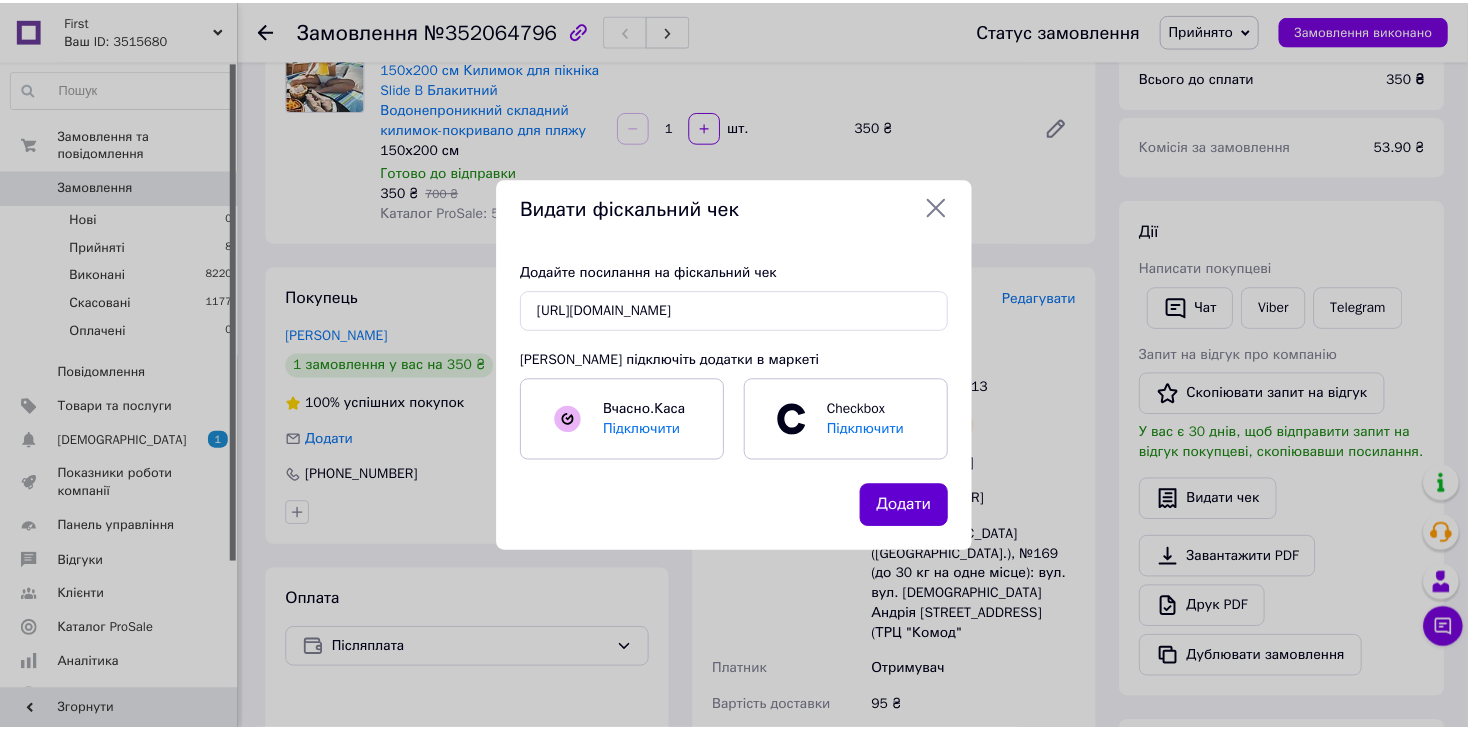 scroll, scrollTop: 0, scrollLeft: 0, axis: both 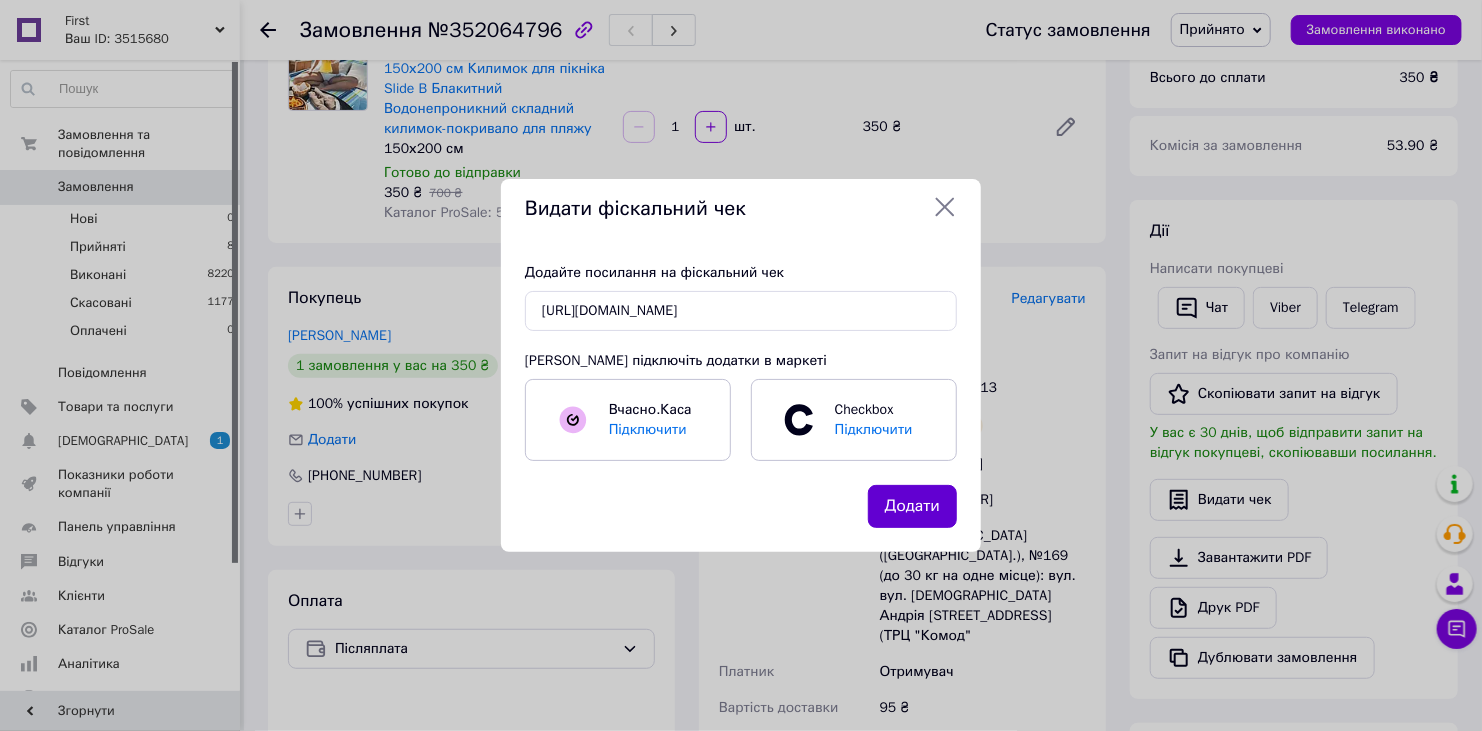 click on "Додати" at bounding box center (912, 506) 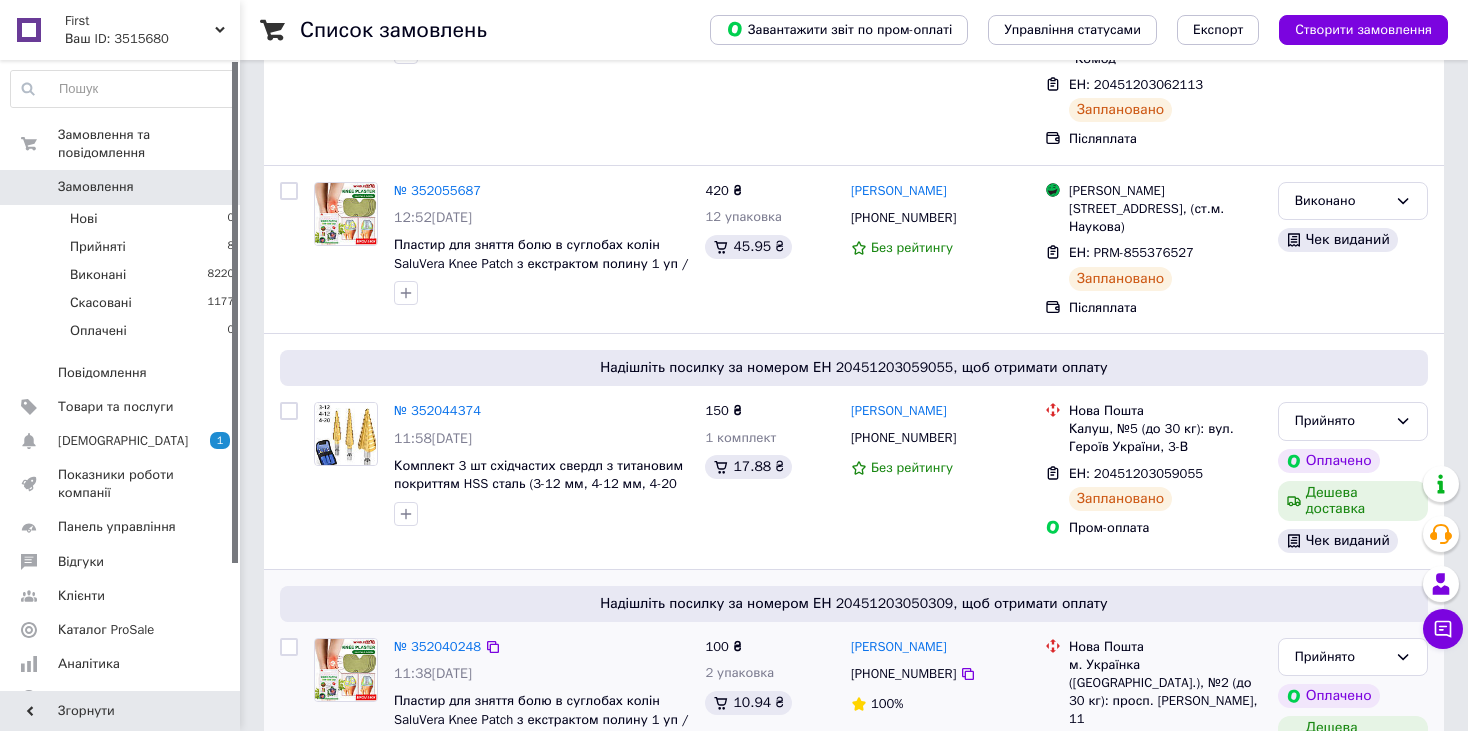 scroll, scrollTop: 0, scrollLeft: 0, axis: both 